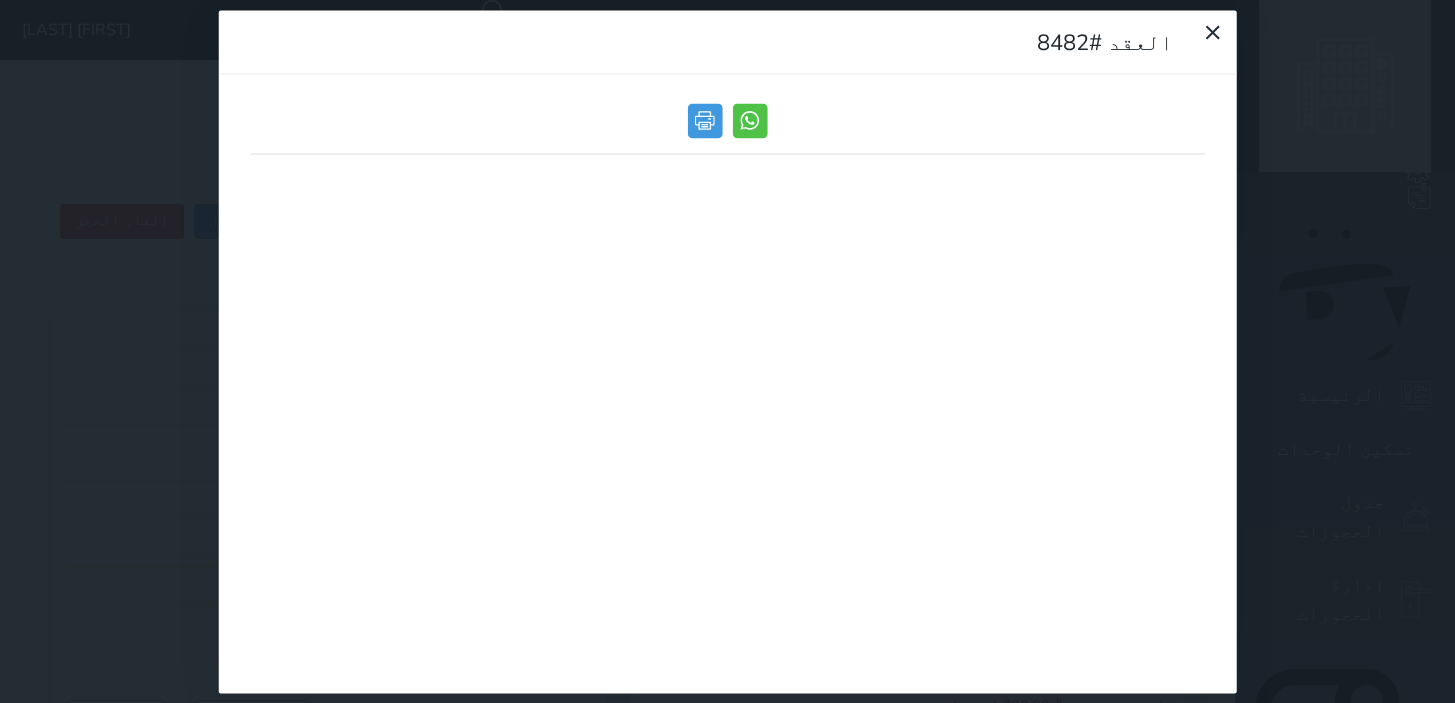 click 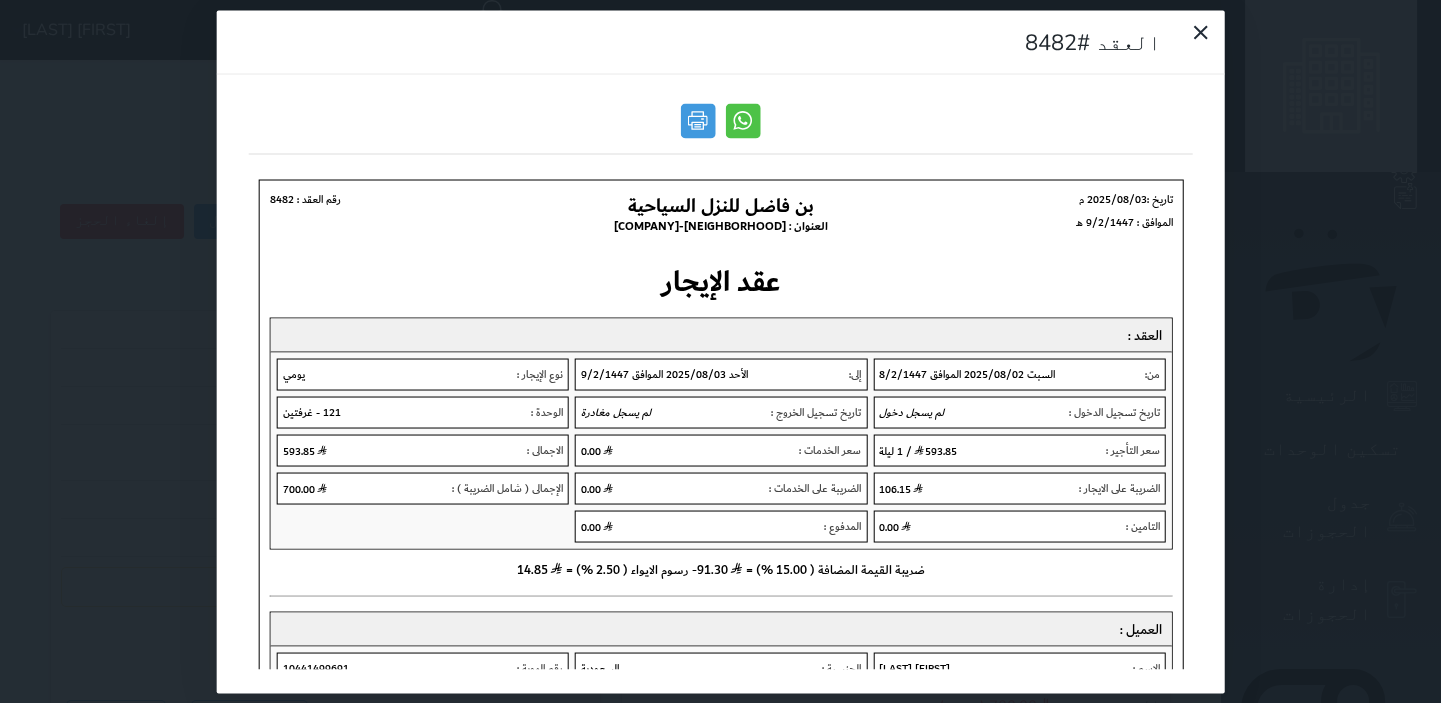 scroll, scrollTop: 0, scrollLeft: 0, axis: both 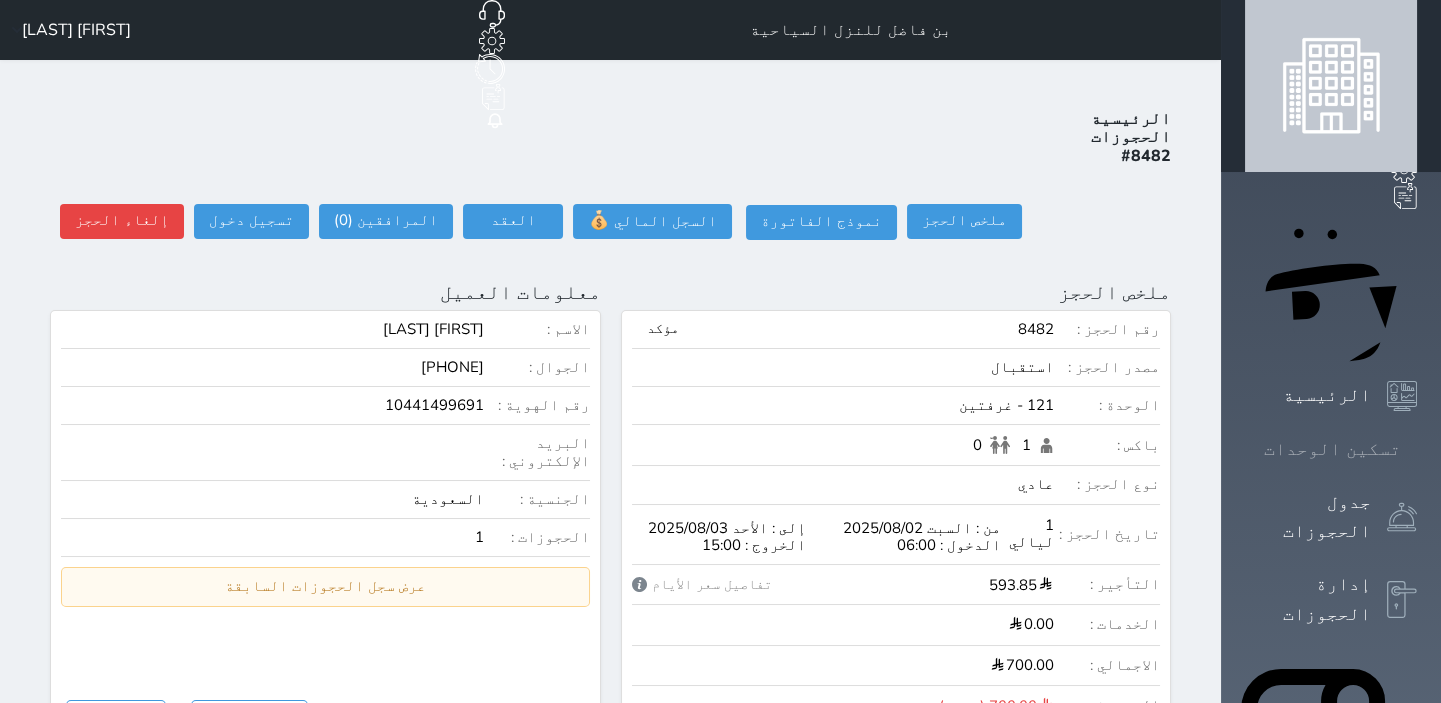 click 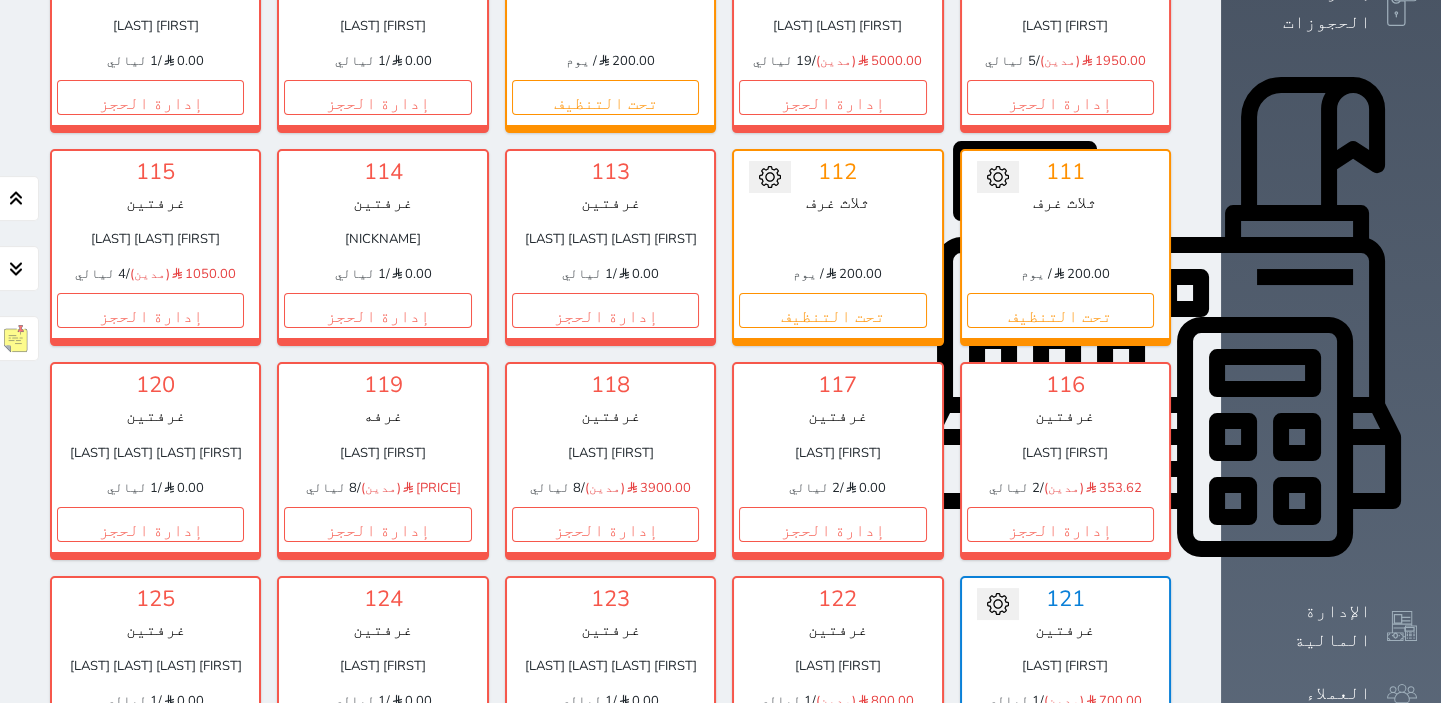 scroll, scrollTop: 714, scrollLeft: 0, axis: vertical 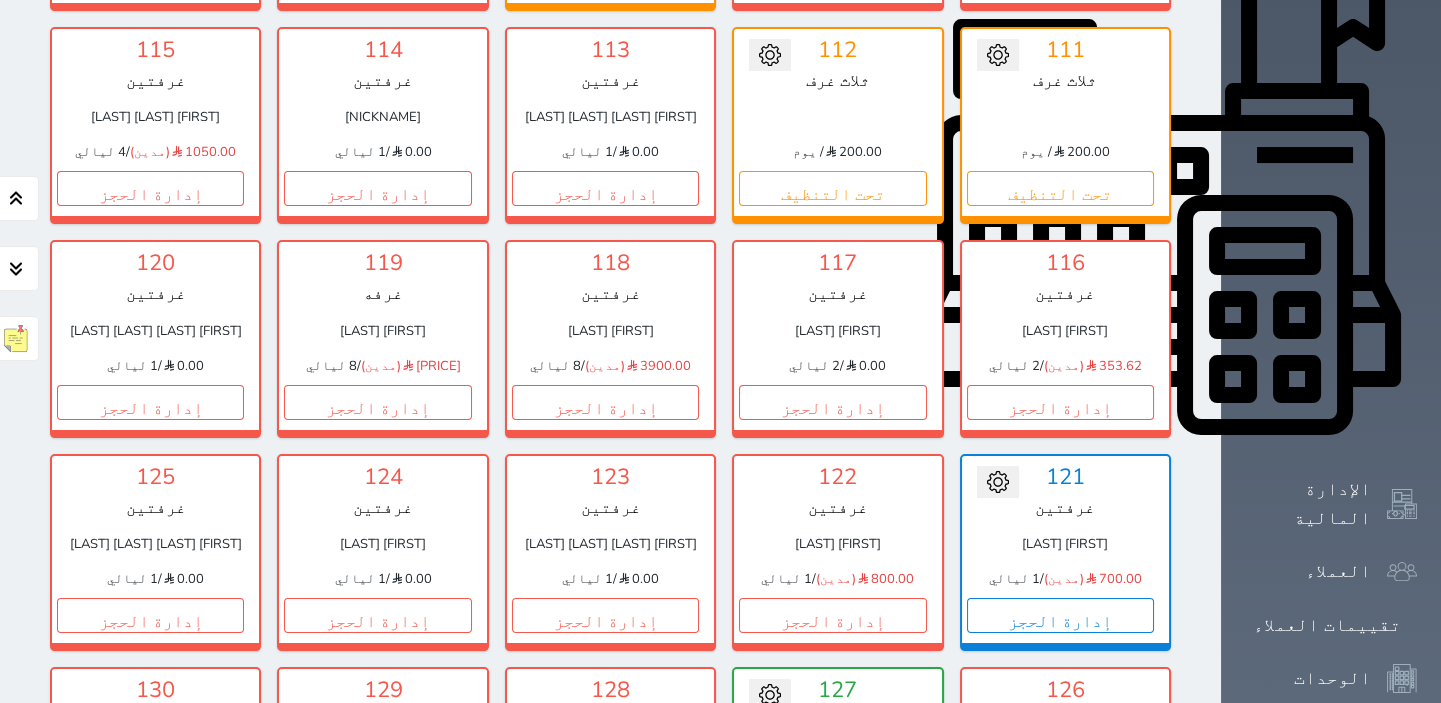click on "إدارة الحجز" at bounding box center (150, 828) 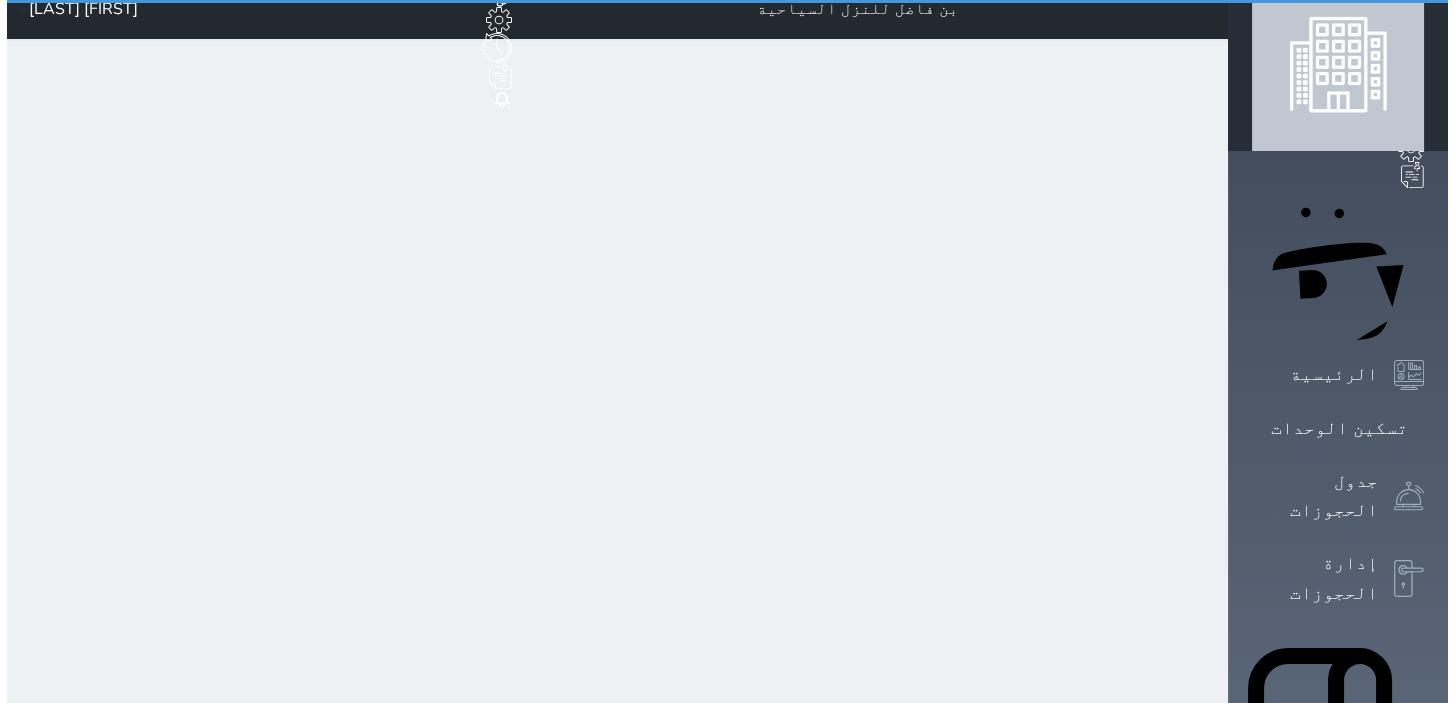 scroll, scrollTop: 0, scrollLeft: 0, axis: both 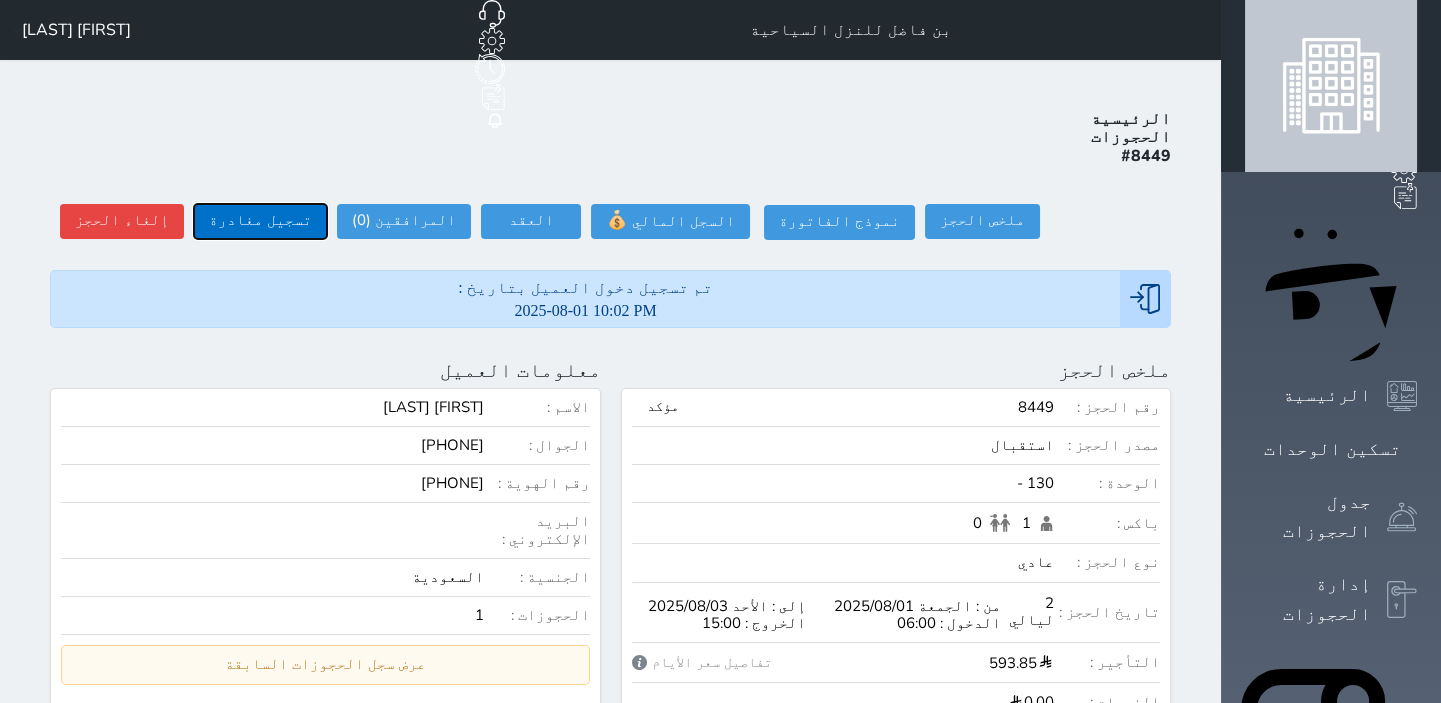 click on "تسجيل مغادرة" at bounding box center [260, 221] 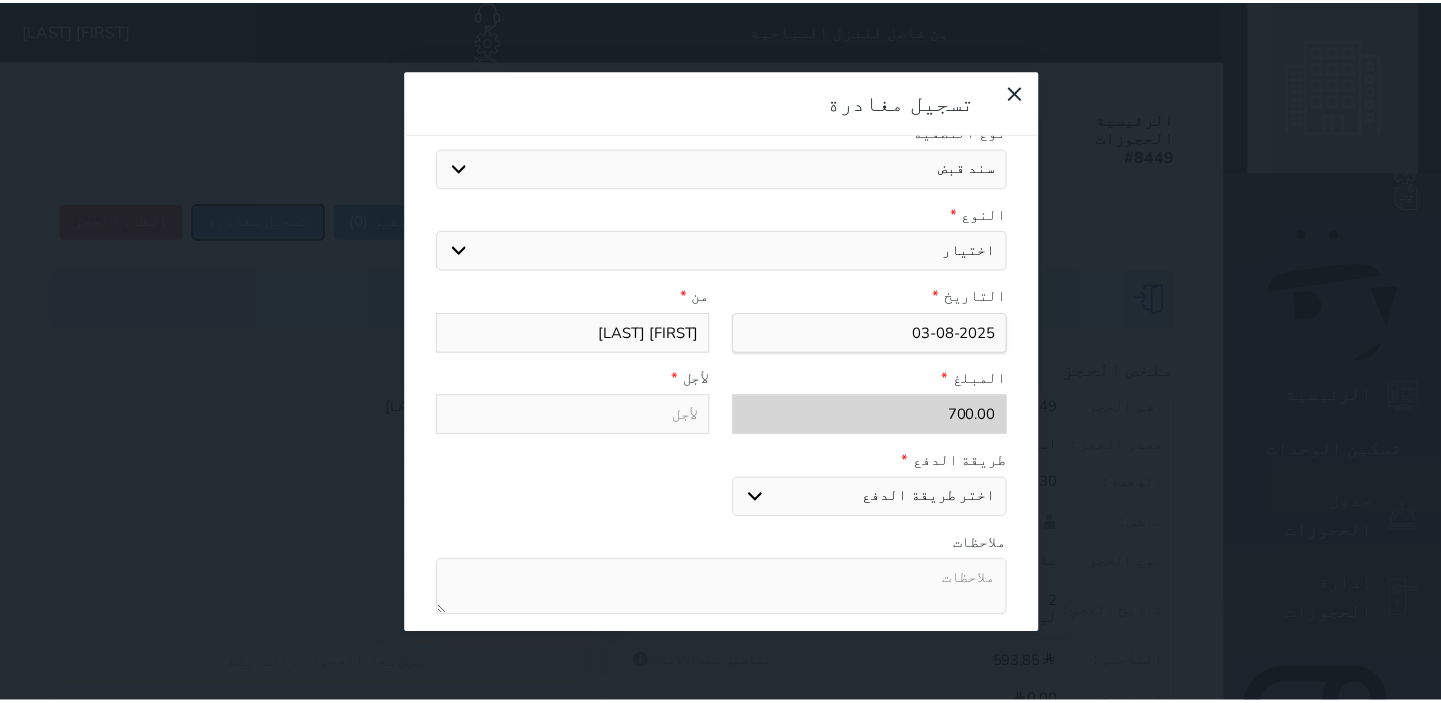 scroll, scrollTop: 308, scrollLeft: 0, axis: vertical 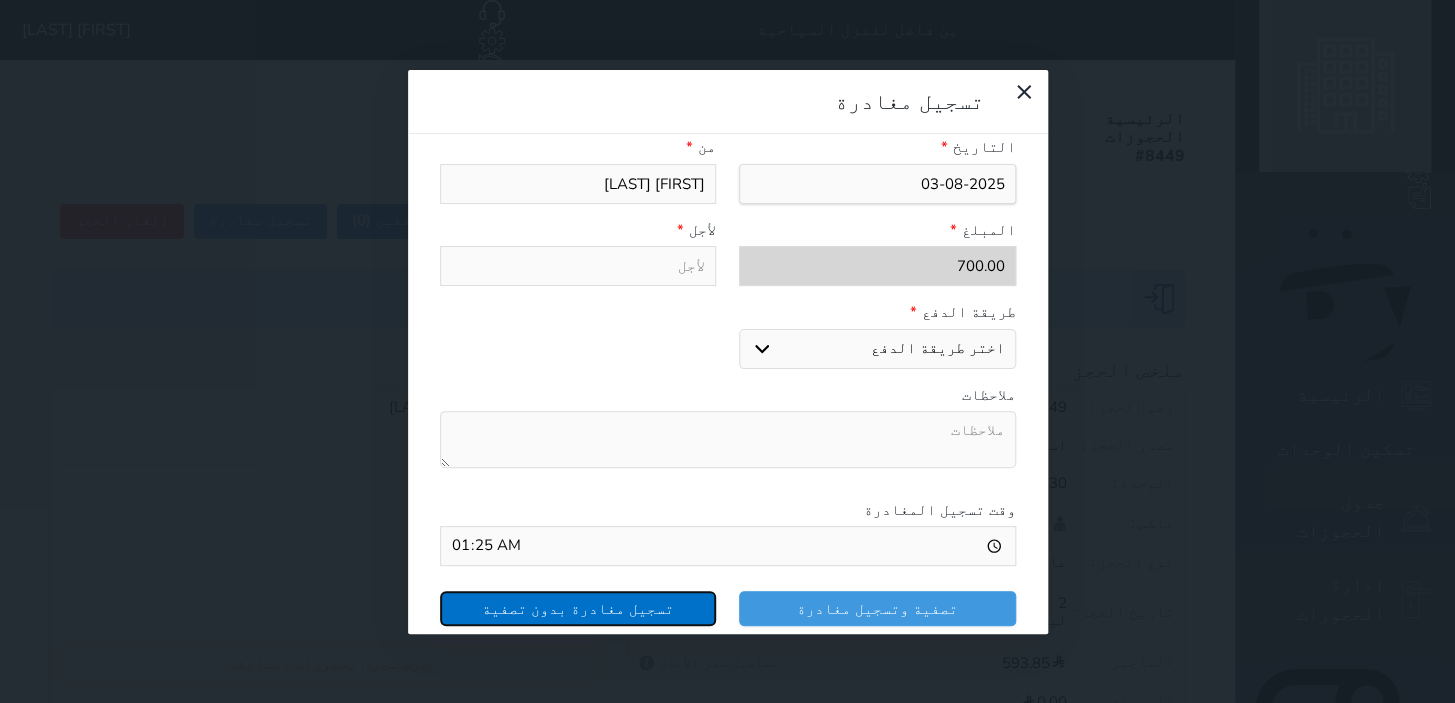 click on "تسجيل مغادرة بدون تصفية" at bounding box center (578, 608) 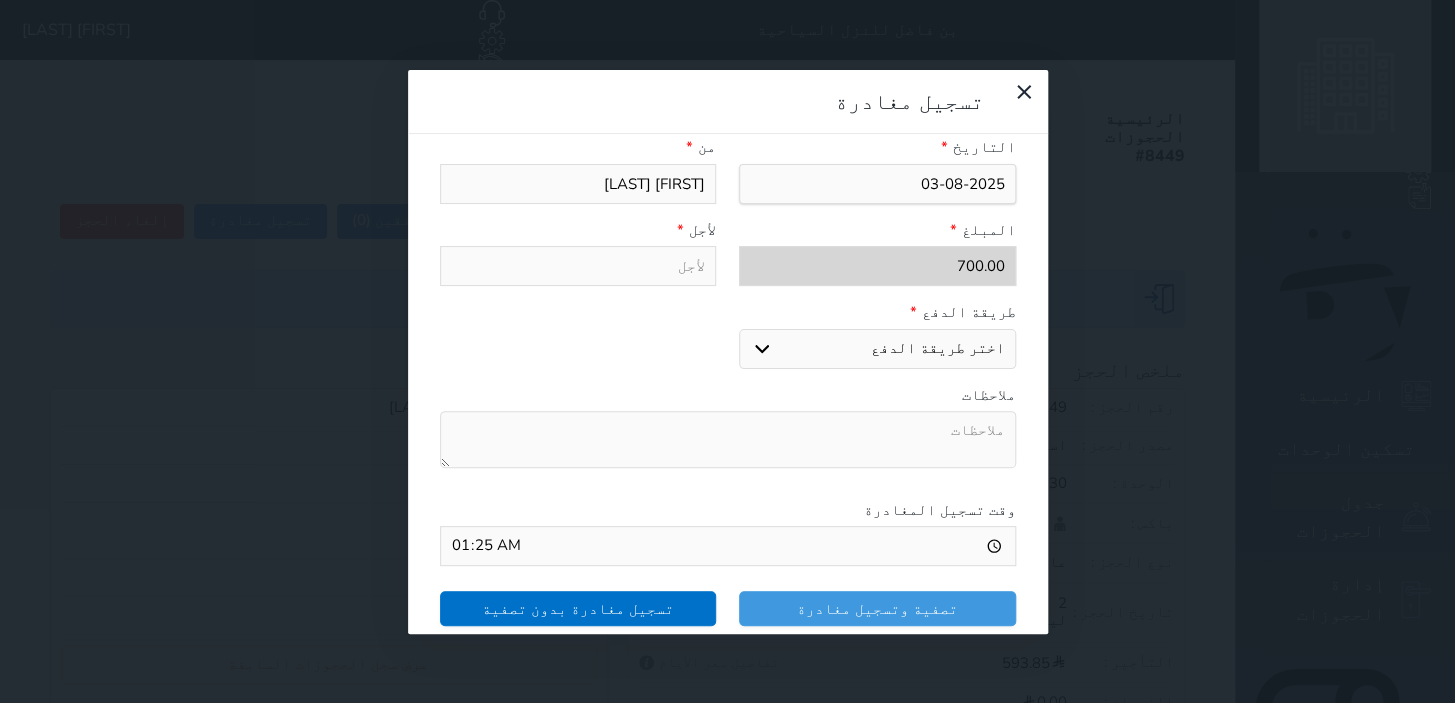 select 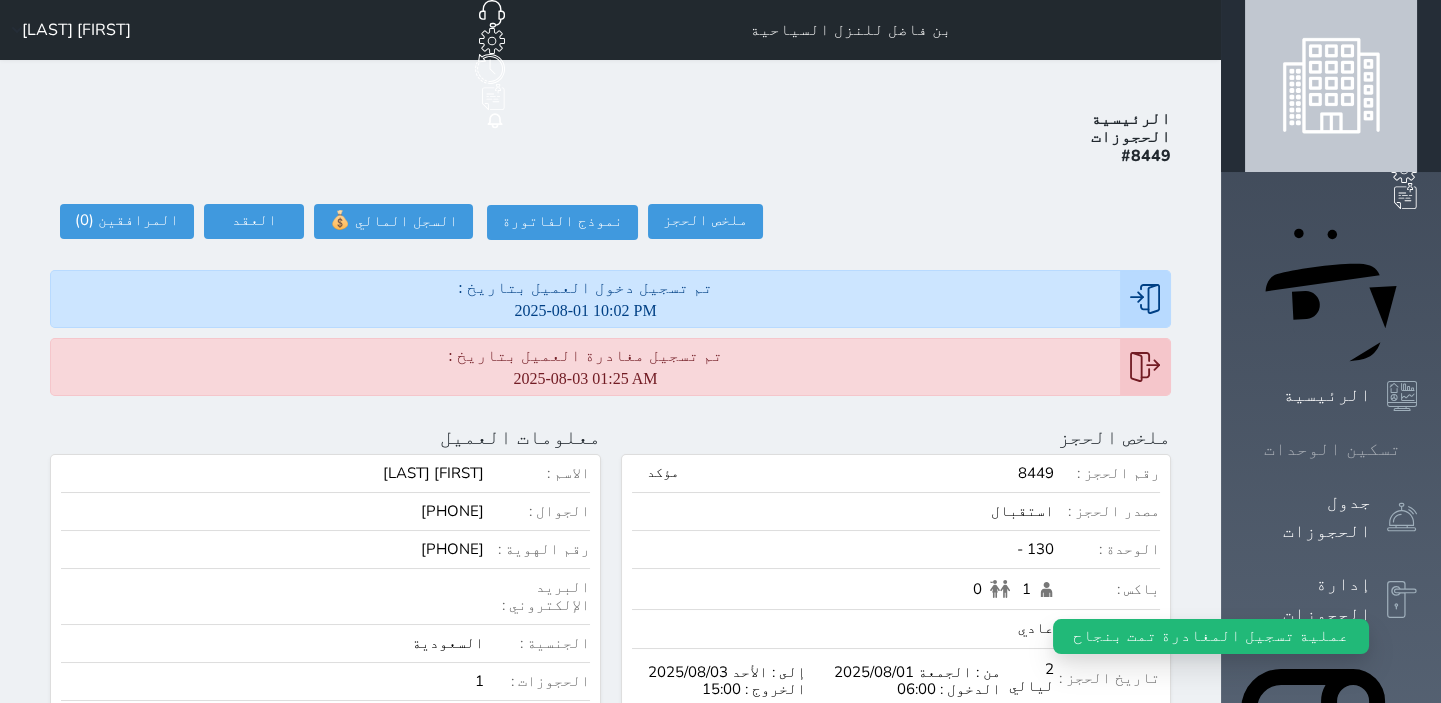 click 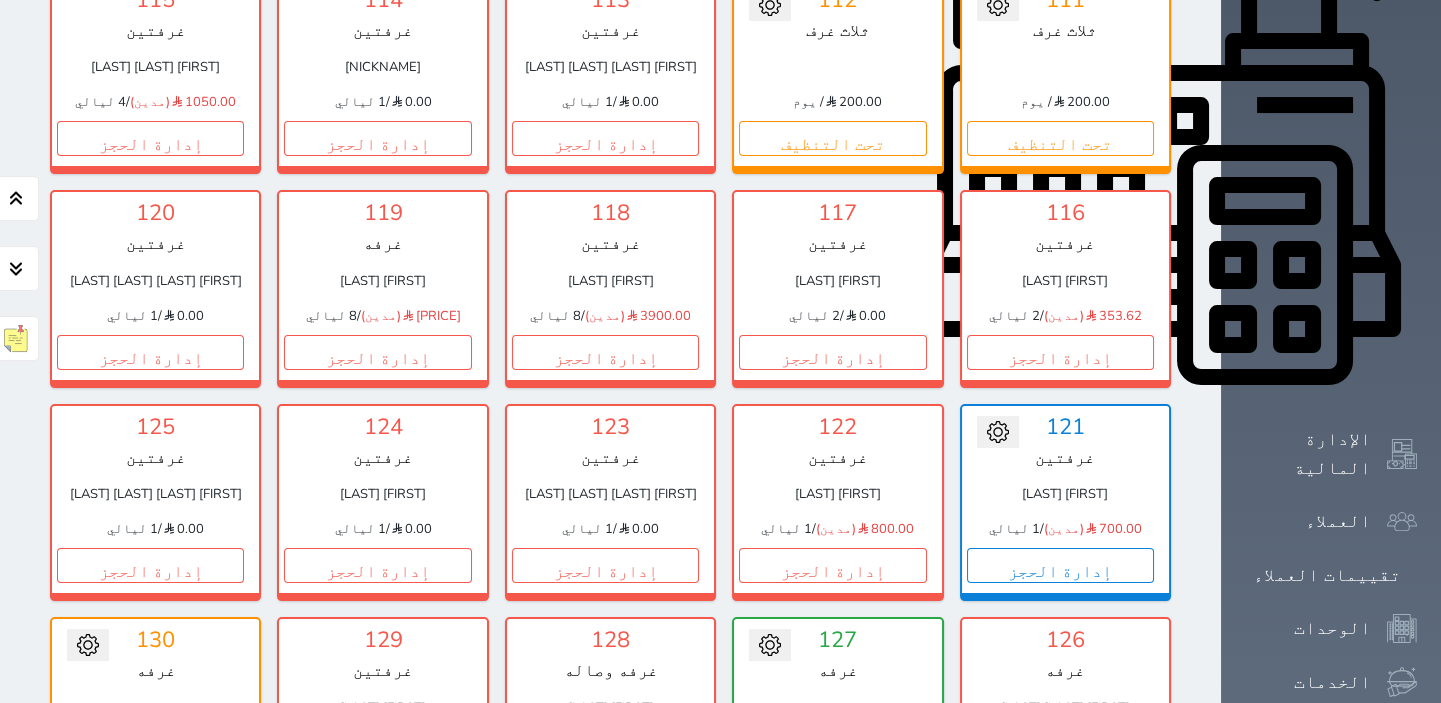 scroll, scrollTop: 805, scrollLeft: 0, axis: vertical 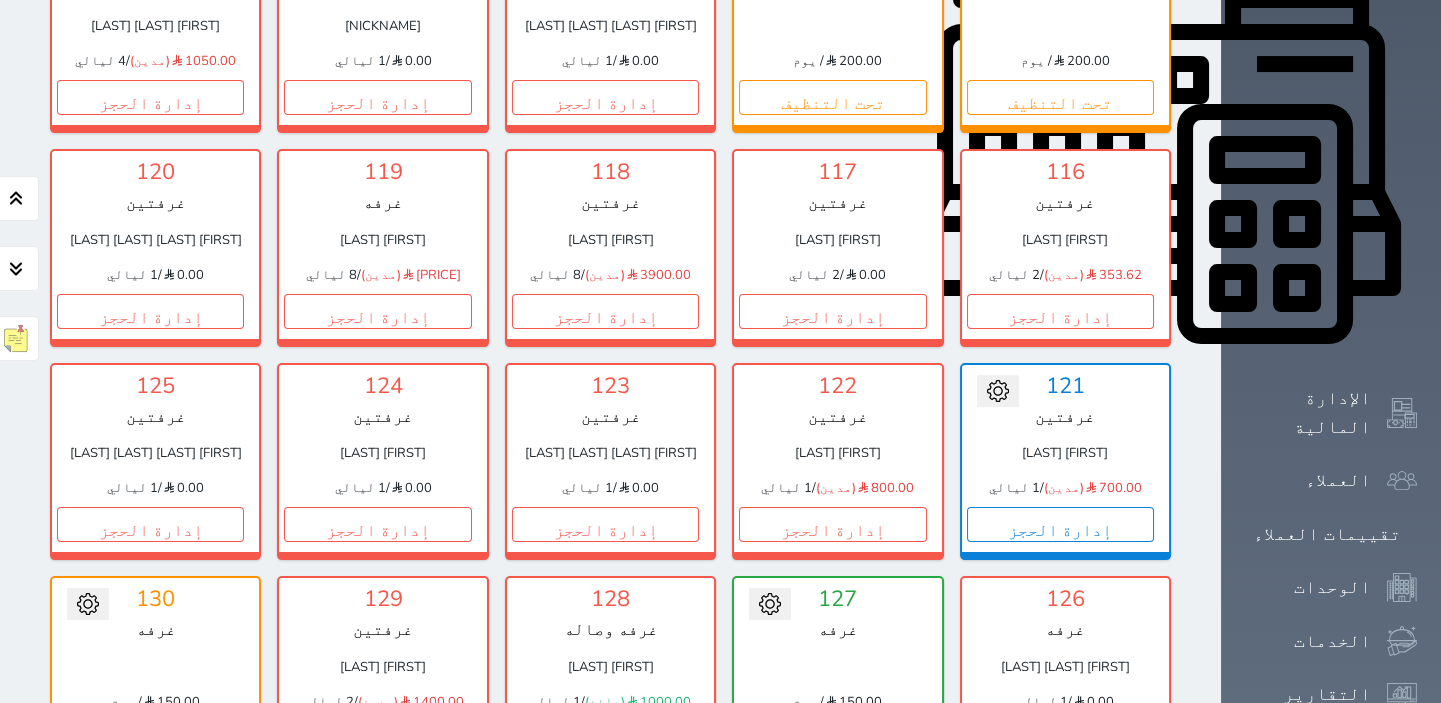 click on "تحت التنظيف" at bounding box center (150, 737) 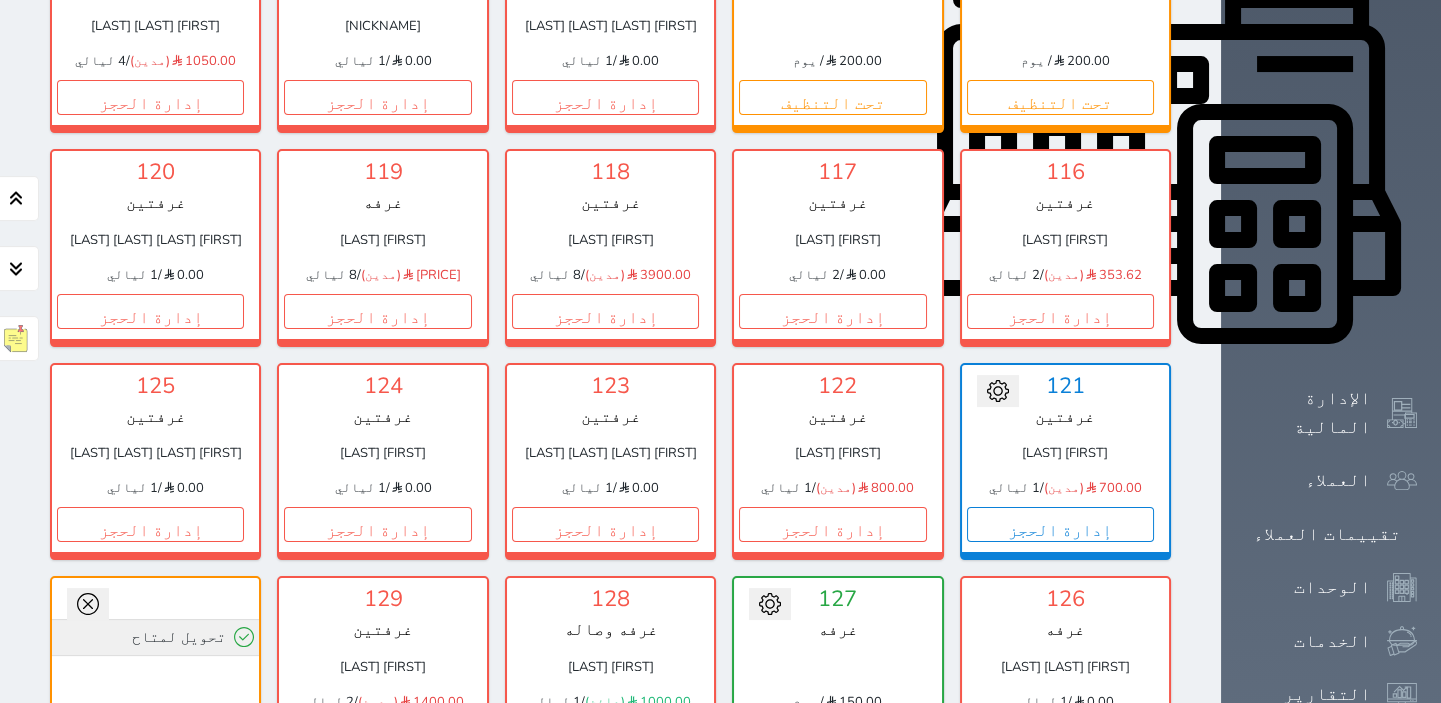 click 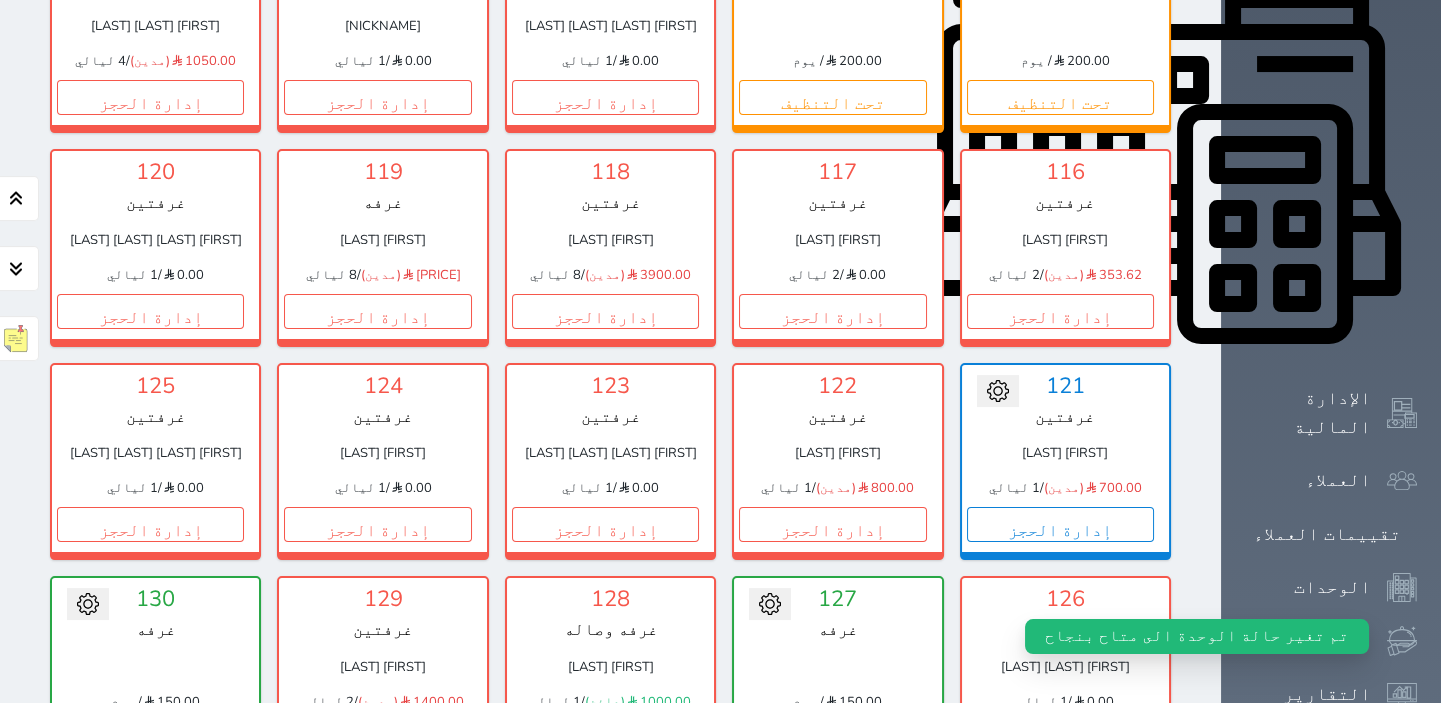 click on "حجز" at bounding box center [150, 737] 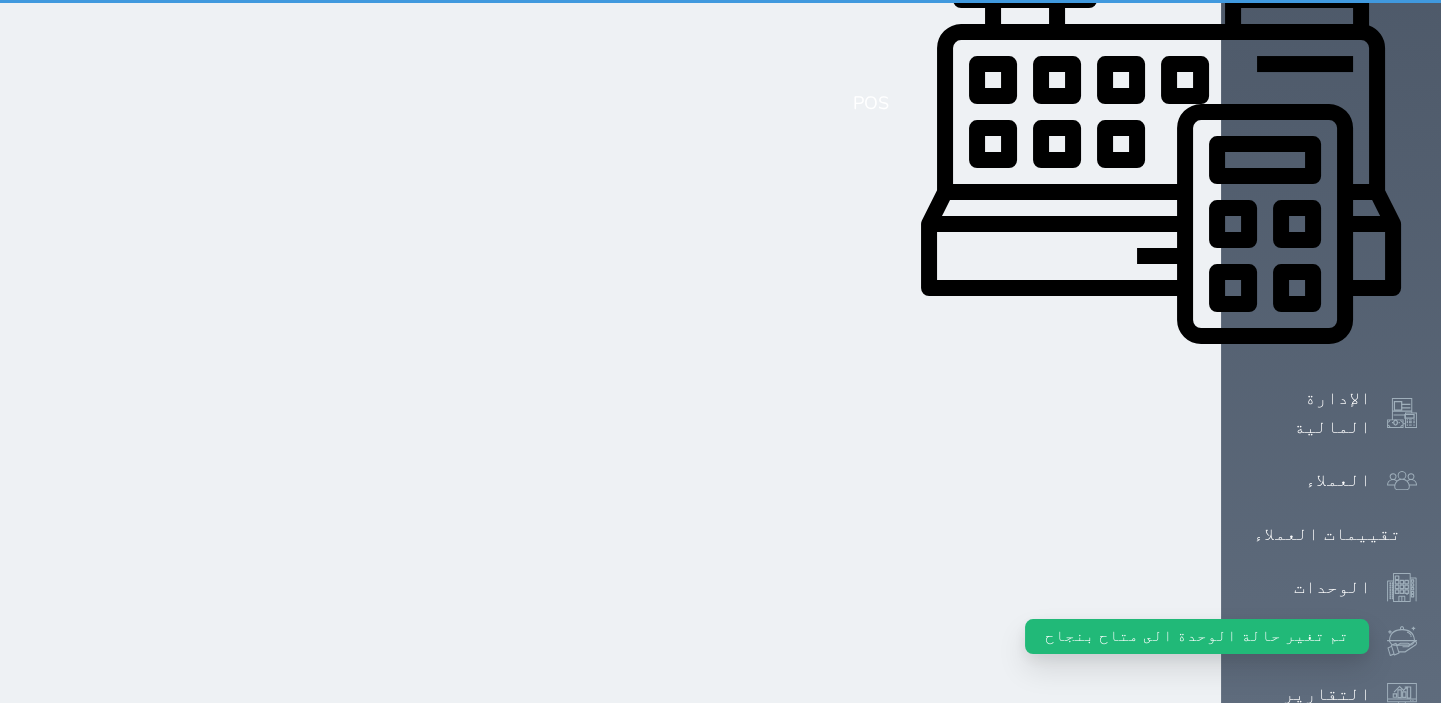 scroll, scrollTop: 10, scrollLeft: 0, axis: vertical 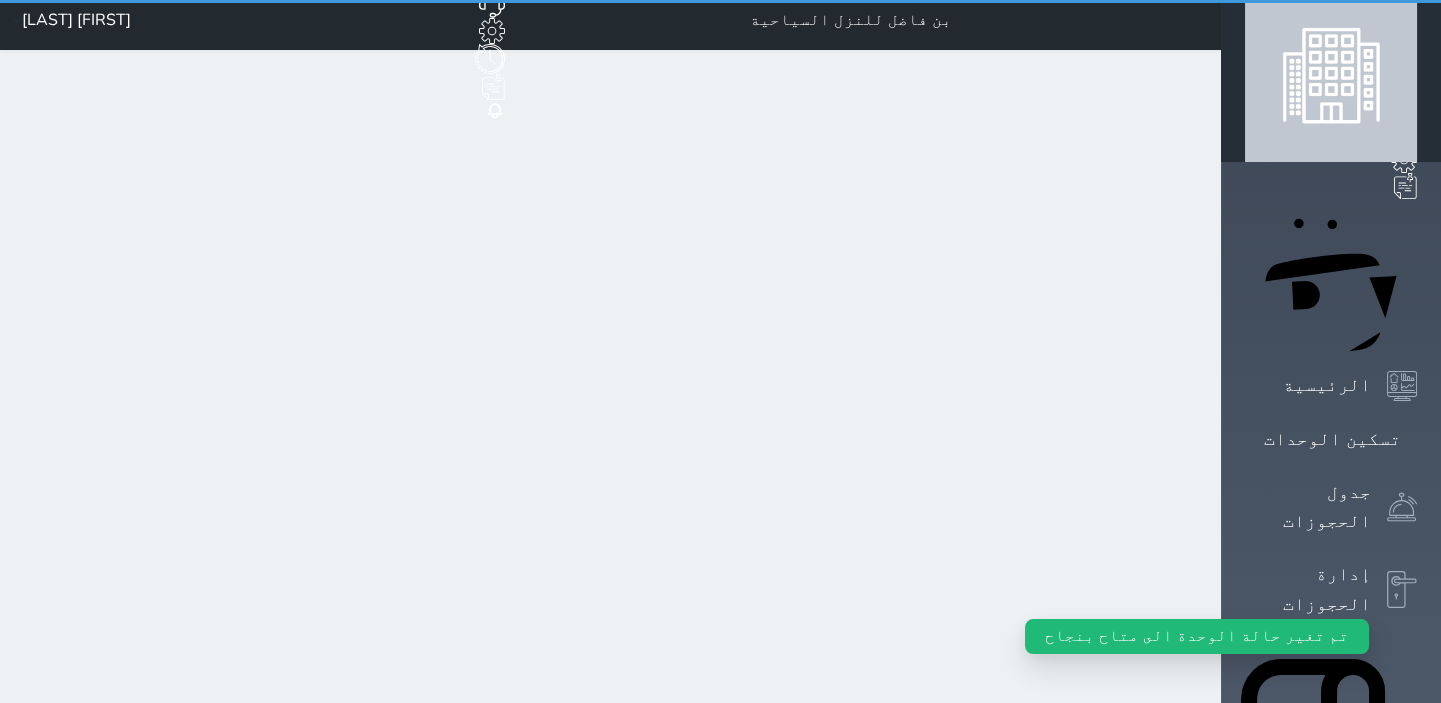 select on "1" 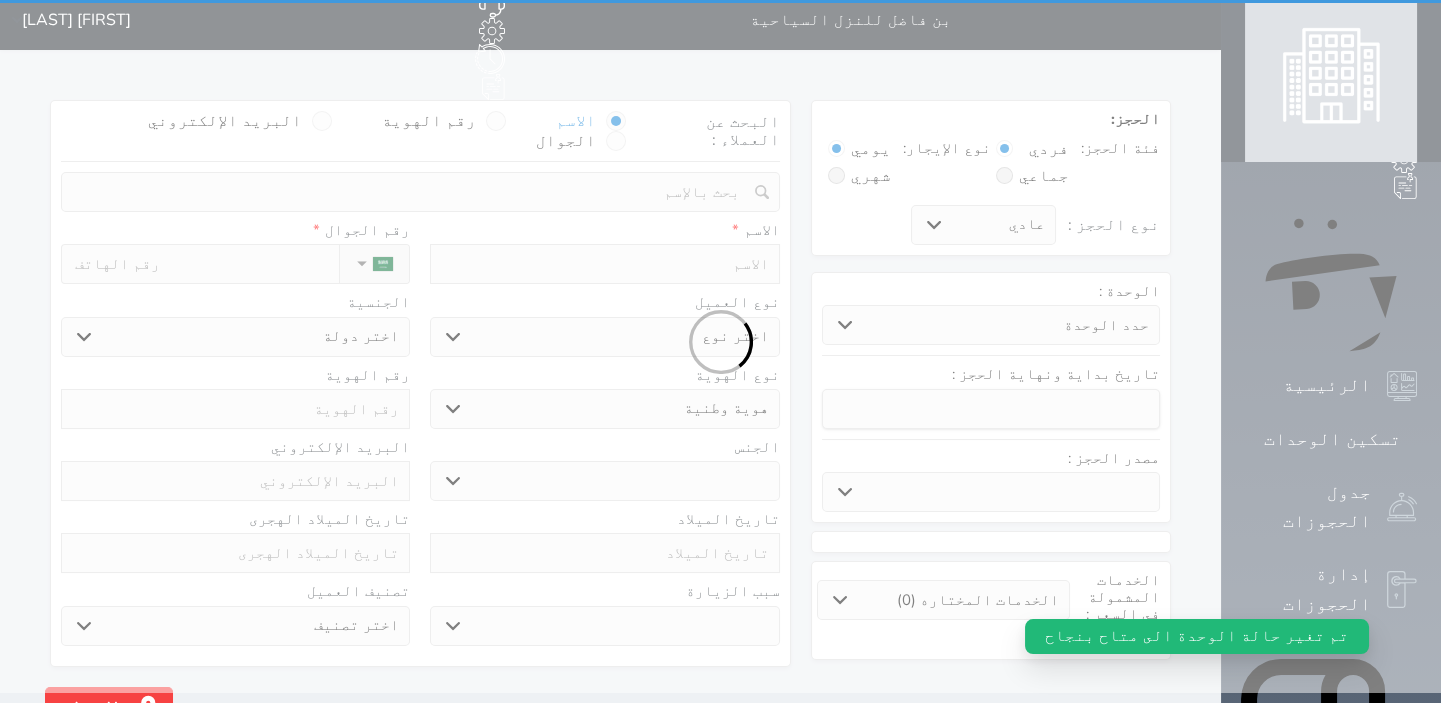 scroll, scrollTop: 0, scrollLeft: 0, axis: both 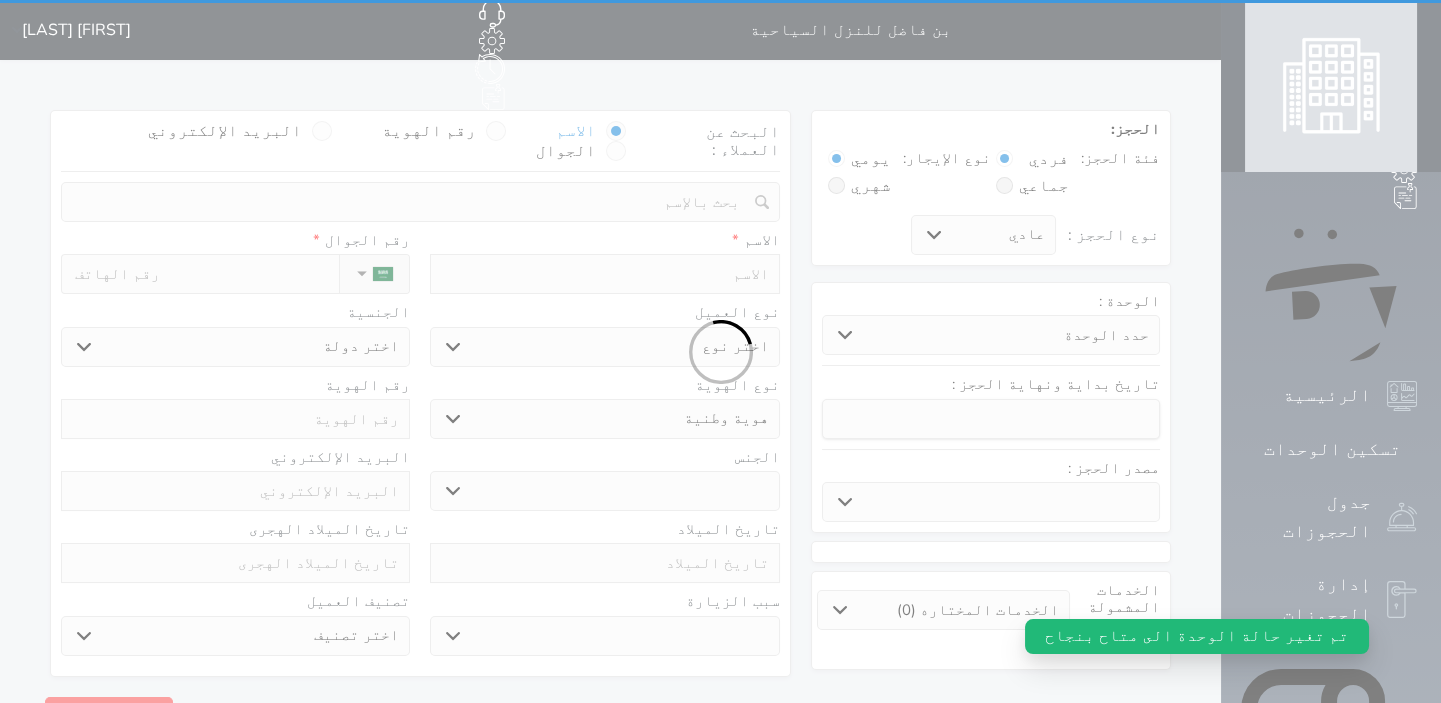 select 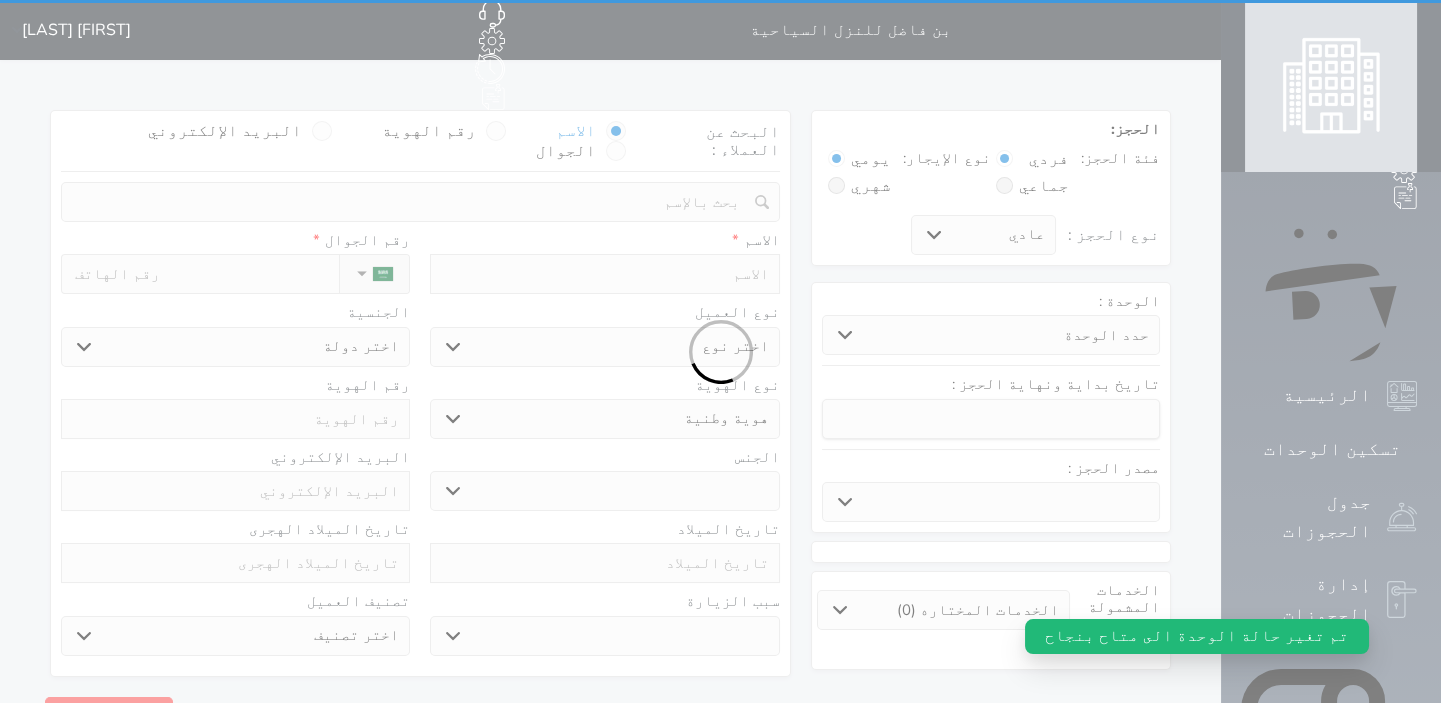 select 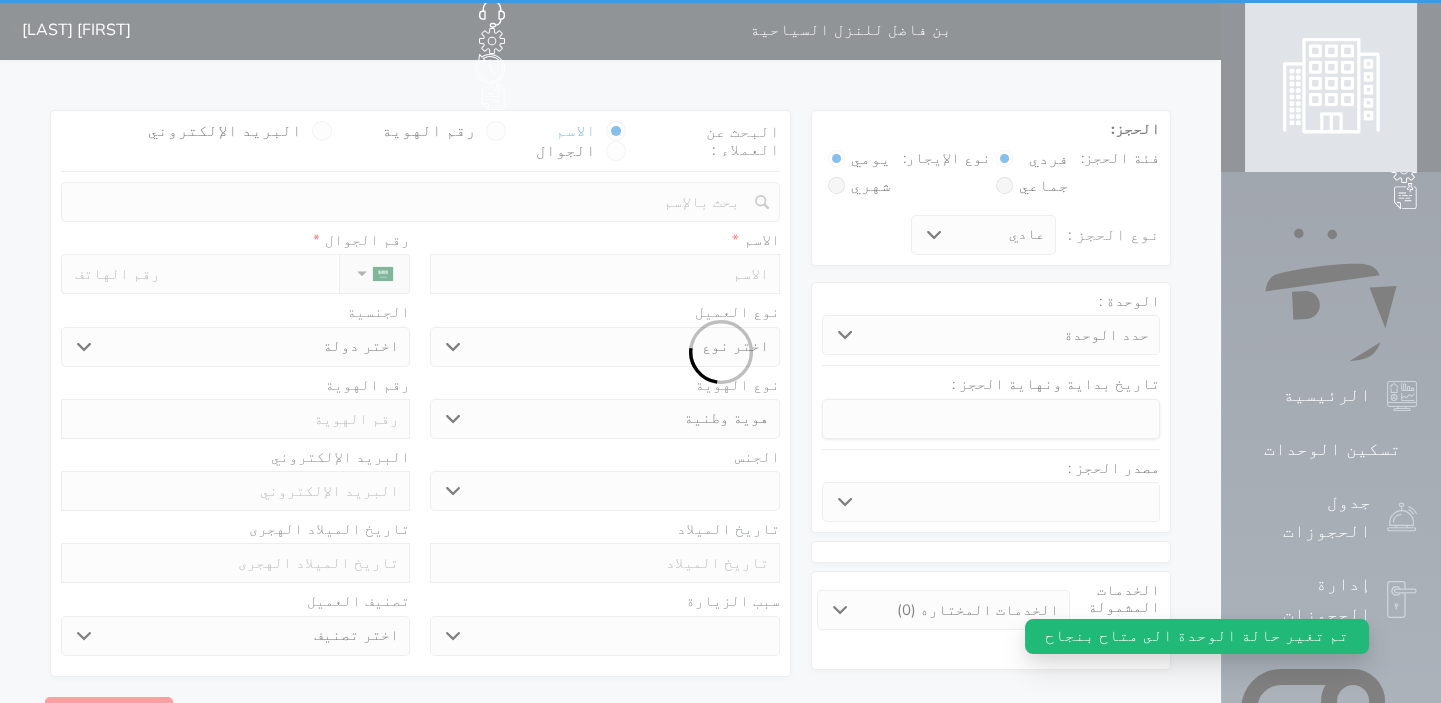 select 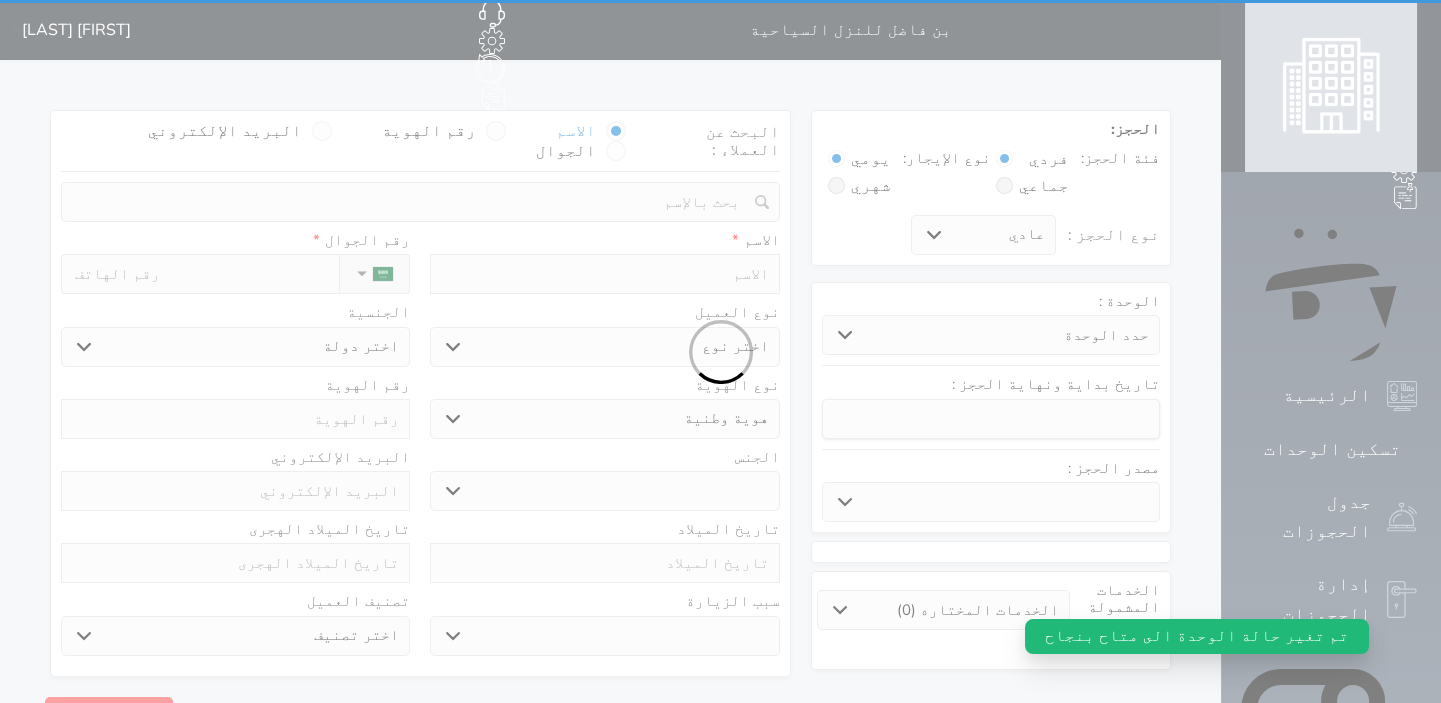 select 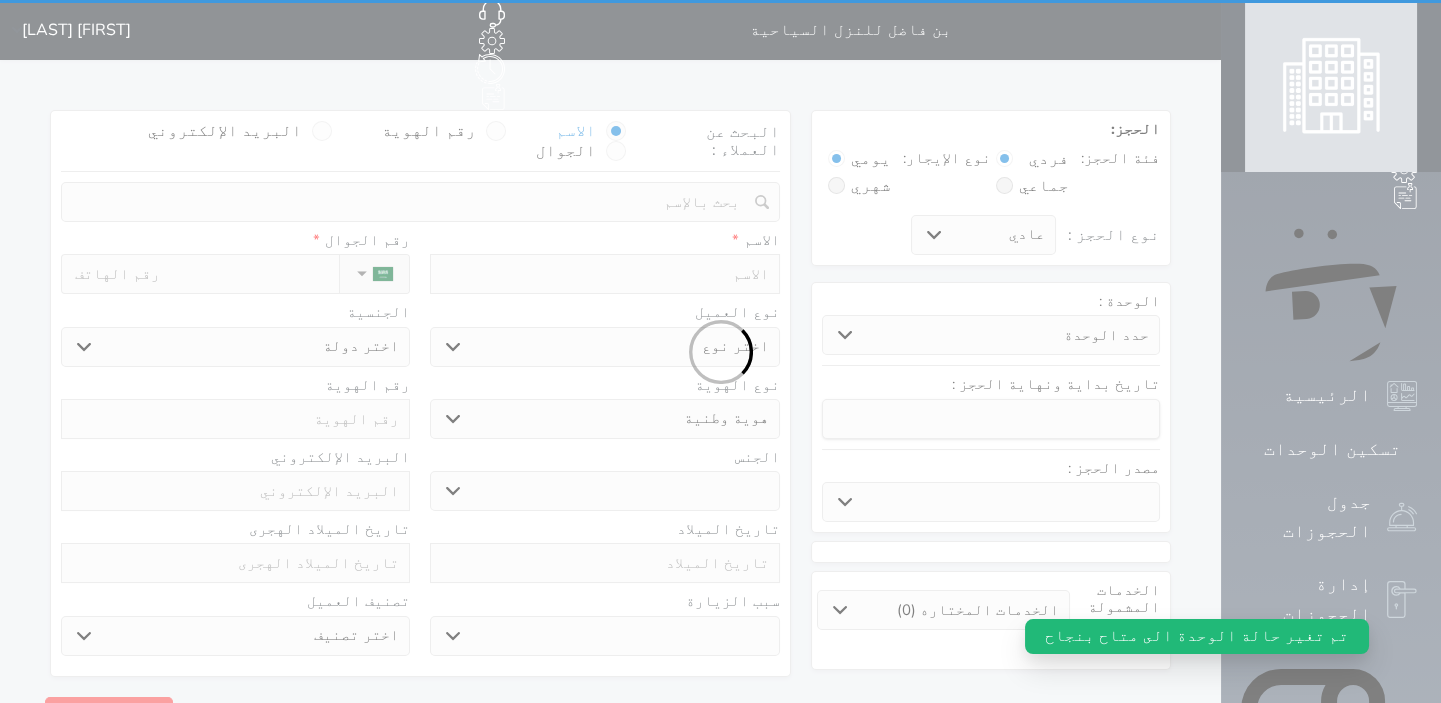 select 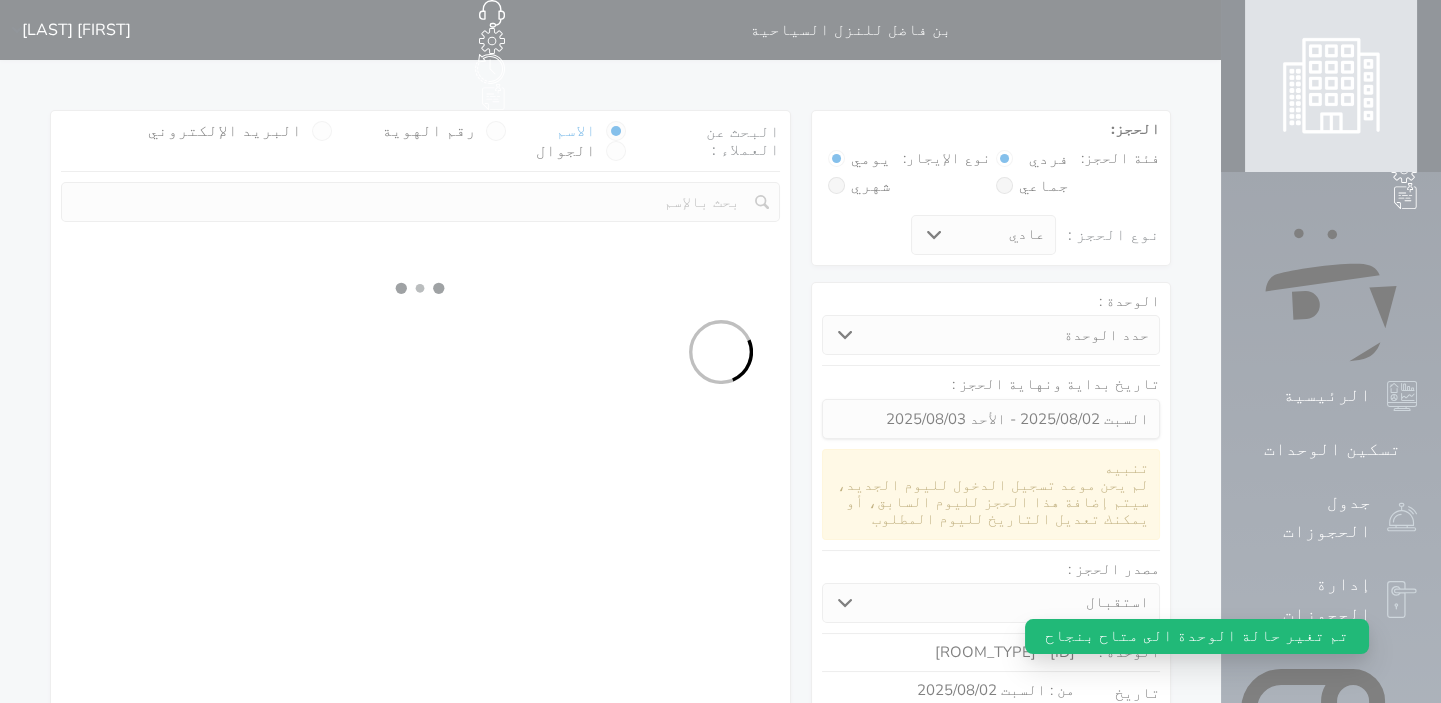 select 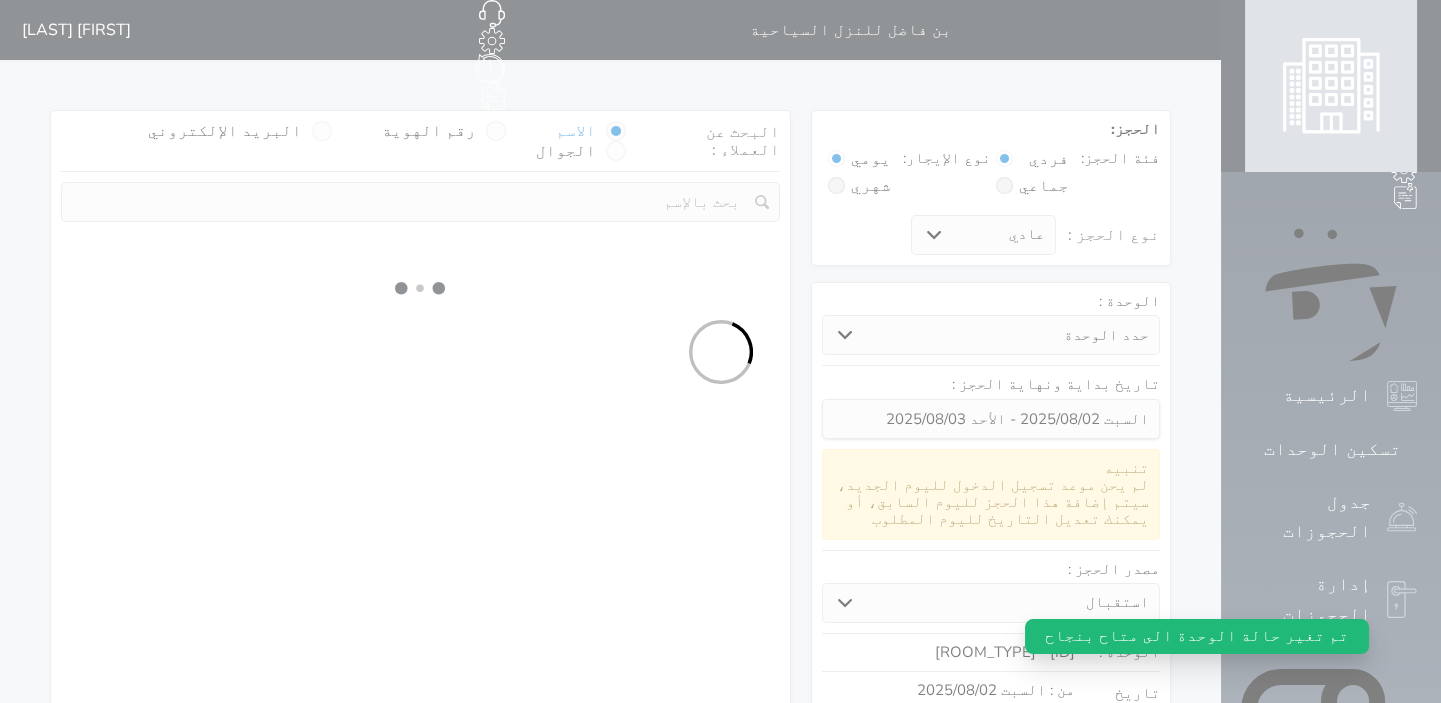 select on "113" 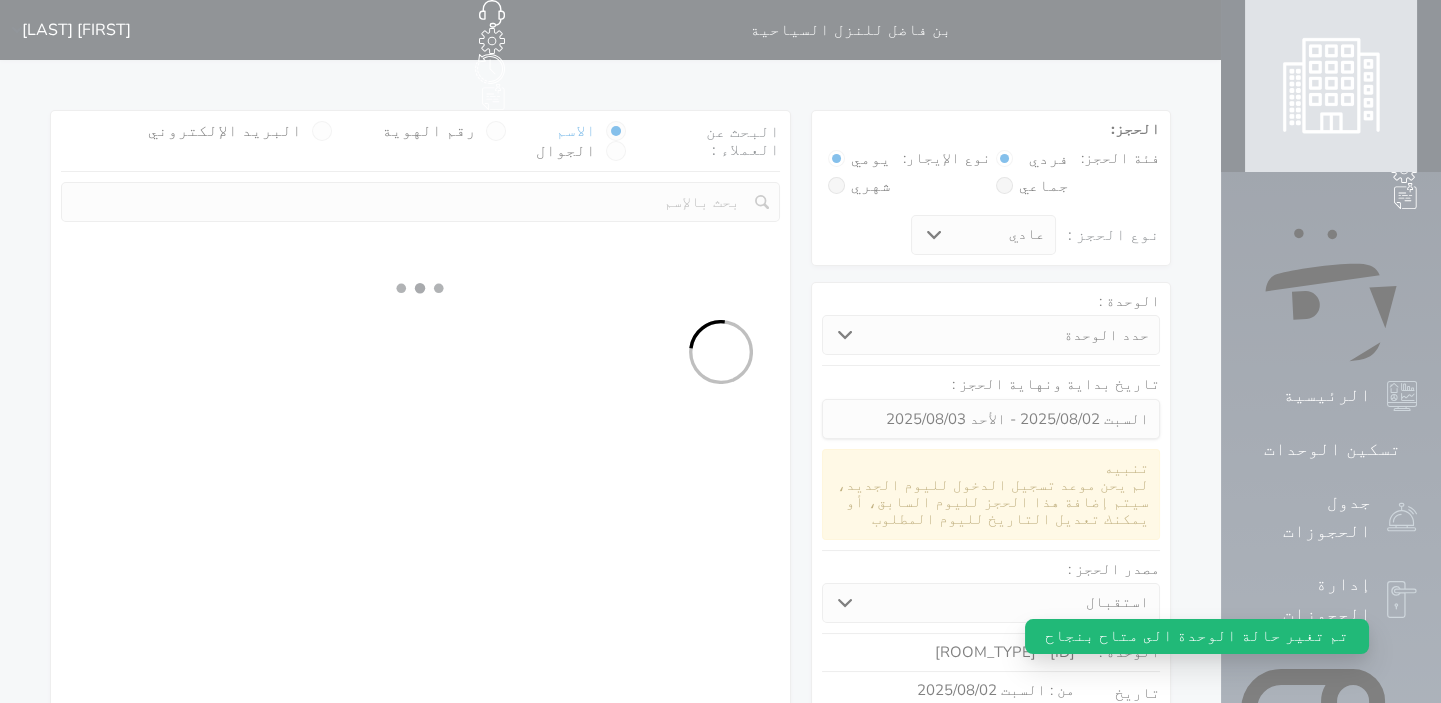 select on "1" 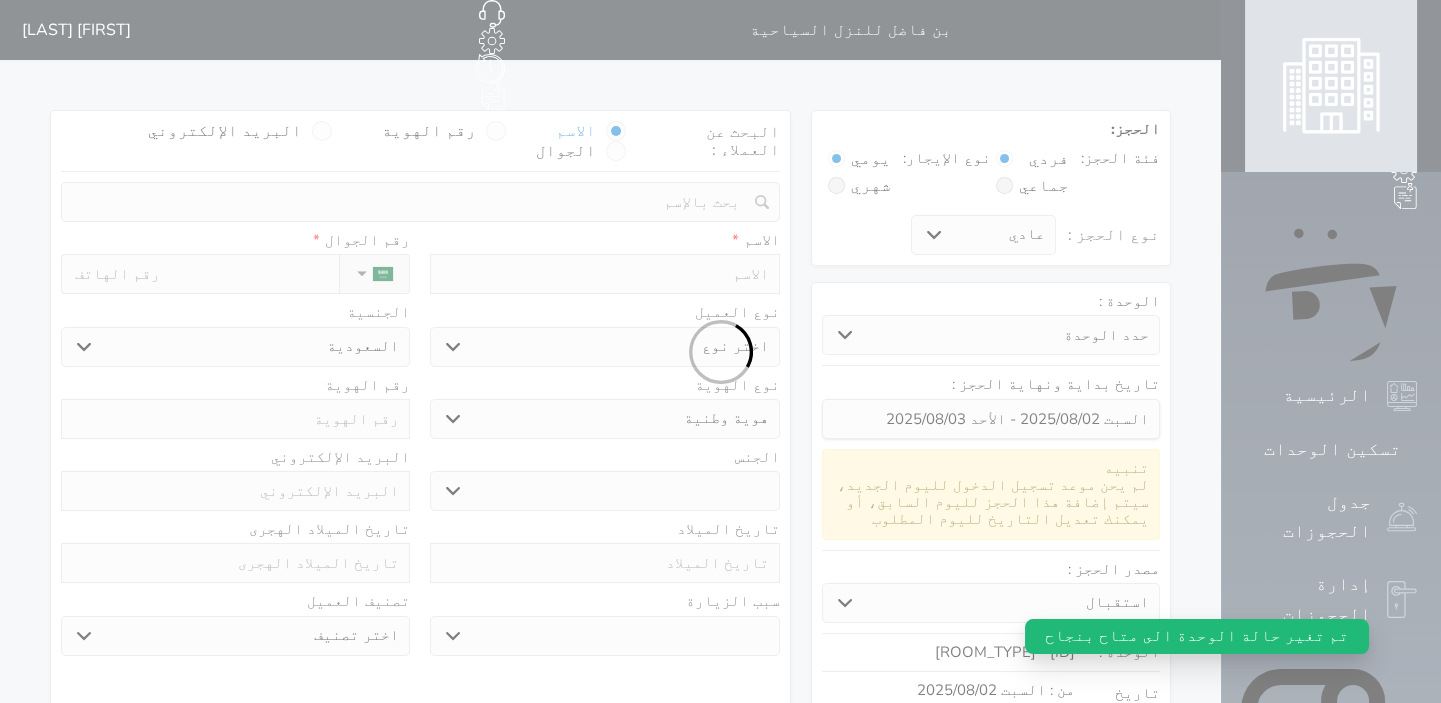 select 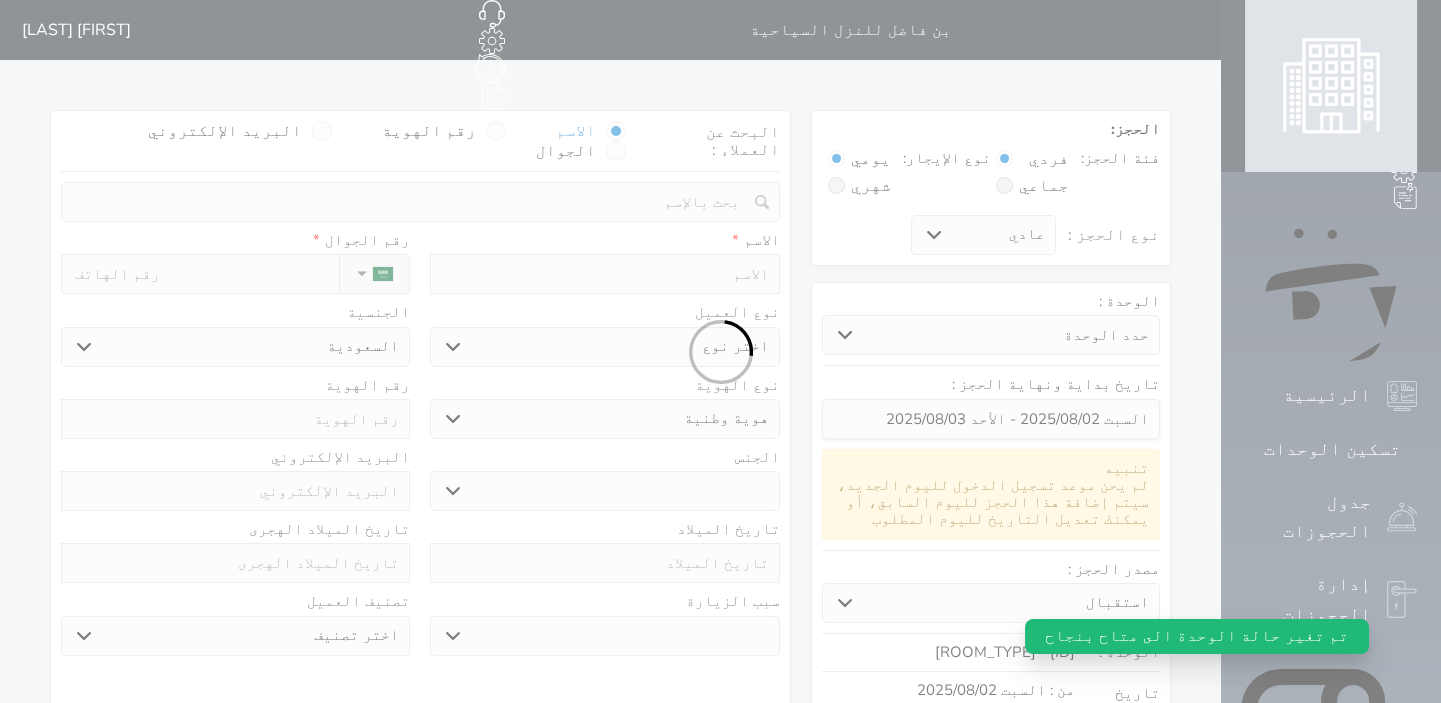 select on "1" 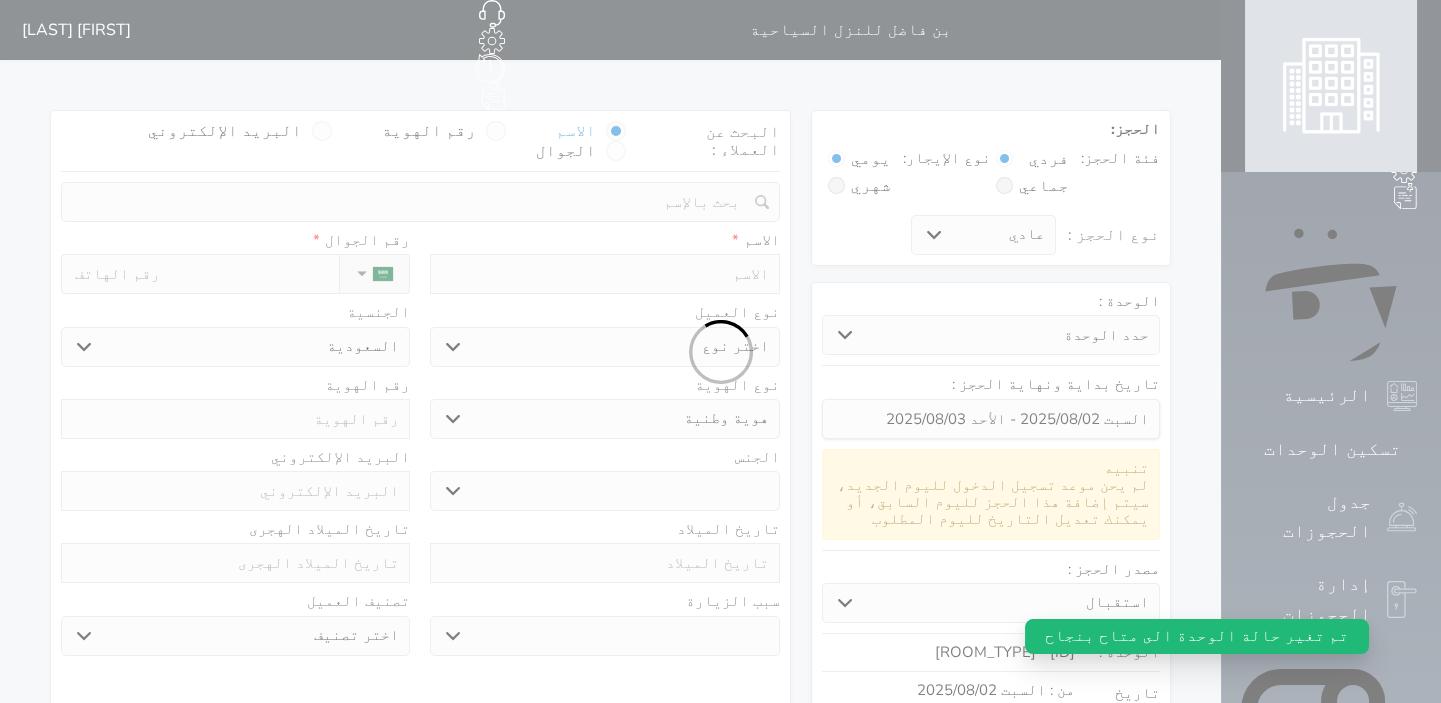 select on "7" 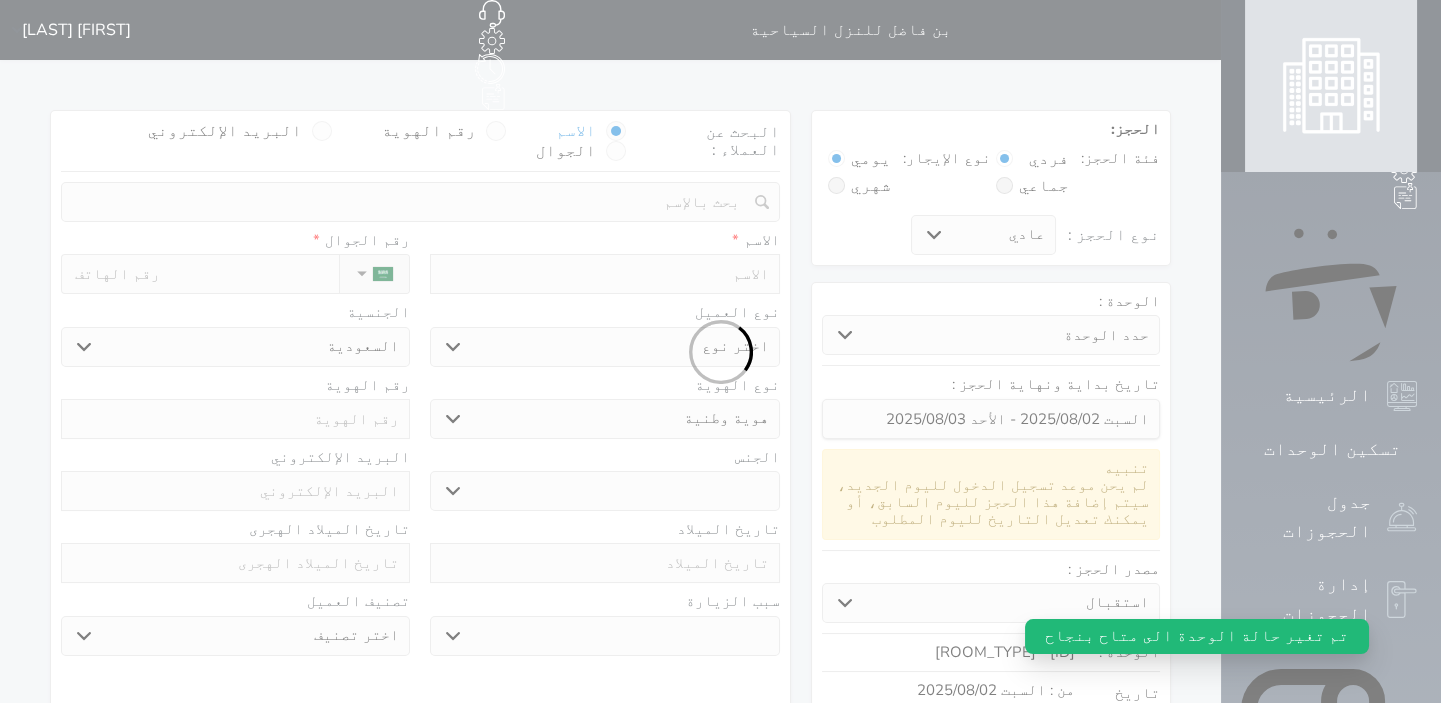 select 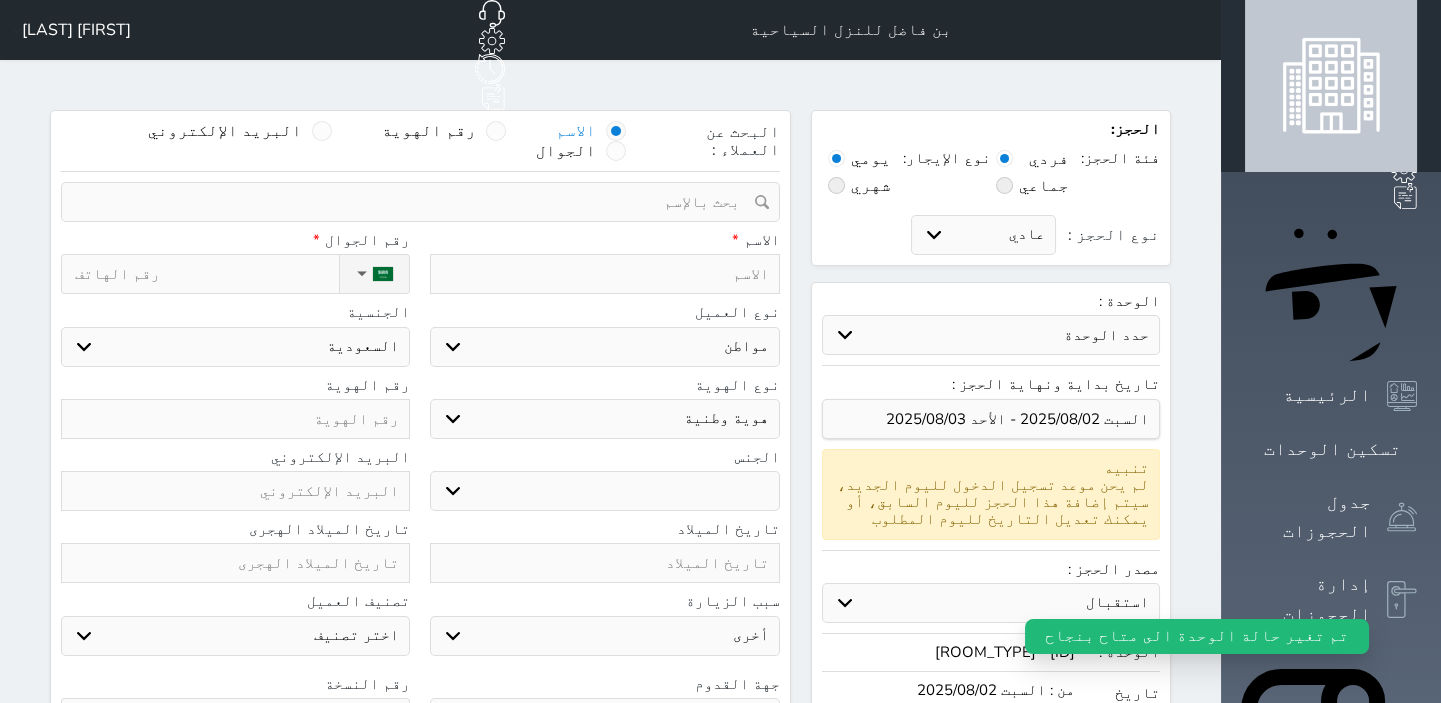 select 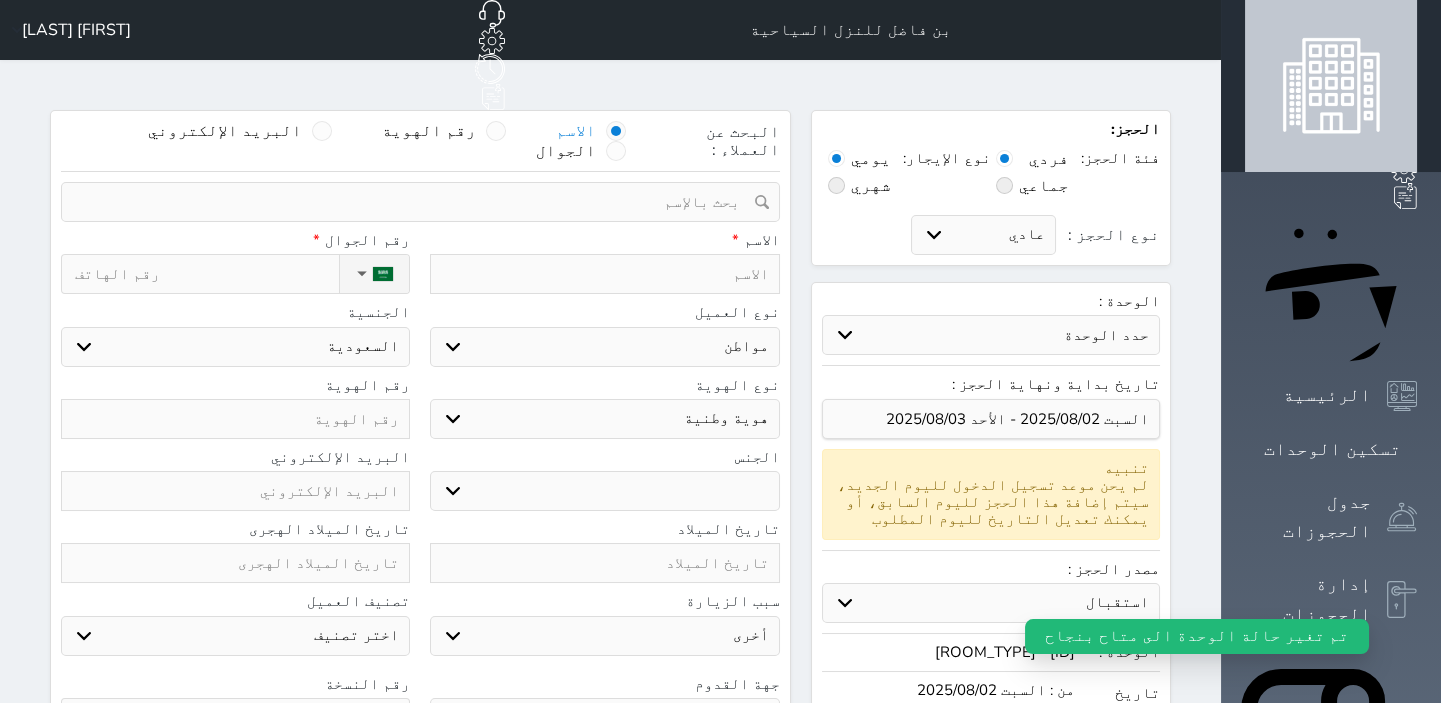 select 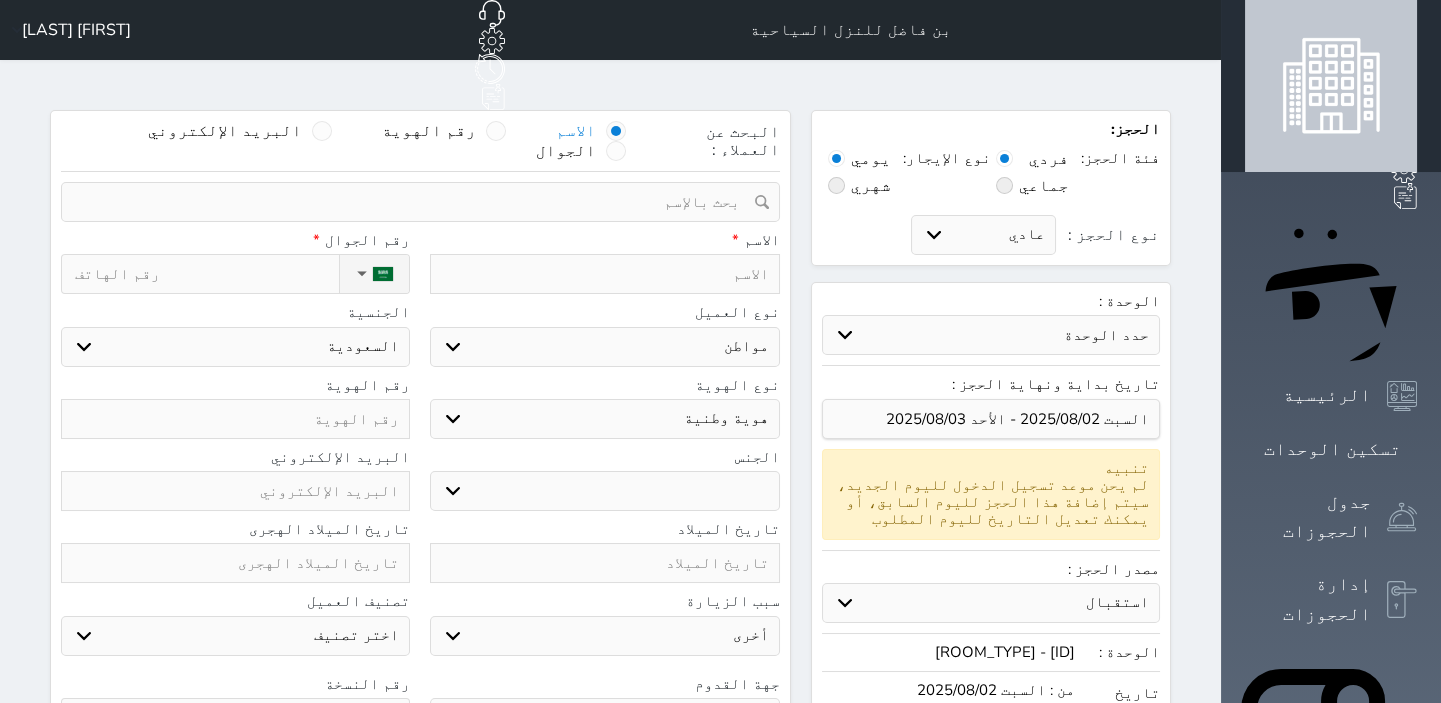 type on "ط" 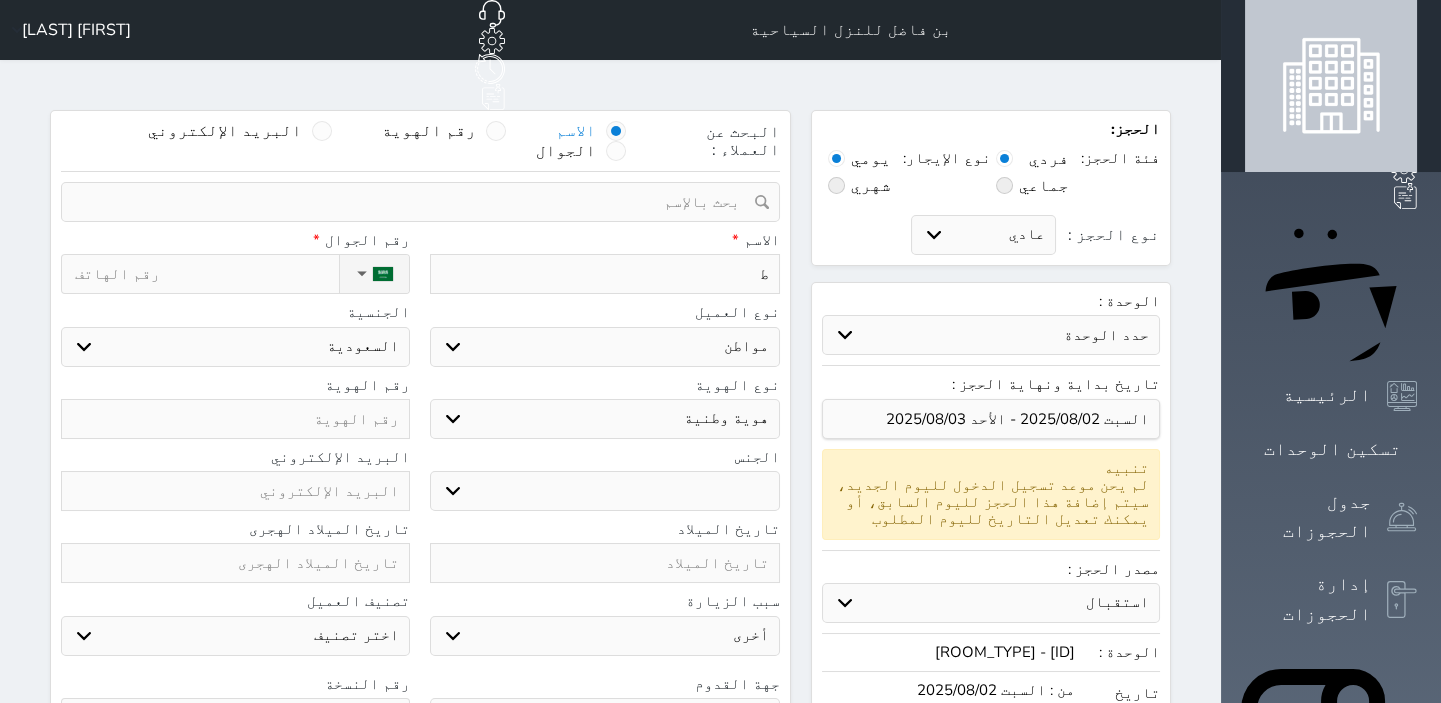 select 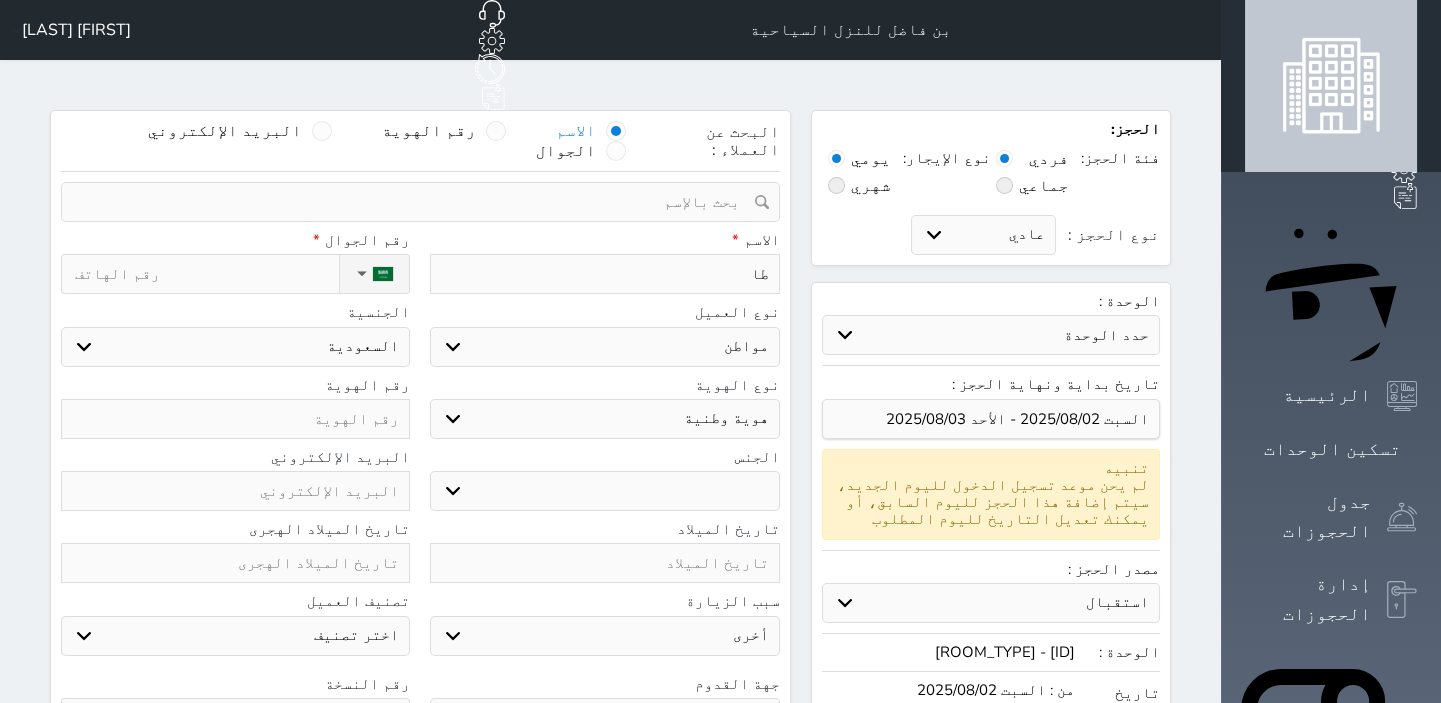 type on "[FIRST] [LAST]" 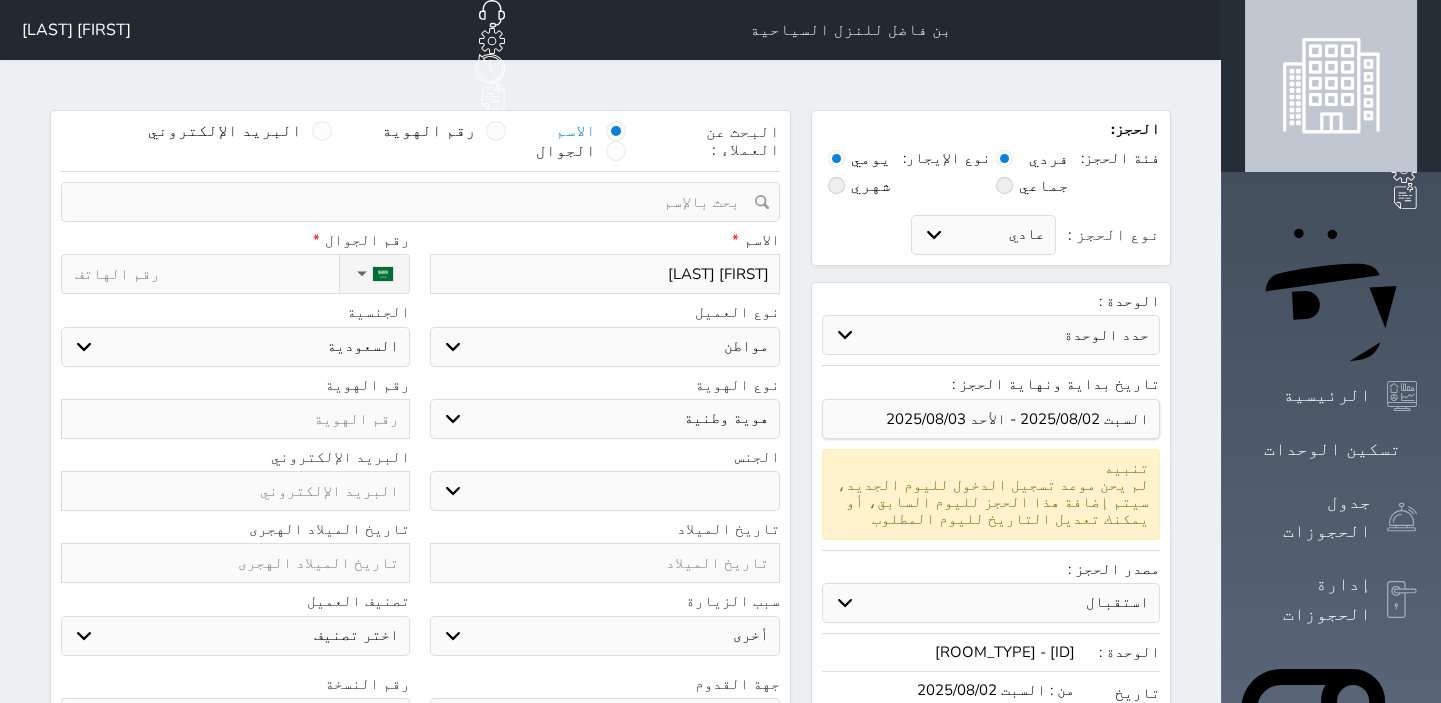 type on "[FIRST]" 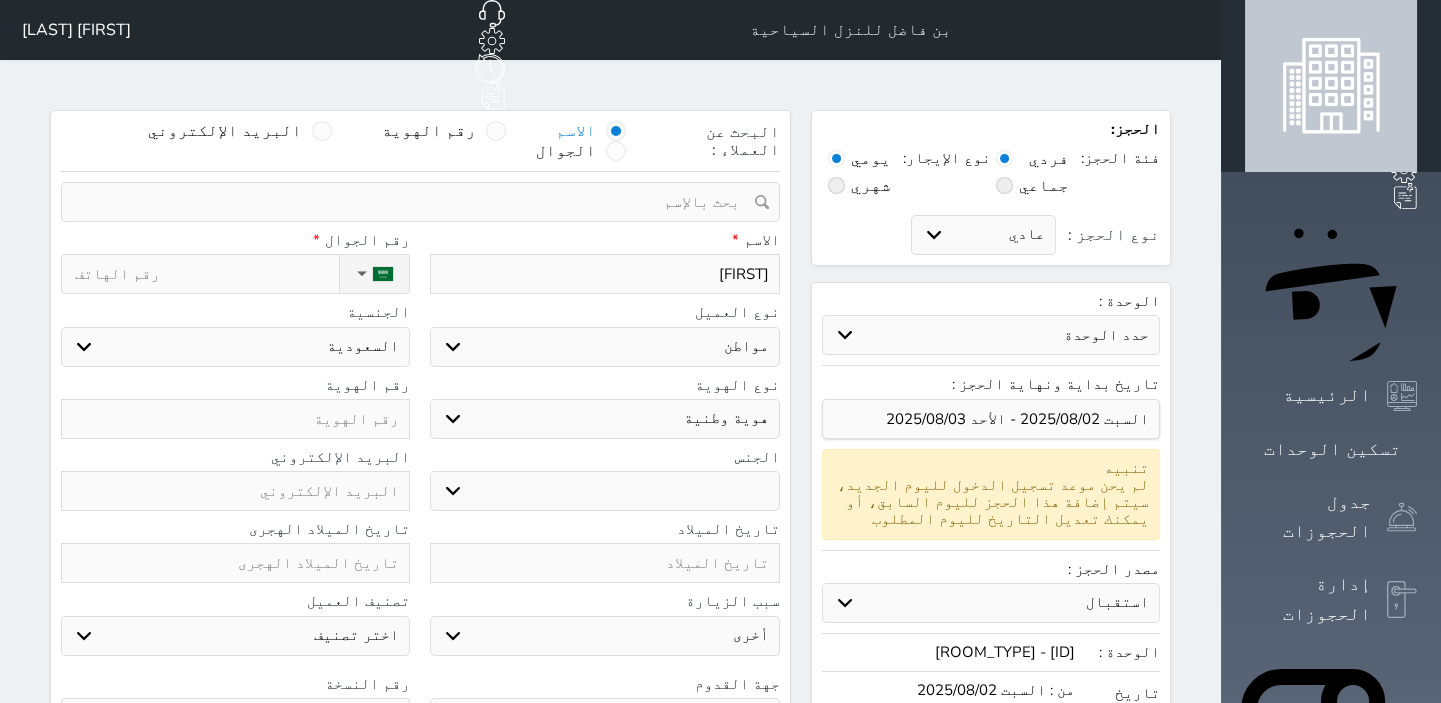 type on "[FIRST]" 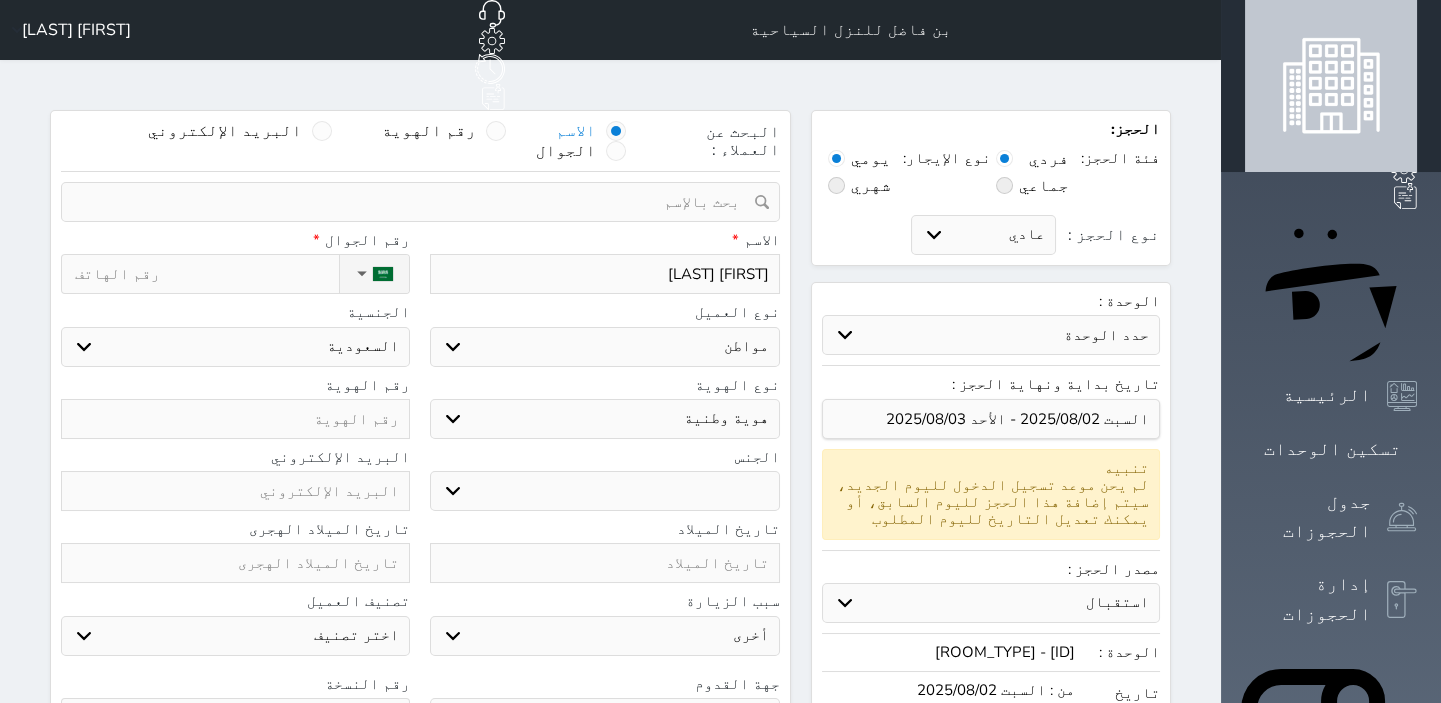 type on "[FIRST] [LAST]" 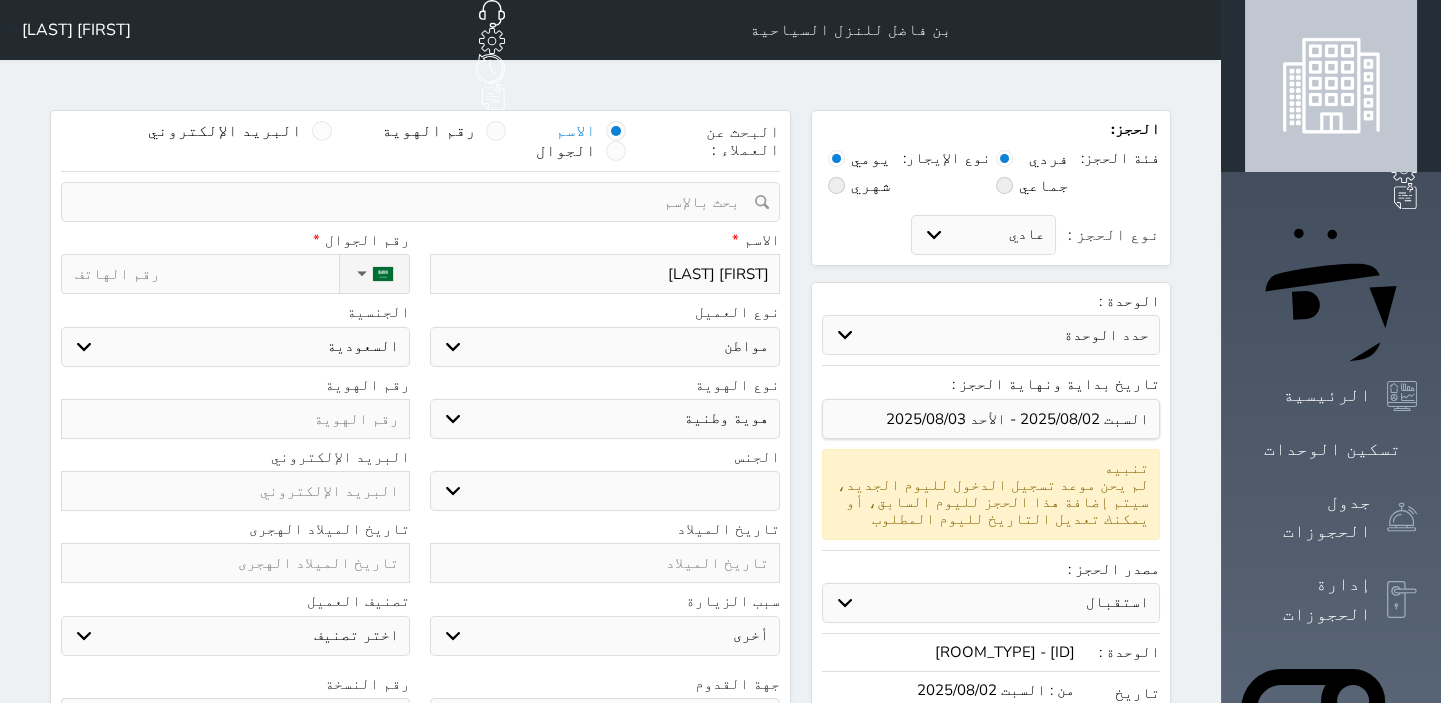 type on "[FIRST] [LAST] ا" 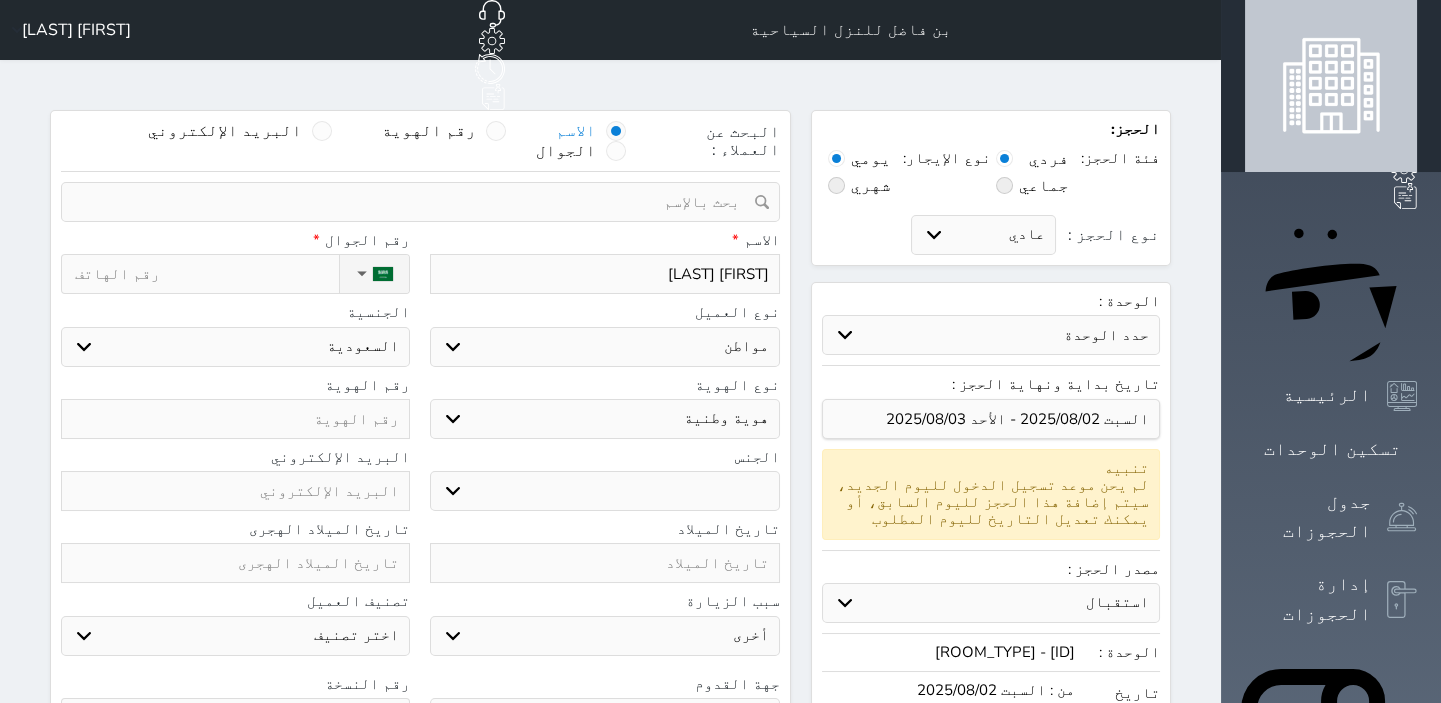 select 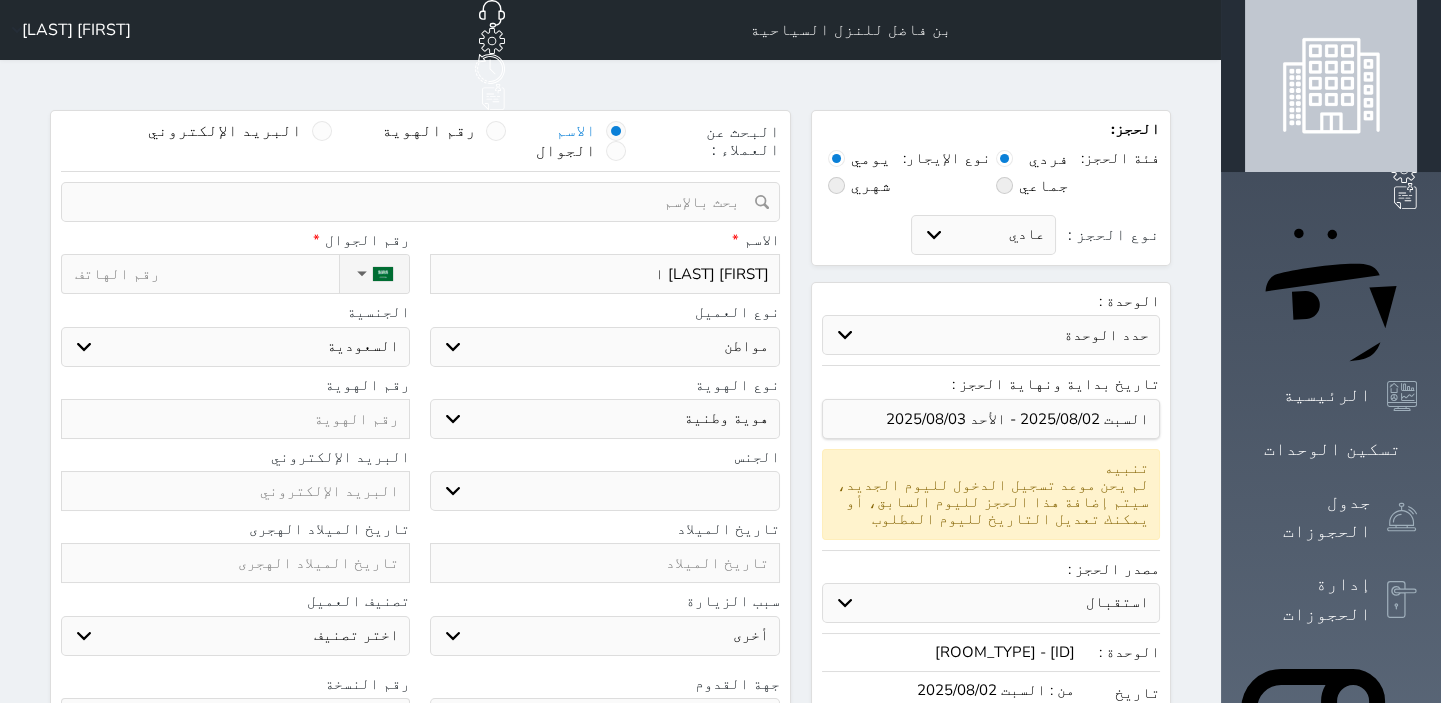 type on "[FIRST] [LAST] ا" 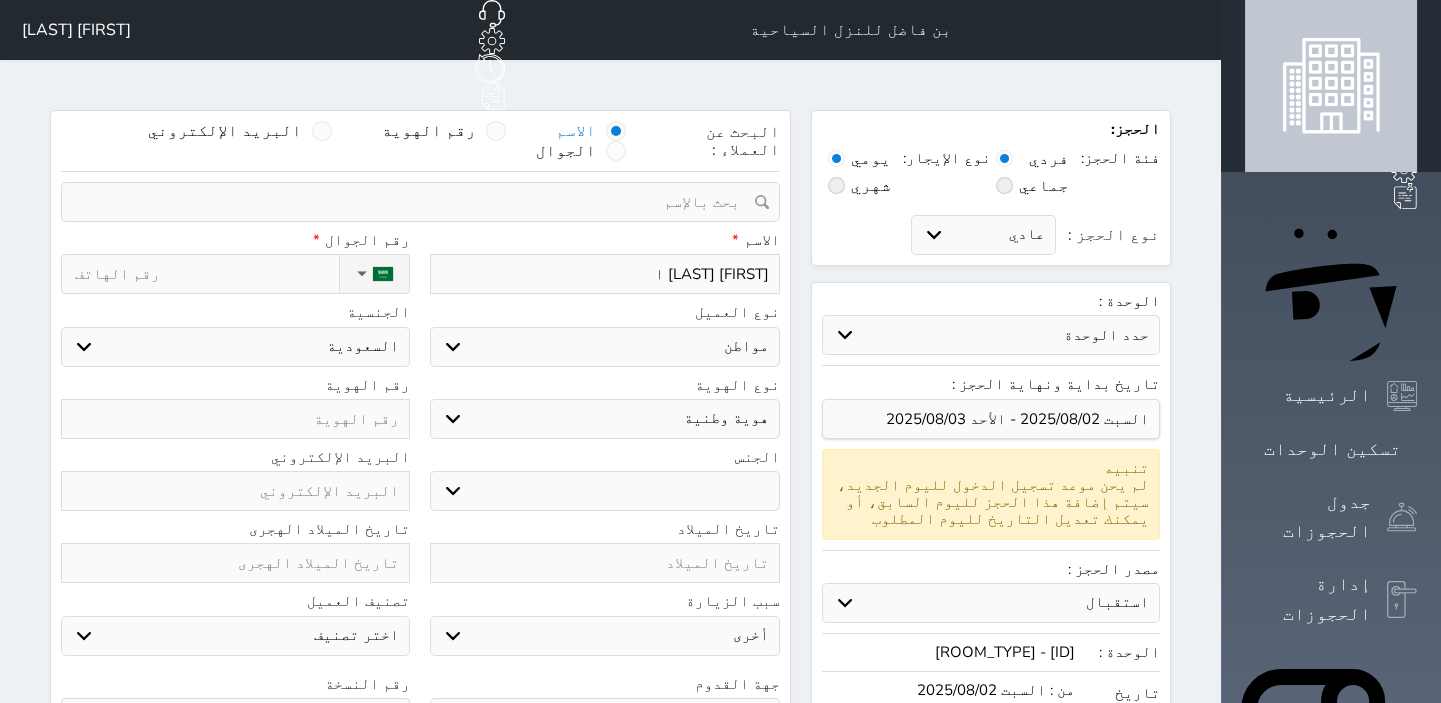 select 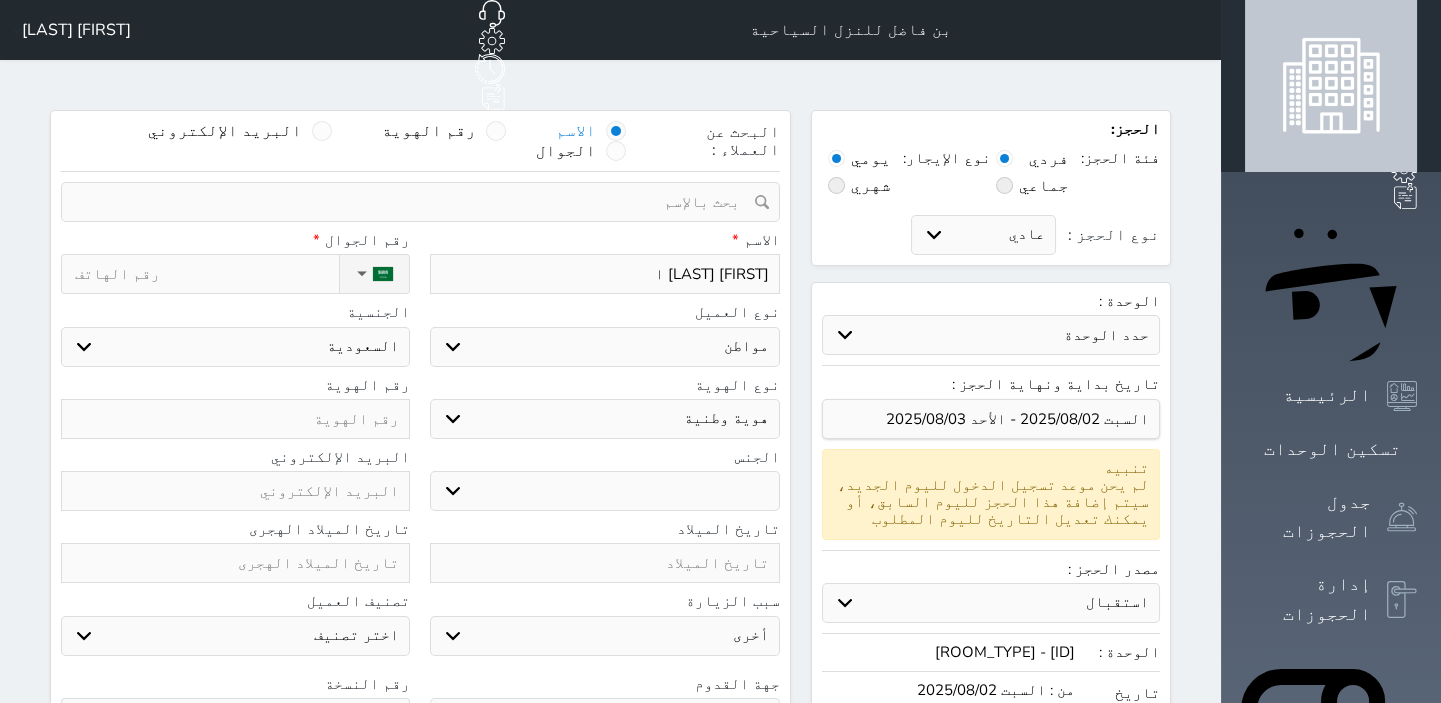 type on "[FIRST] [LAST] [LAST]" 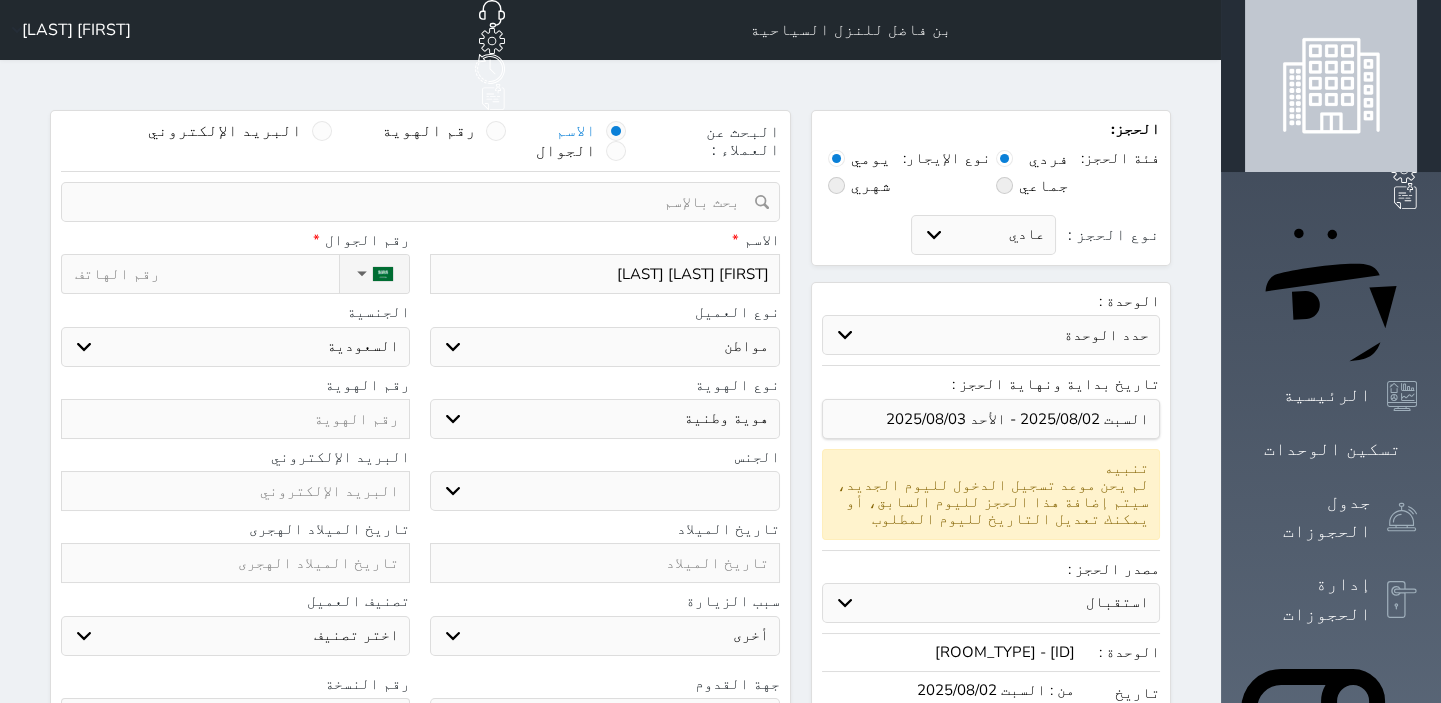 type on "[FIRST] [LAST] [LAST]" 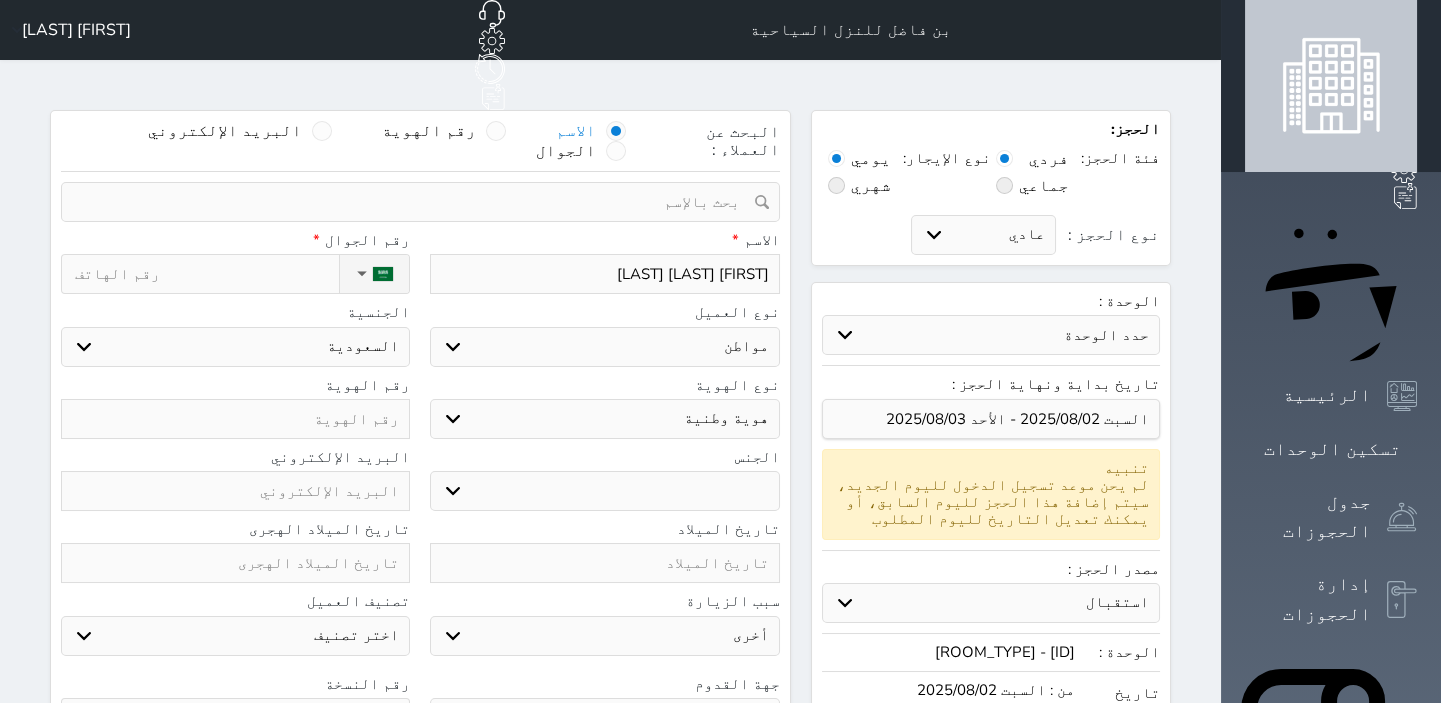 select 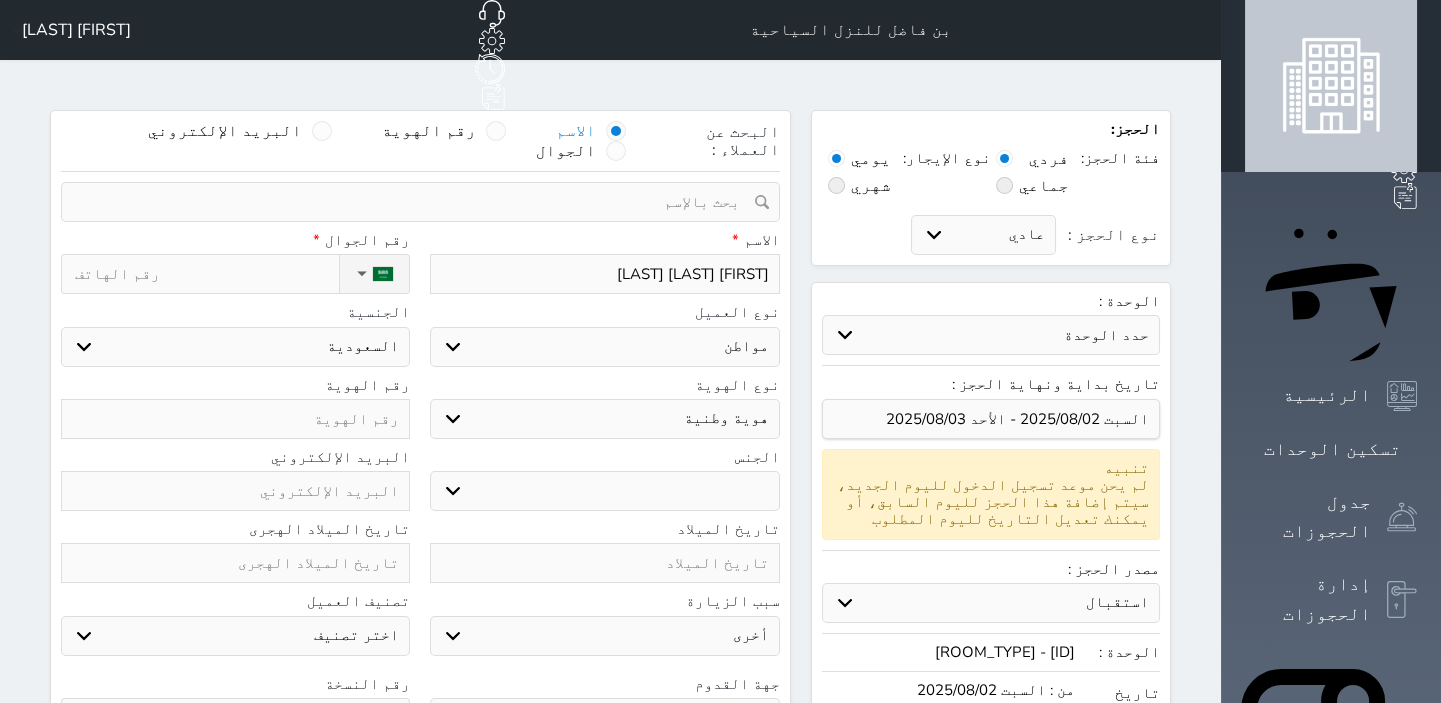 select 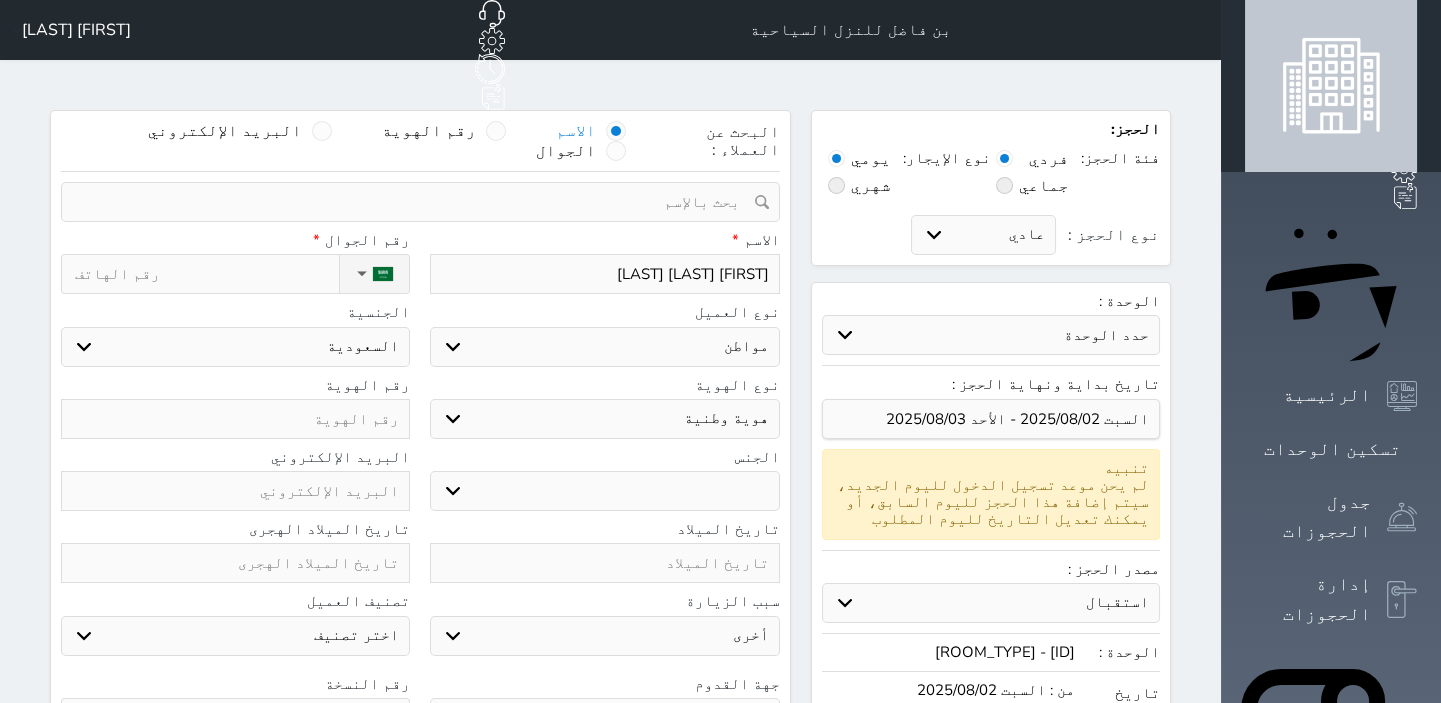 type on "[FIRST] [LAST] [LAST]" 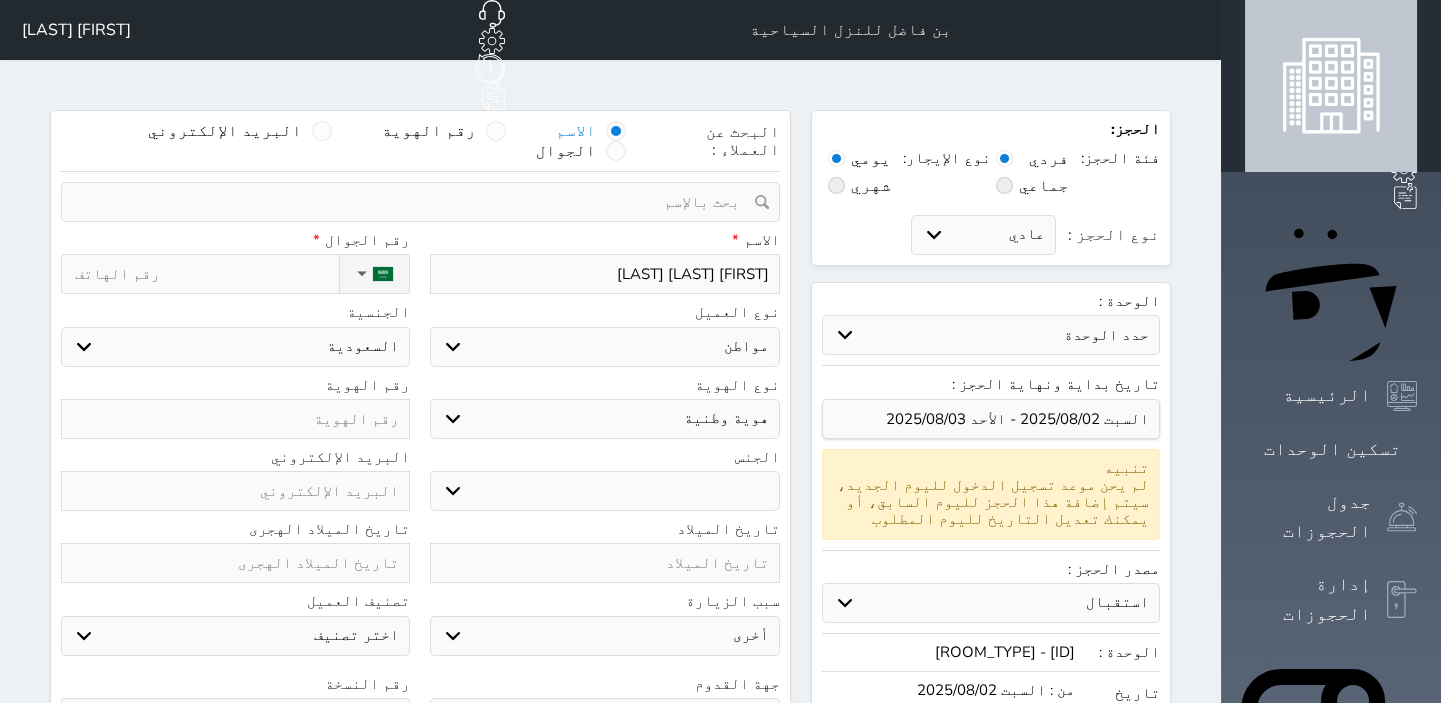 select 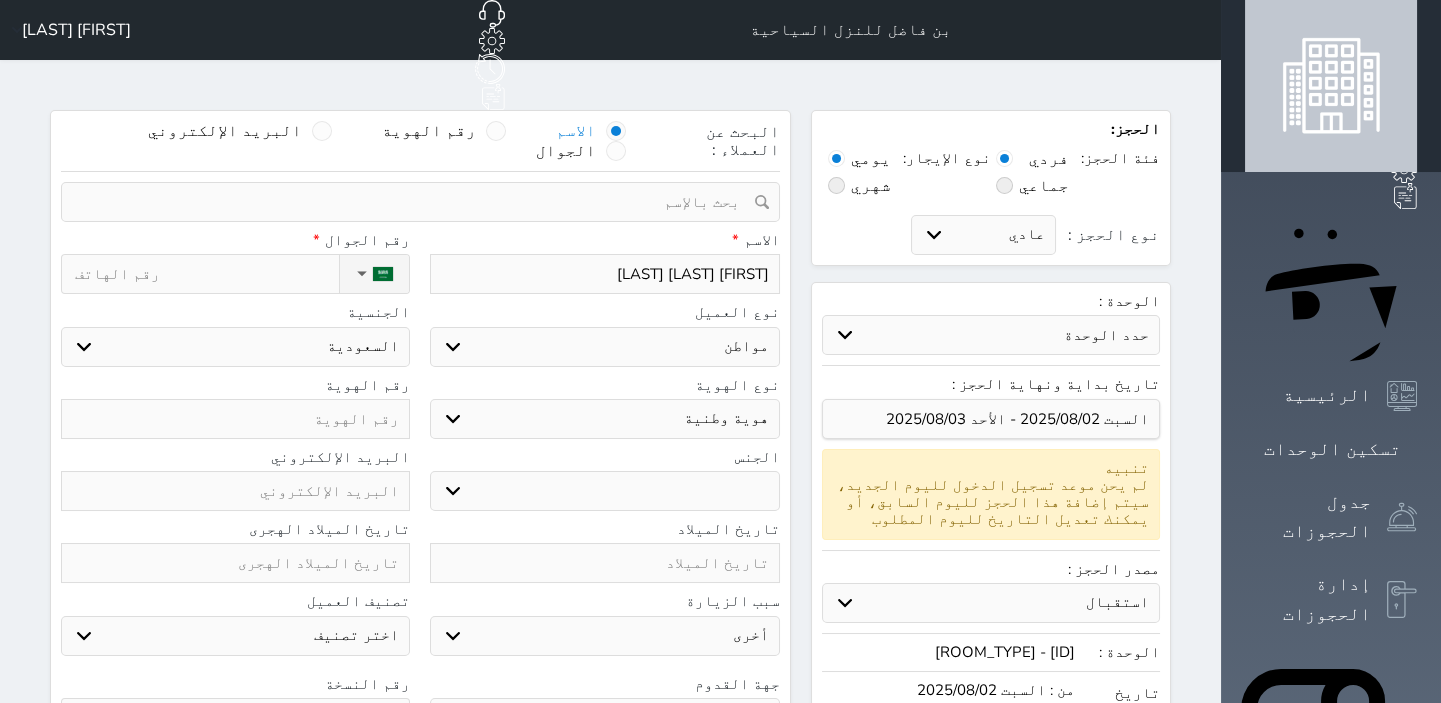 type on "[FIRST] [LAST] [LAST]" 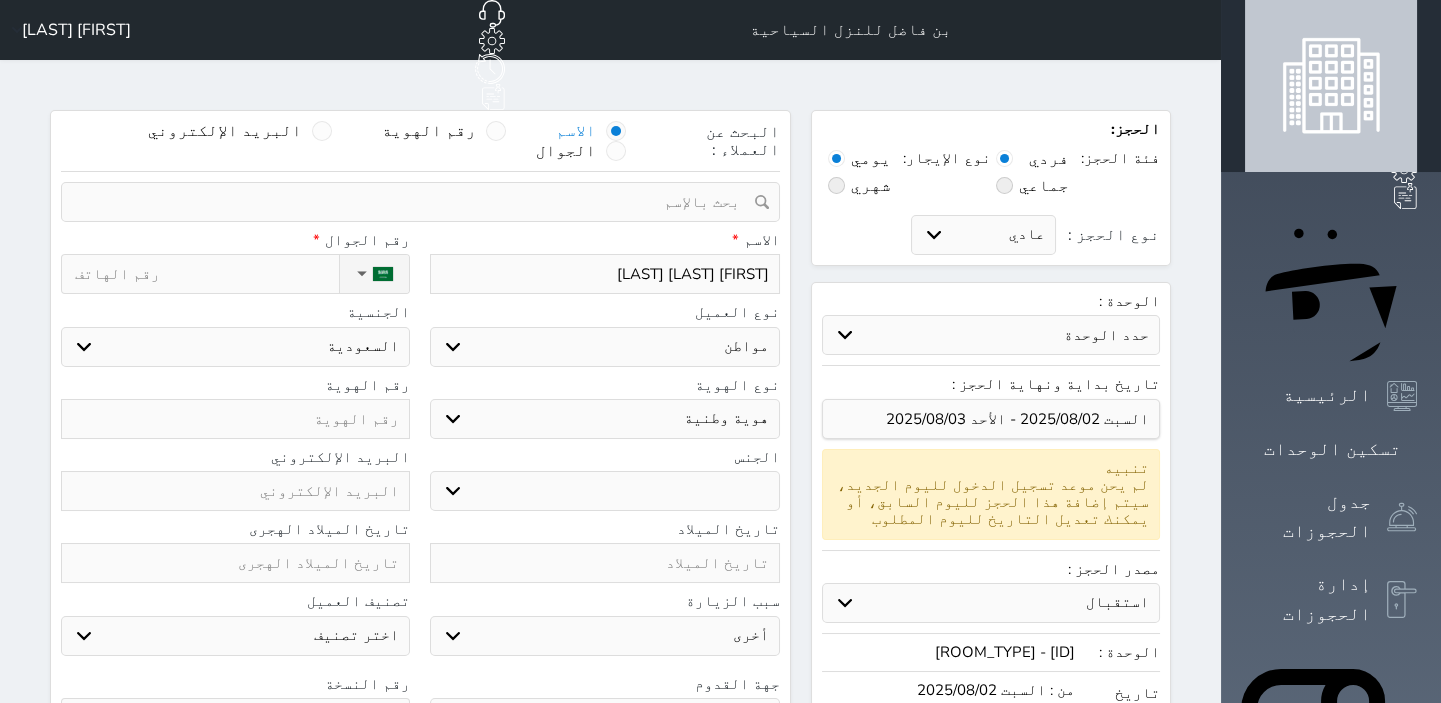 select 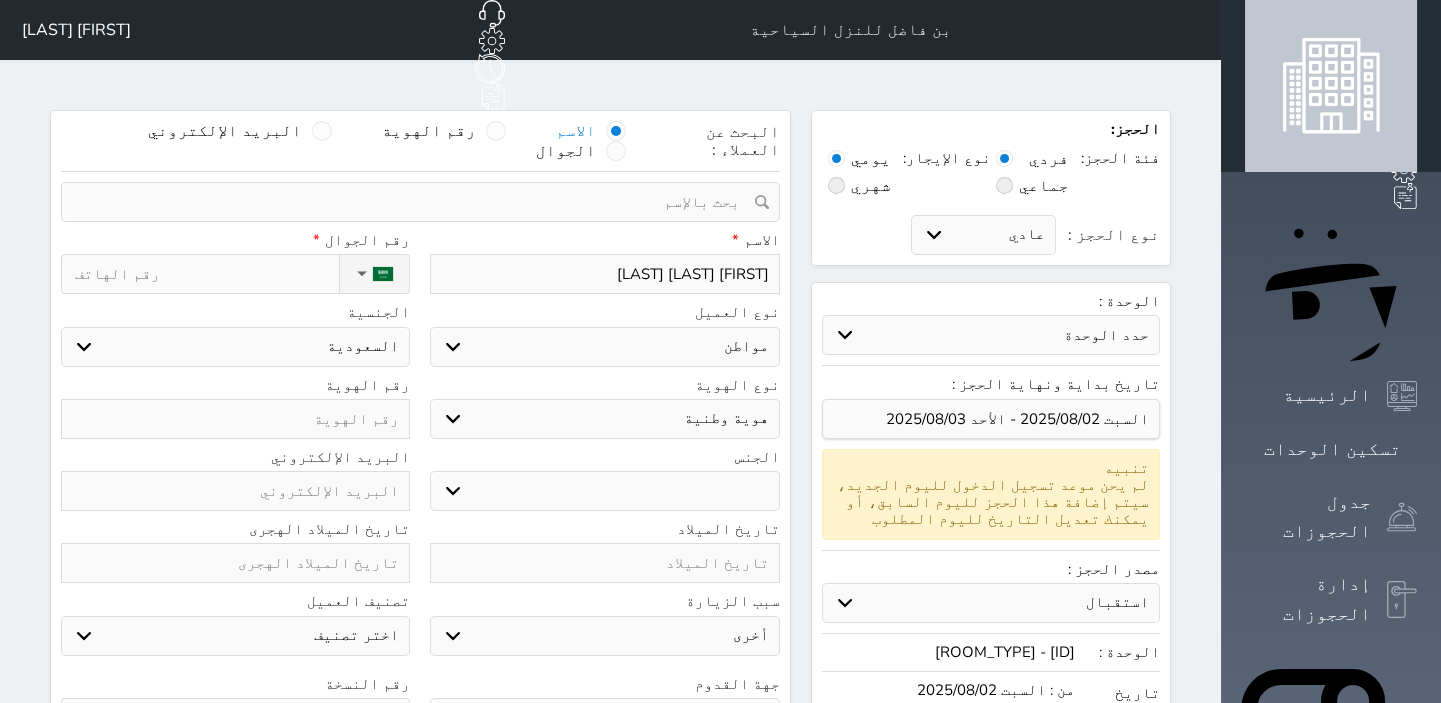 type on "[FIRST] [LAST] [LAST]" 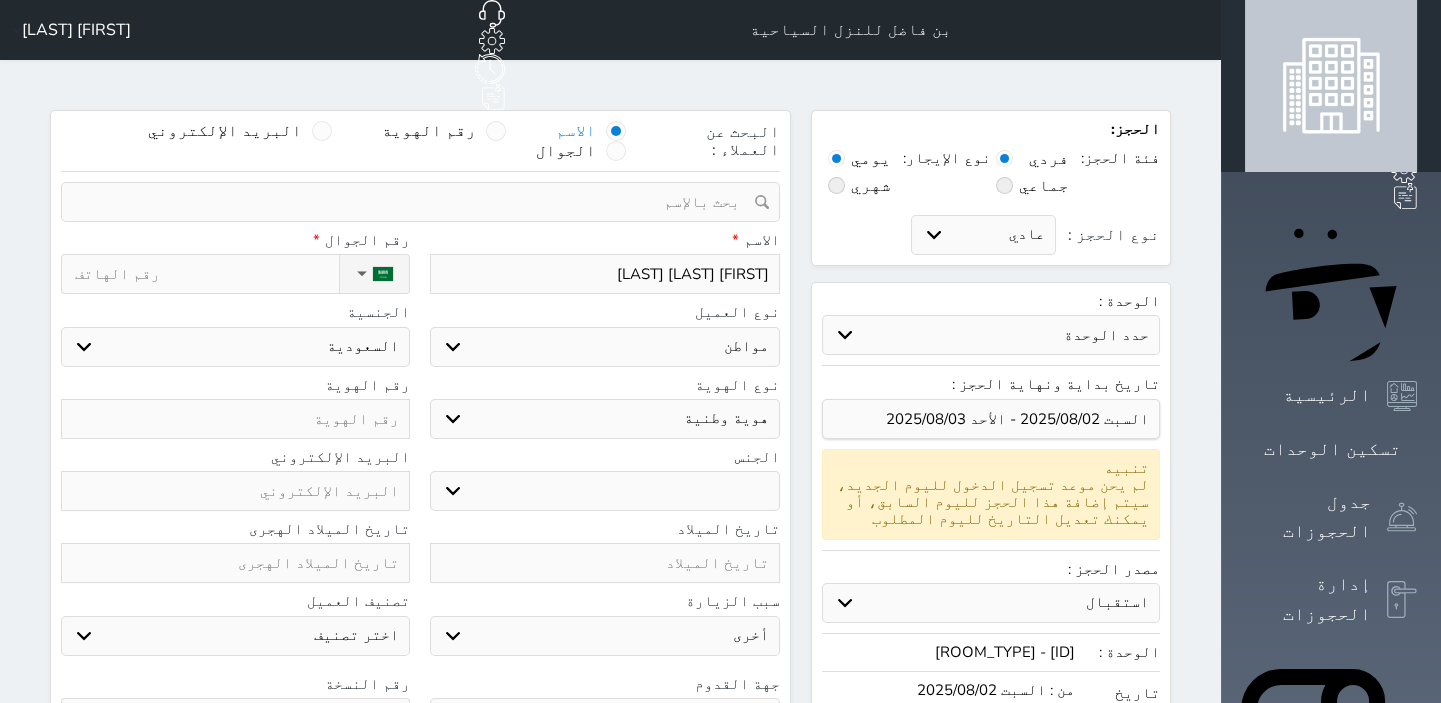 click at bounding box center (235, 419) 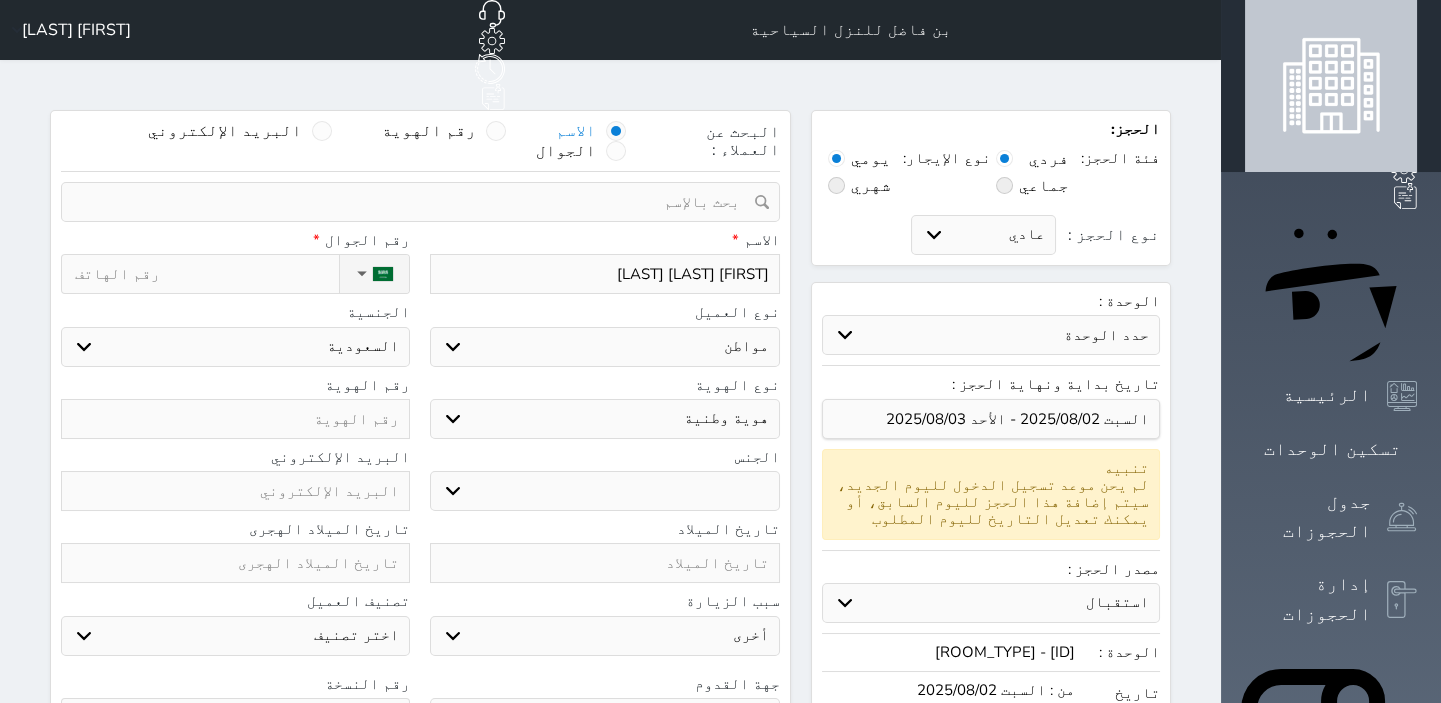type on "1" 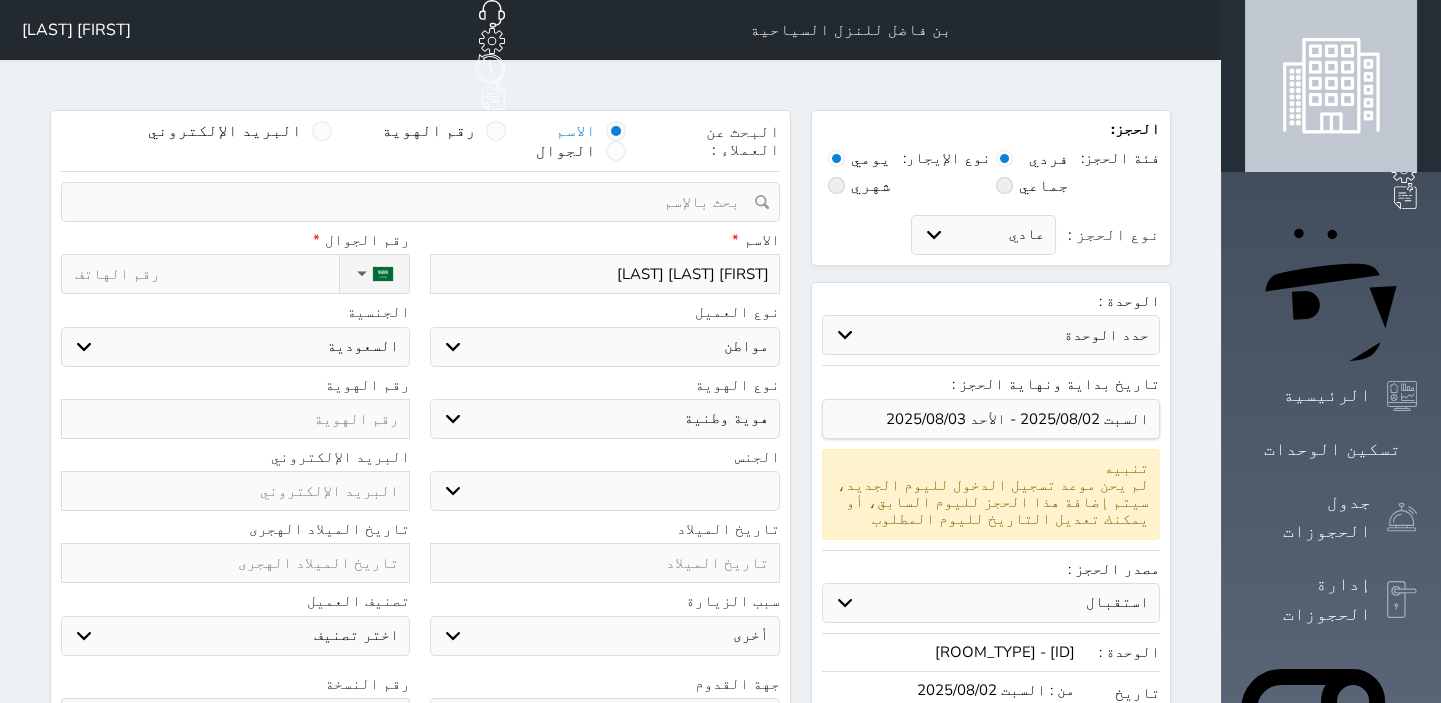 select 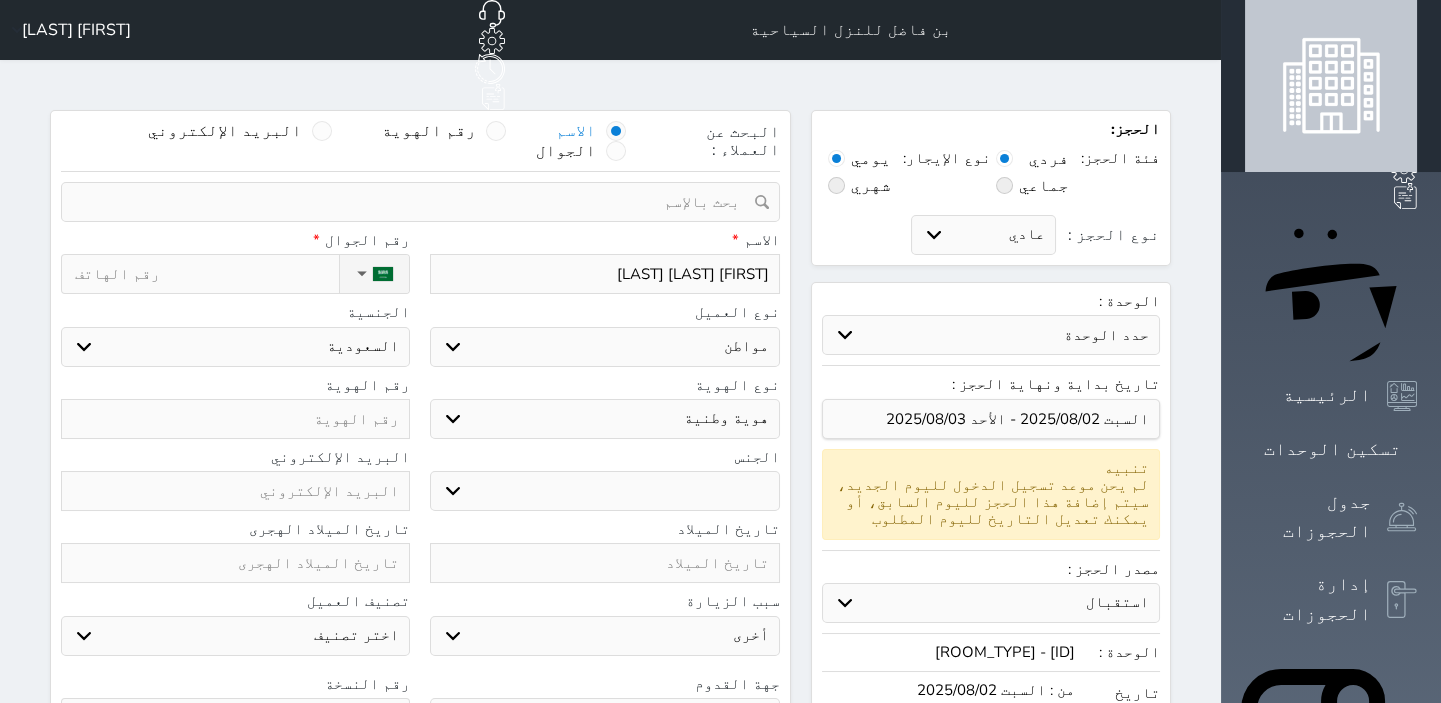 select 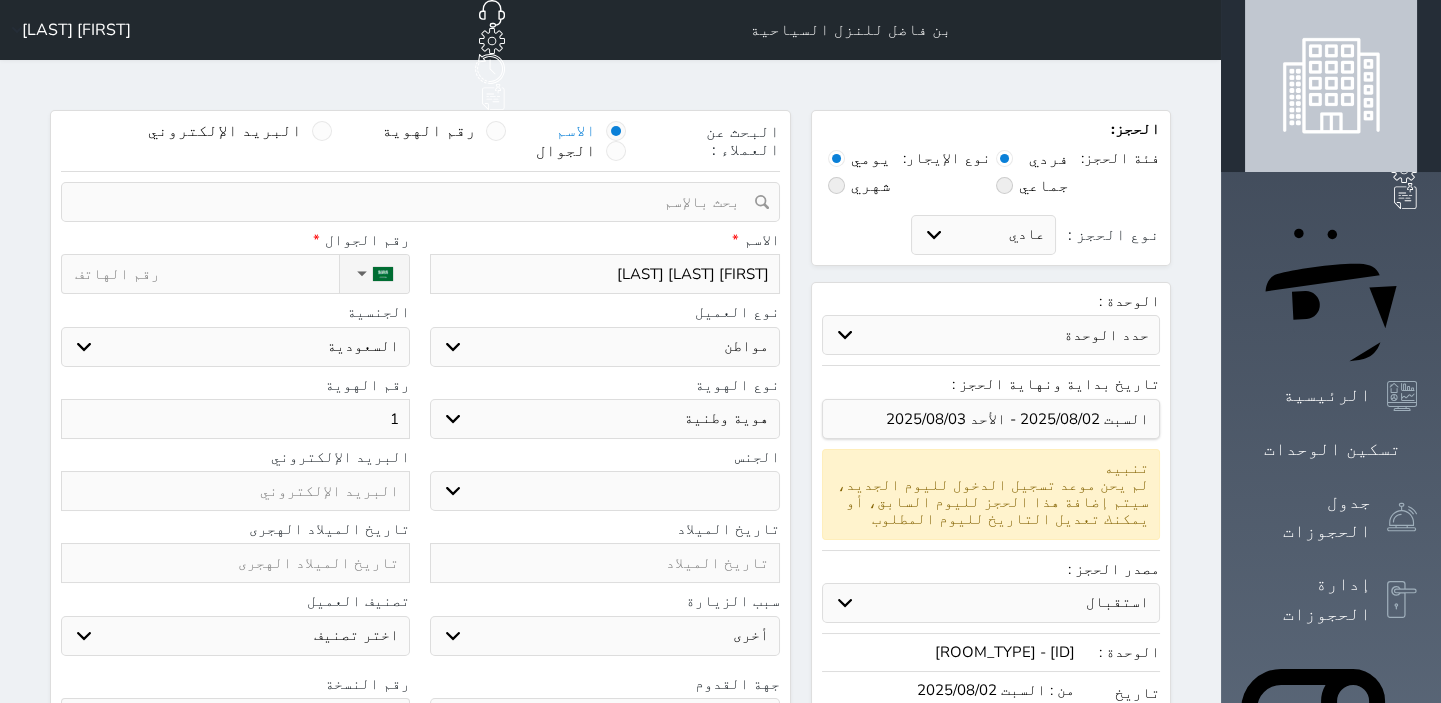 type on "10" 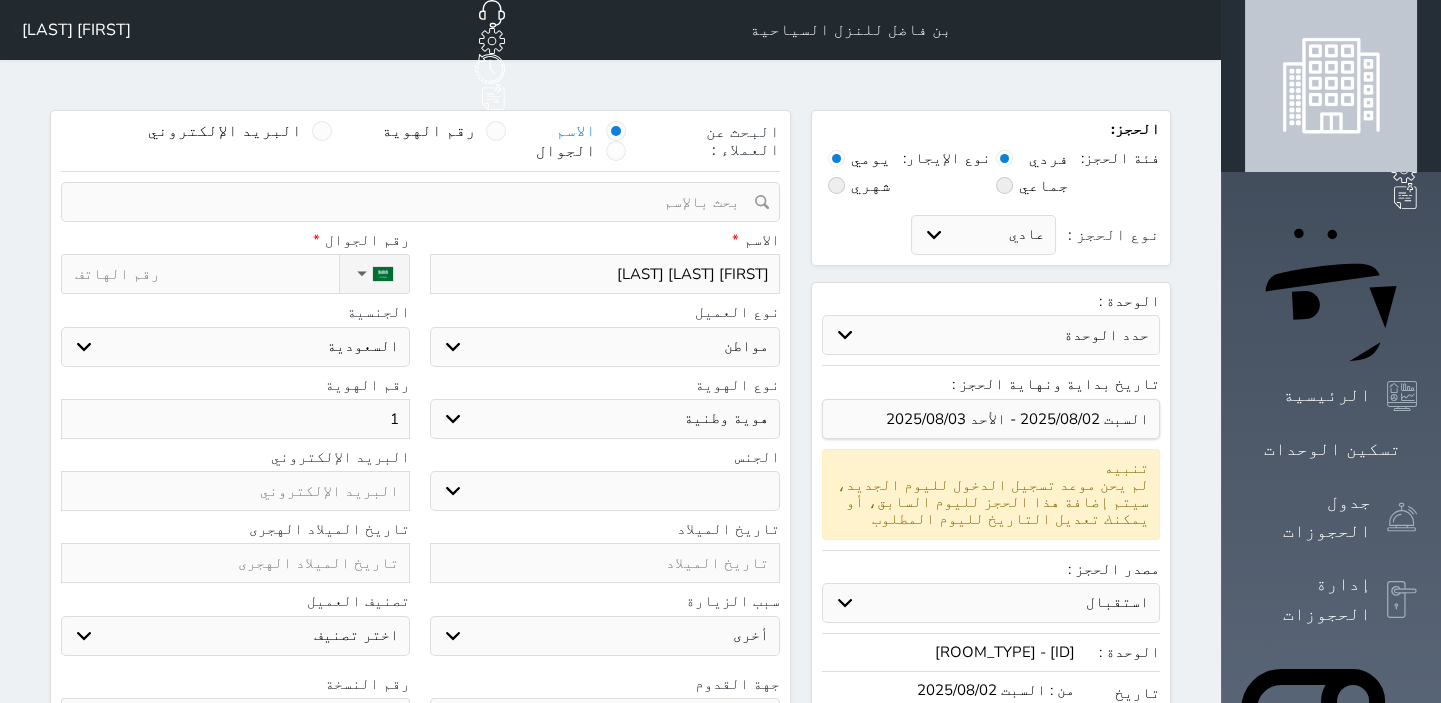 select 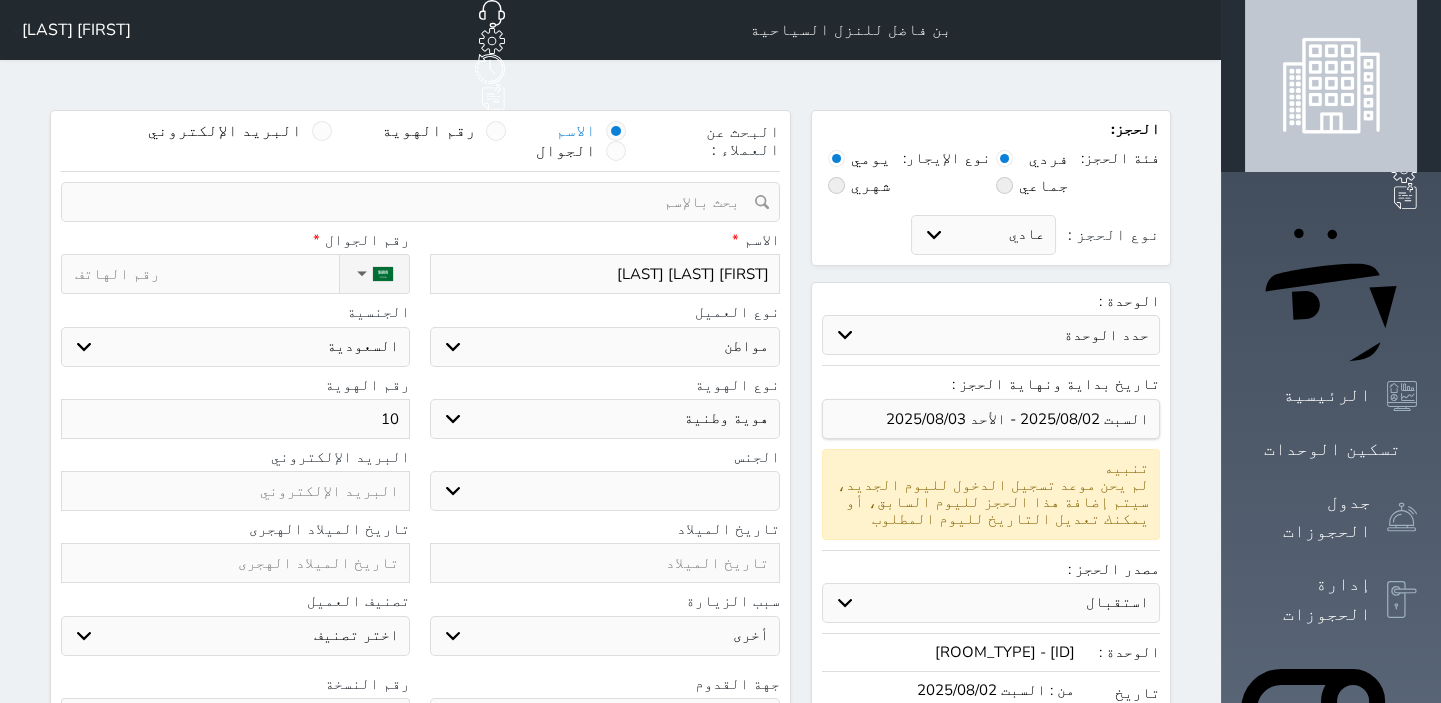 type on "108" 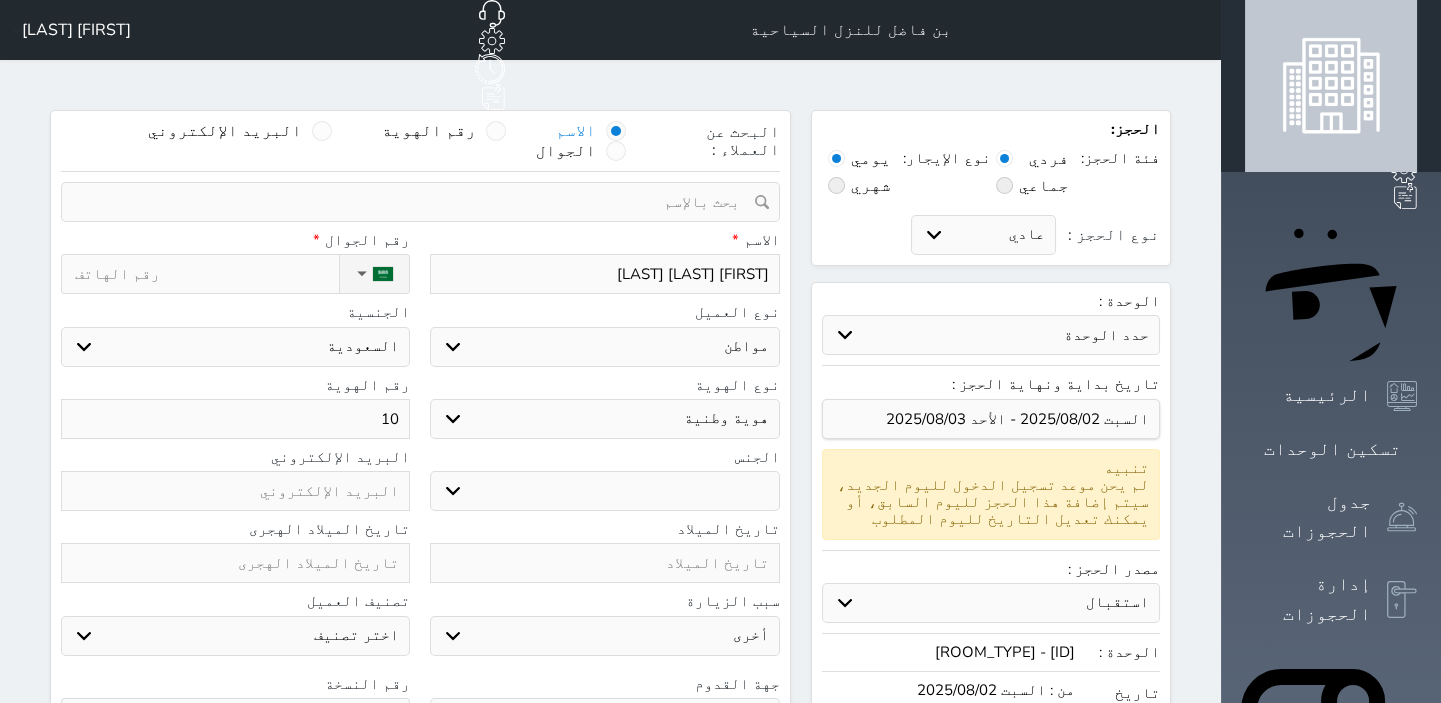 select 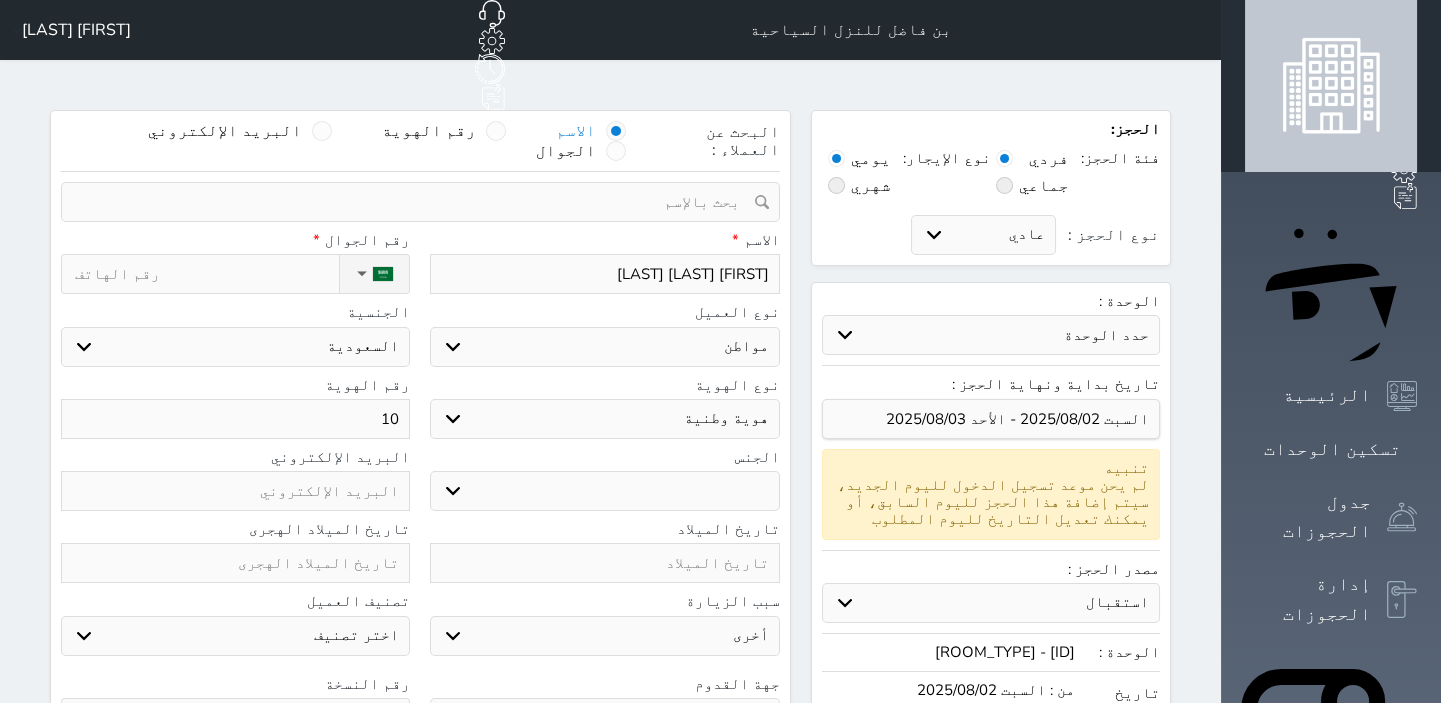 select 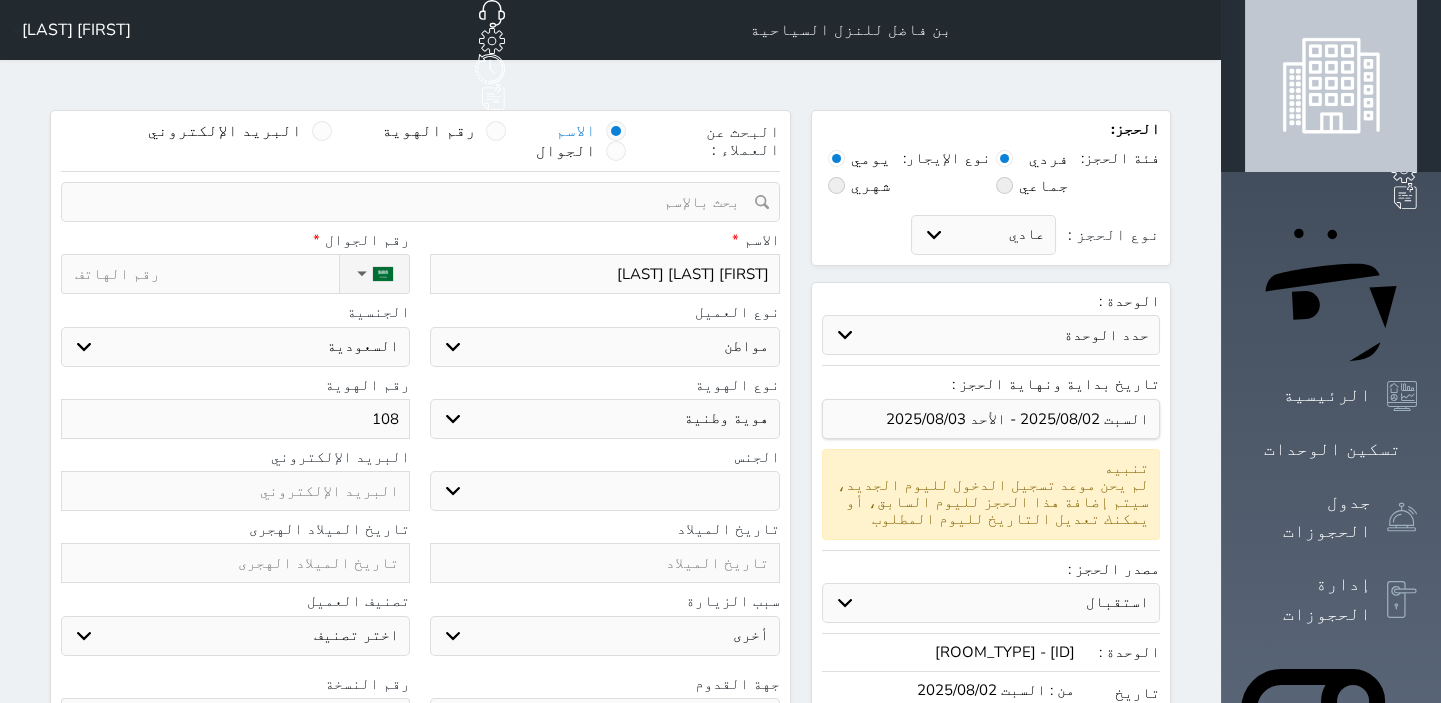 type on "1087" 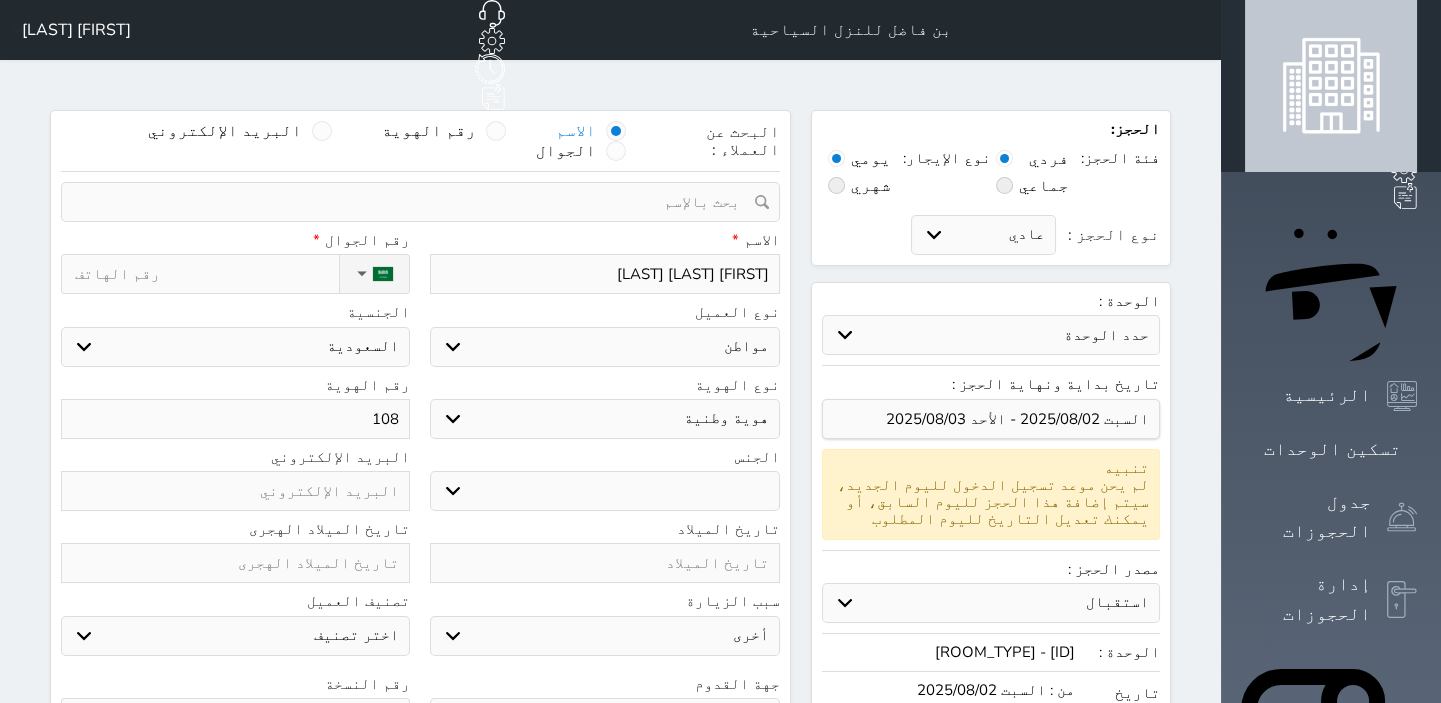 select 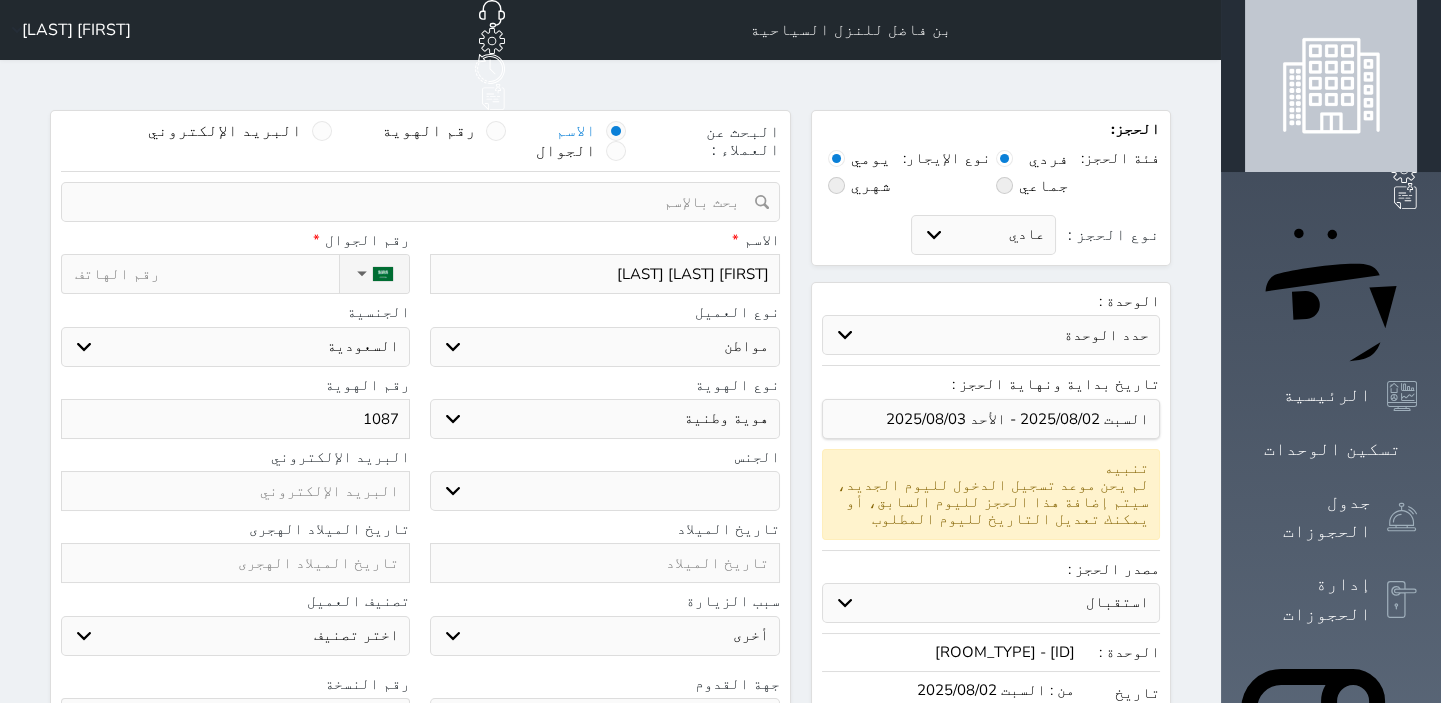 type on "10872" 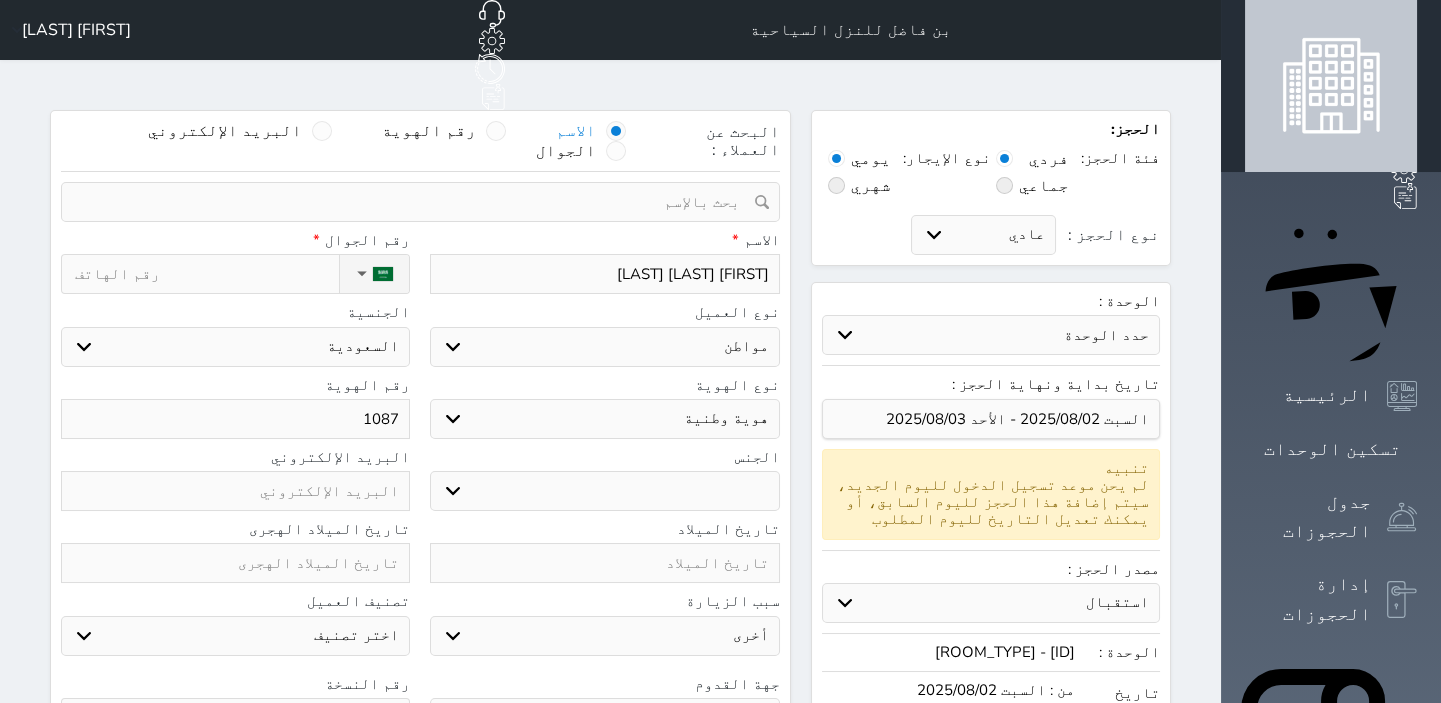 select 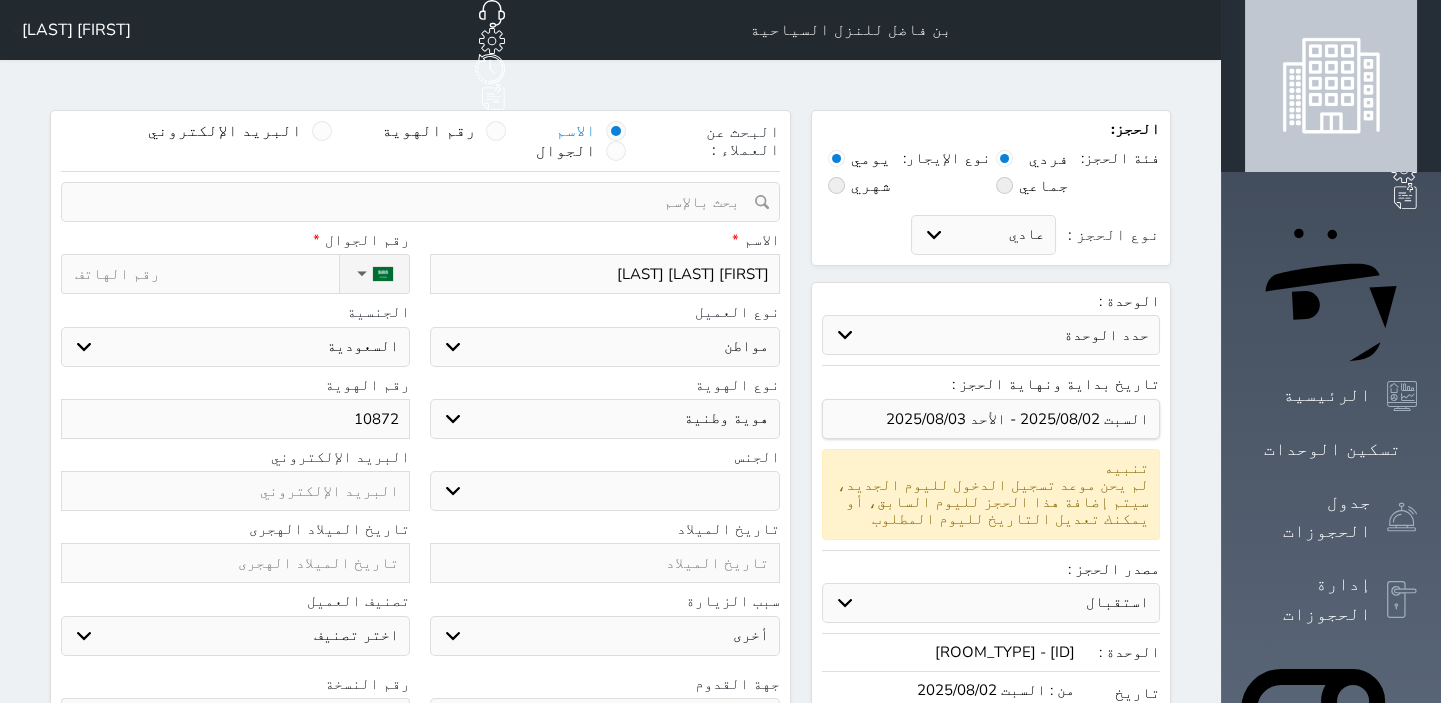 type on "108726" 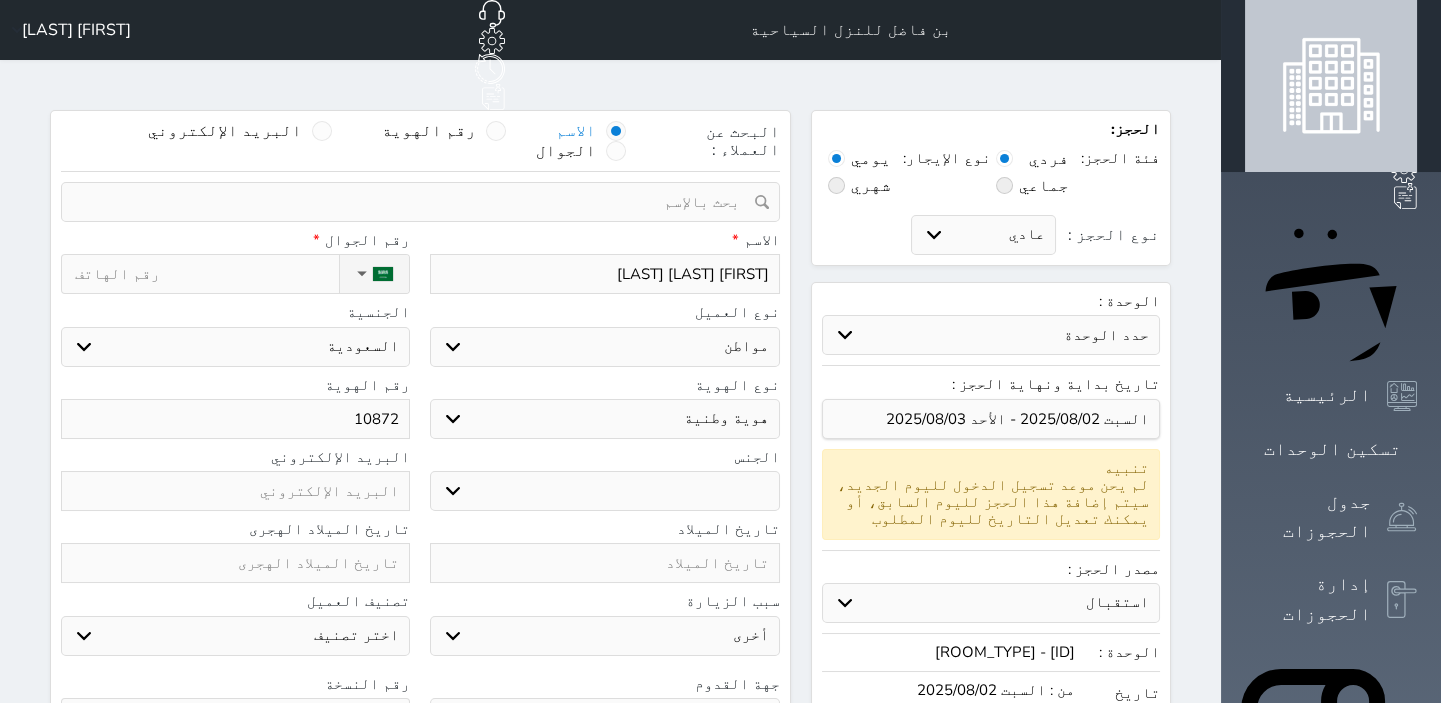 select 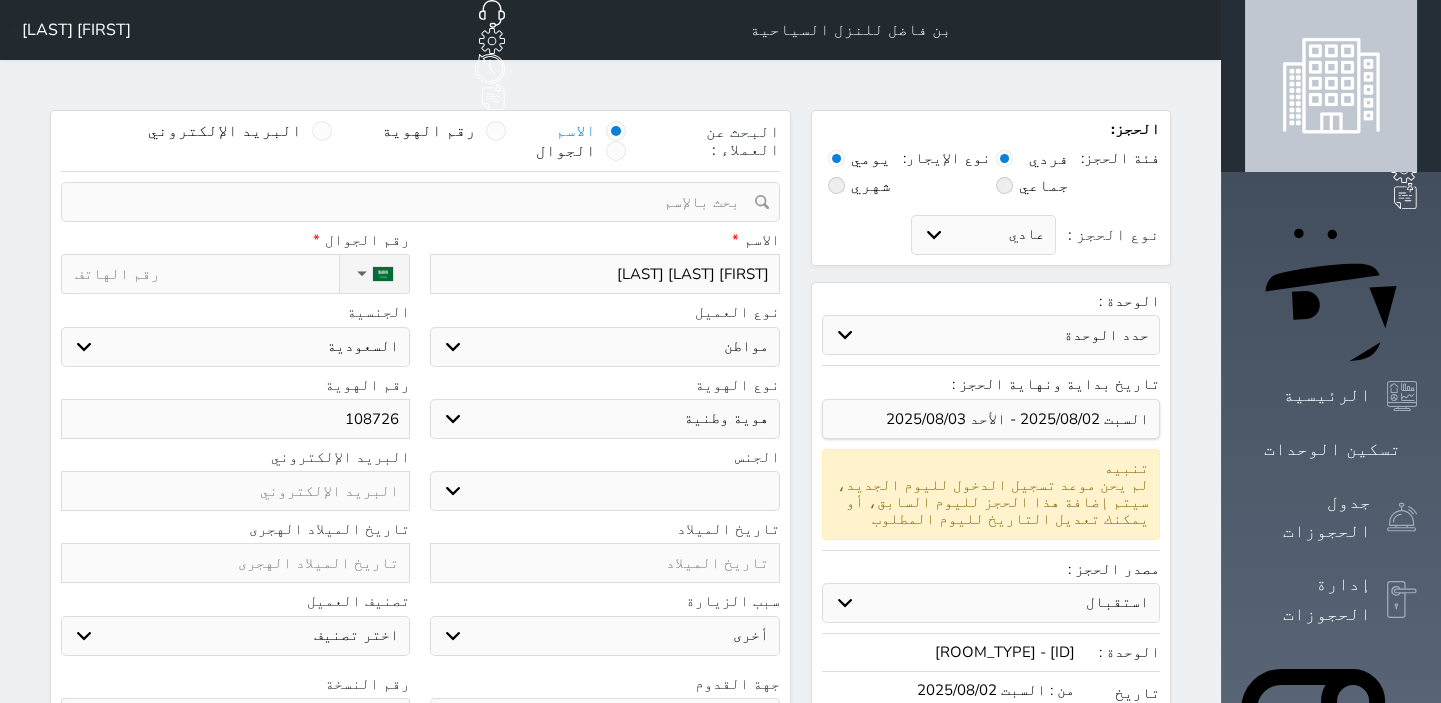 type on "[NUMBER]" 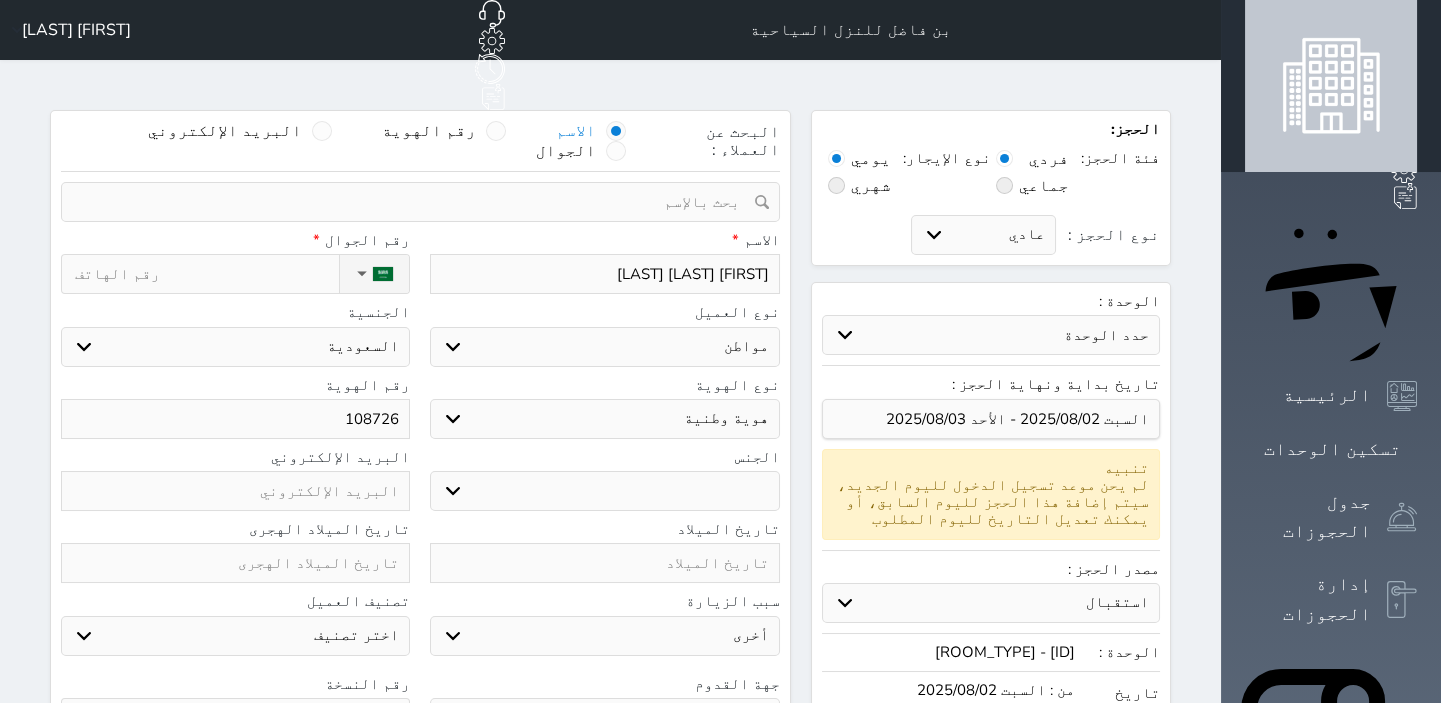select 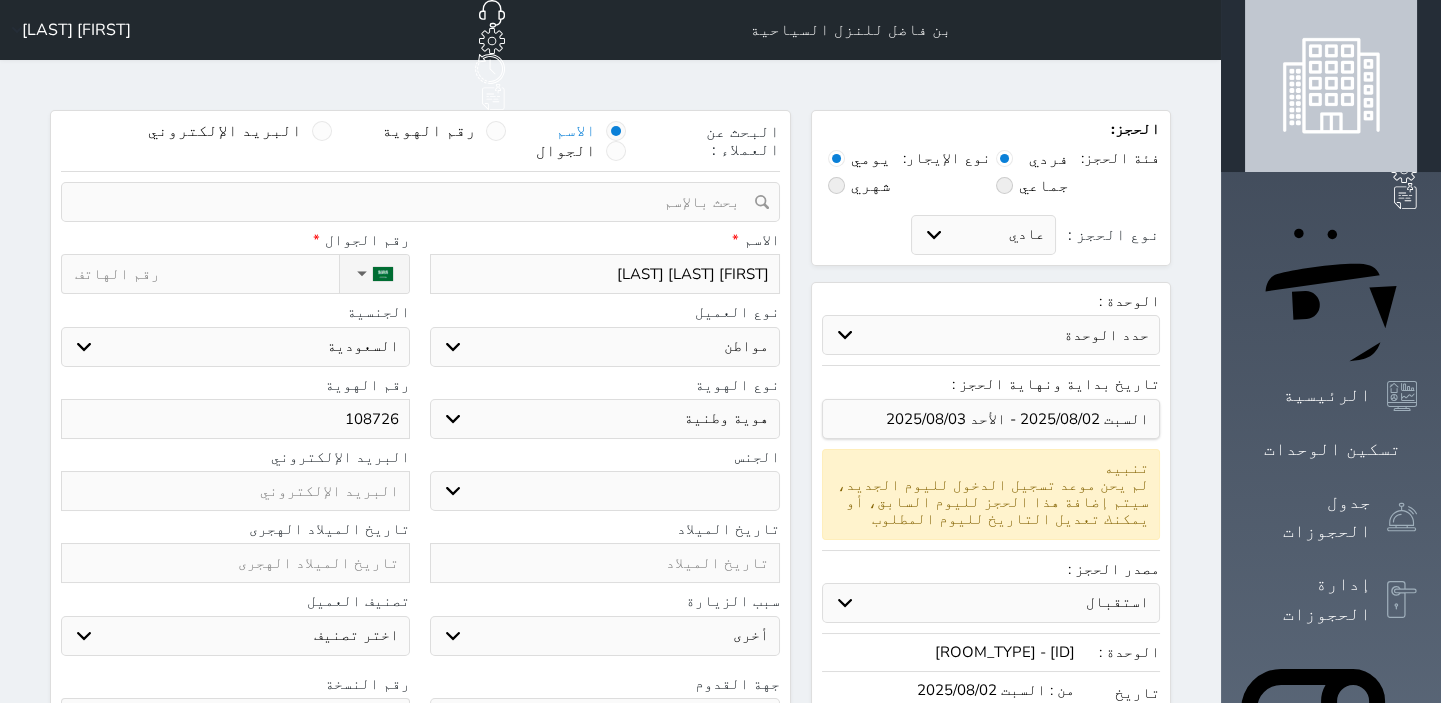 select 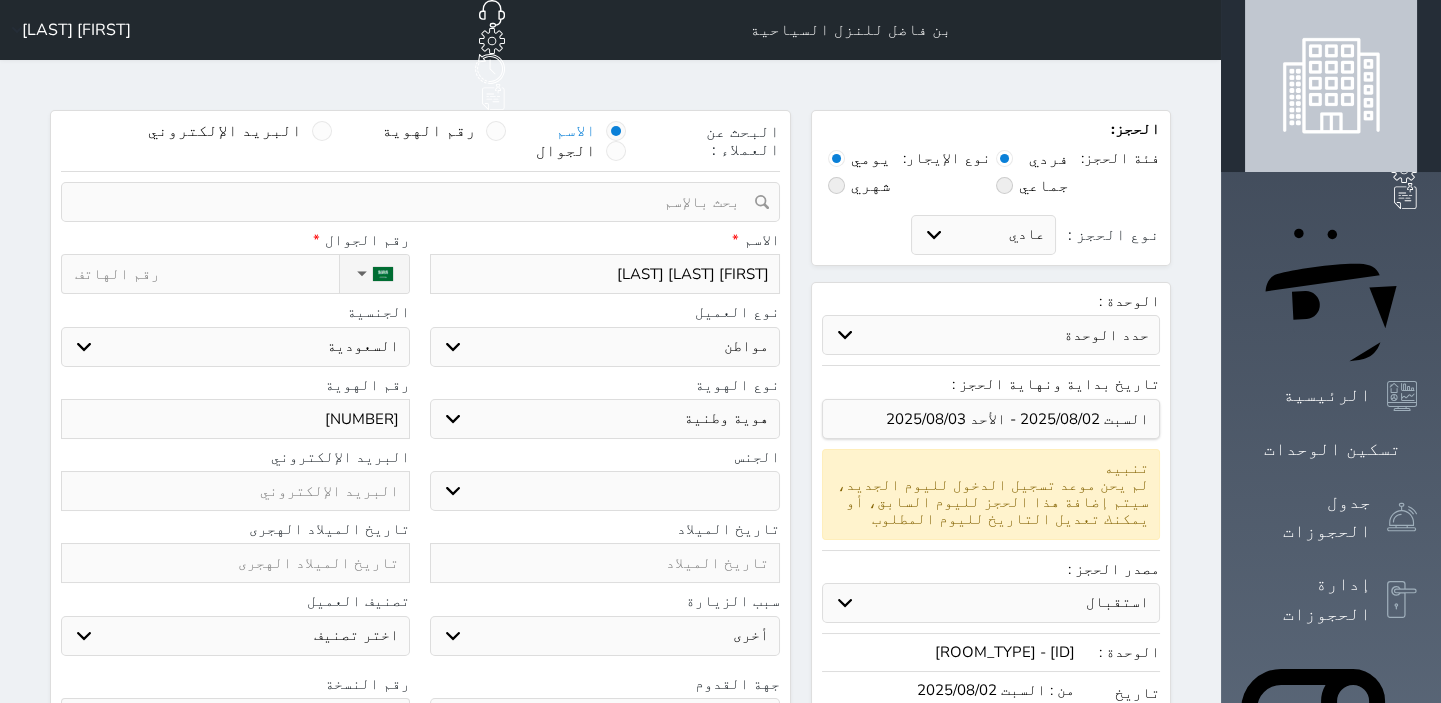 type on "[PHONE]" 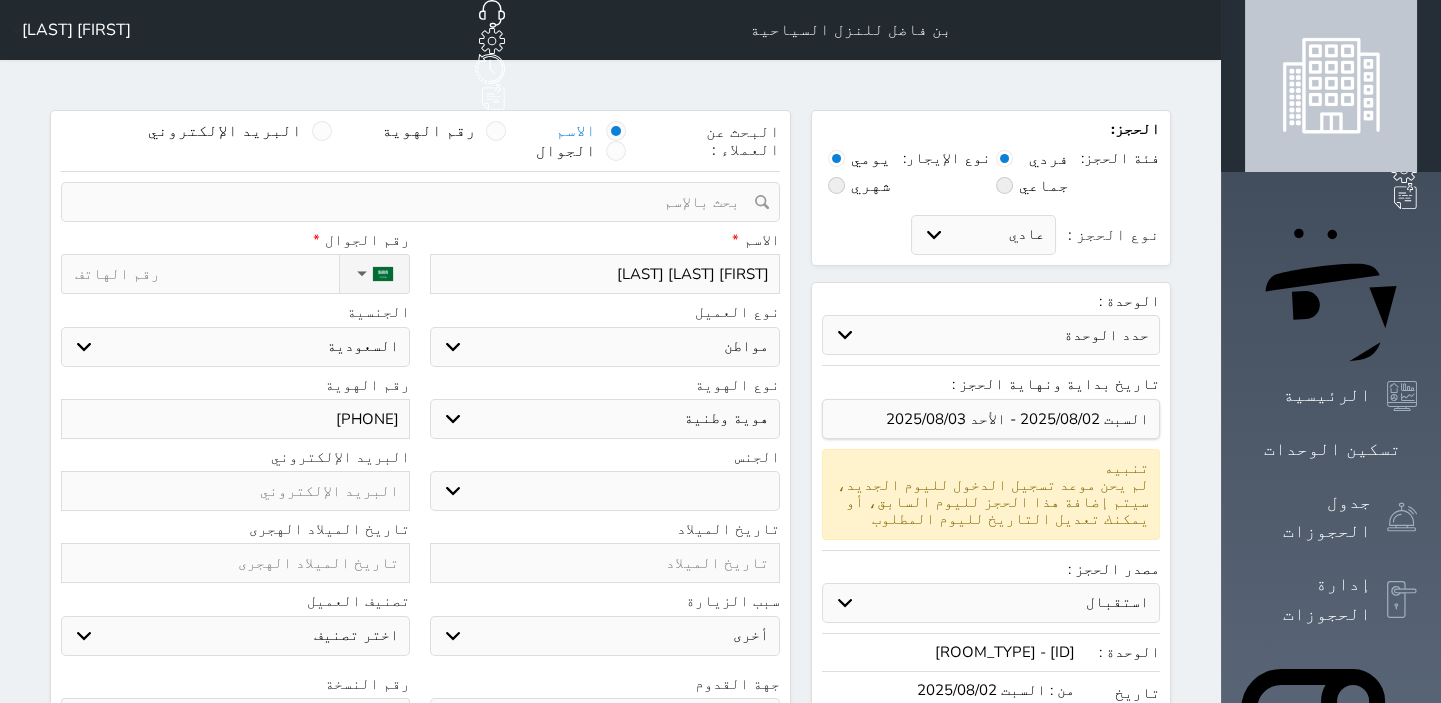 type on "108726942" 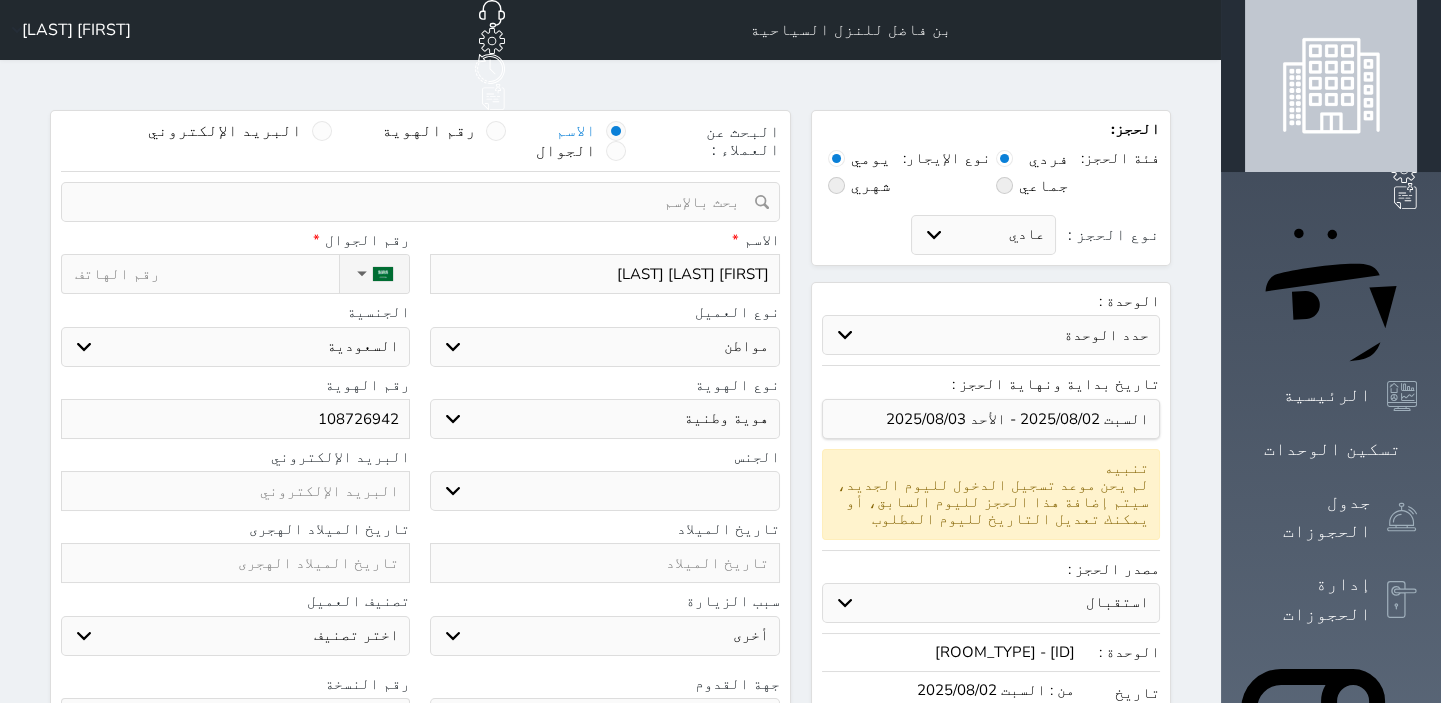 select 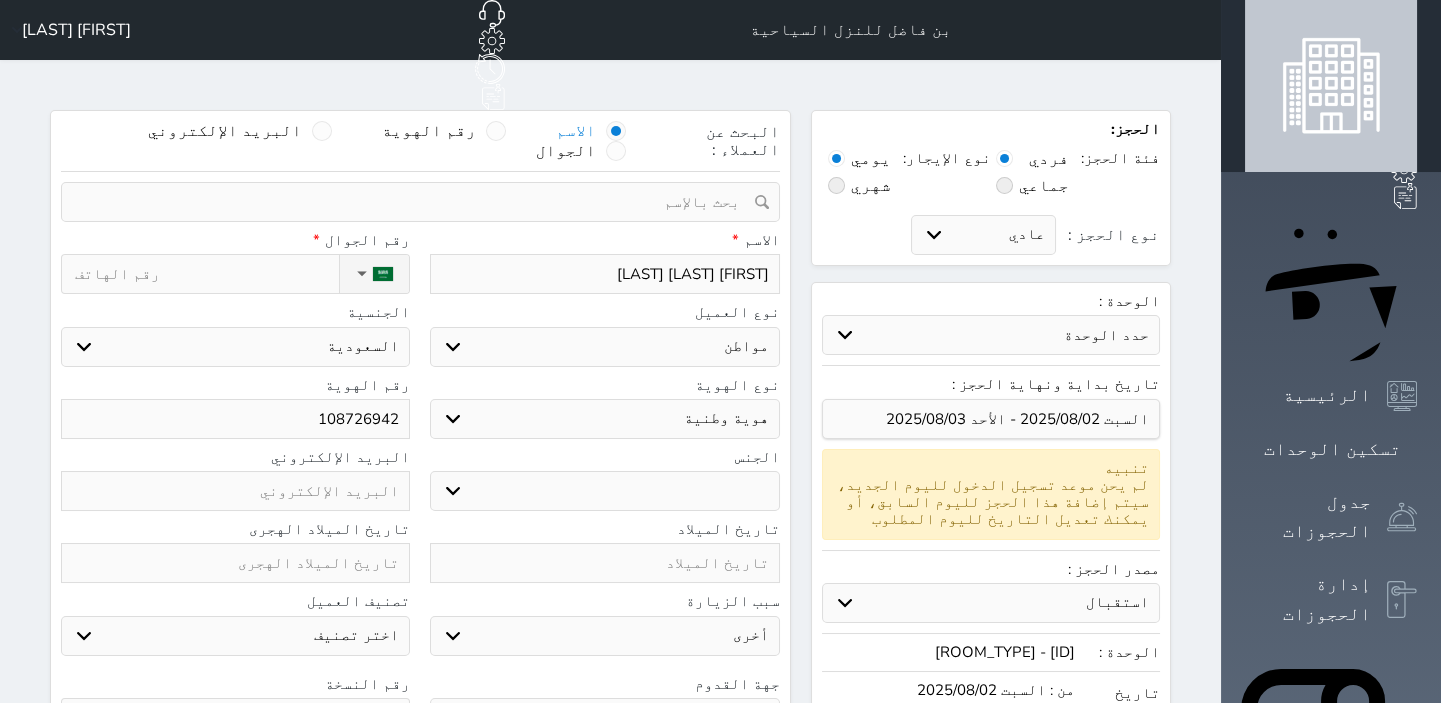 type on "1087269427" 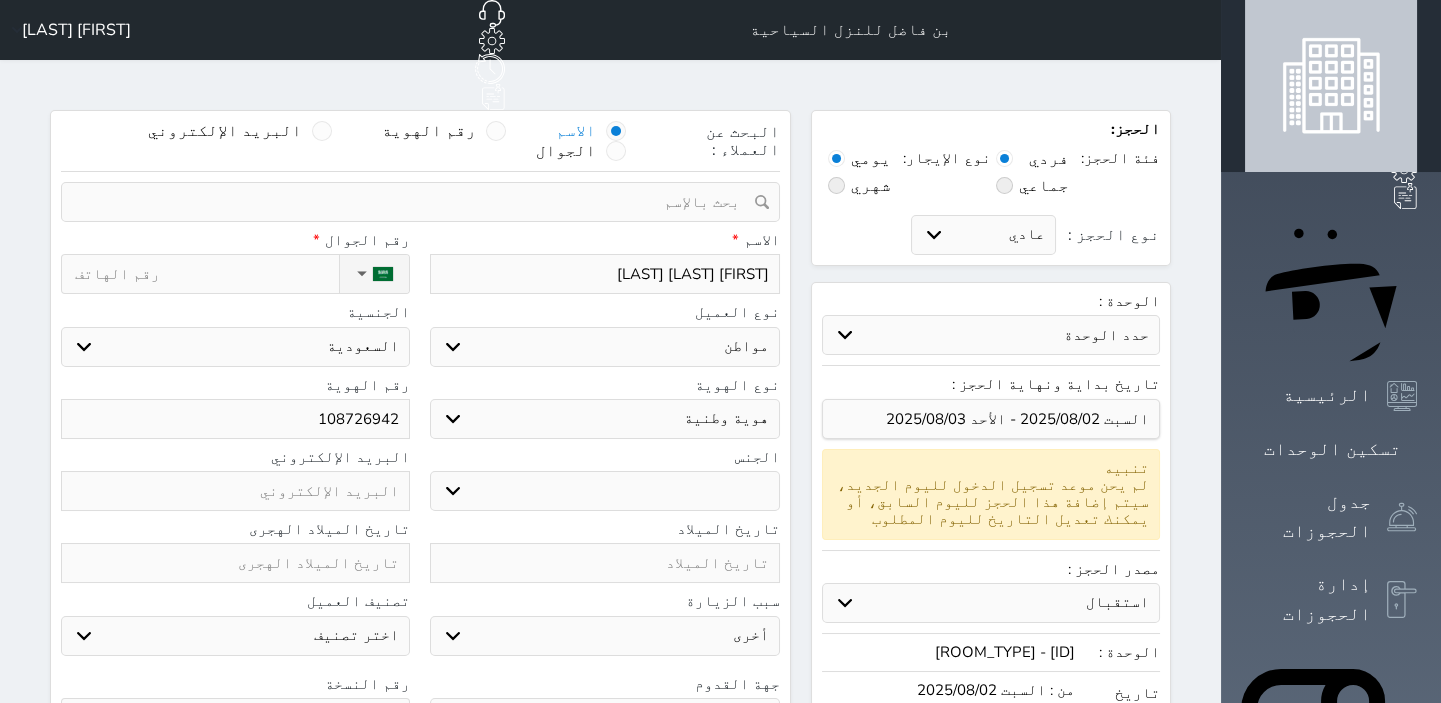 select 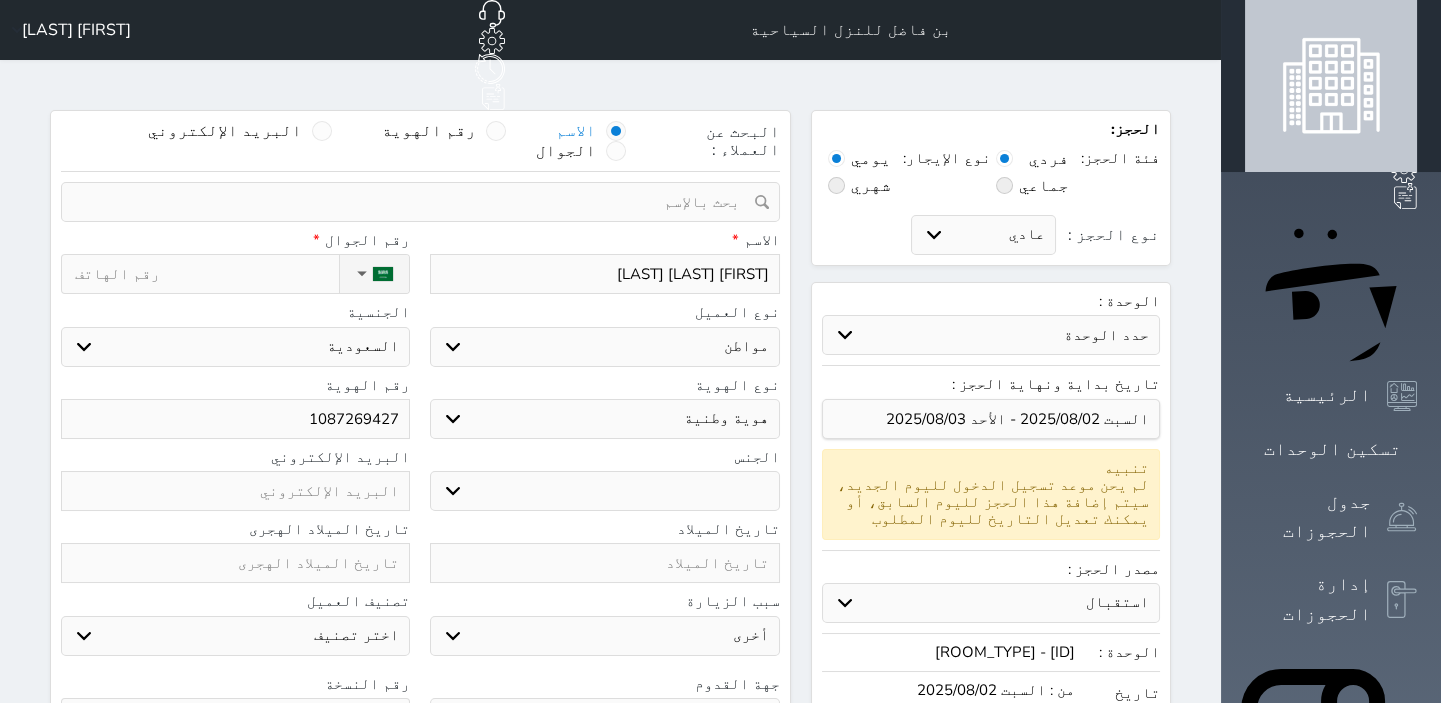 type on "1087269427" 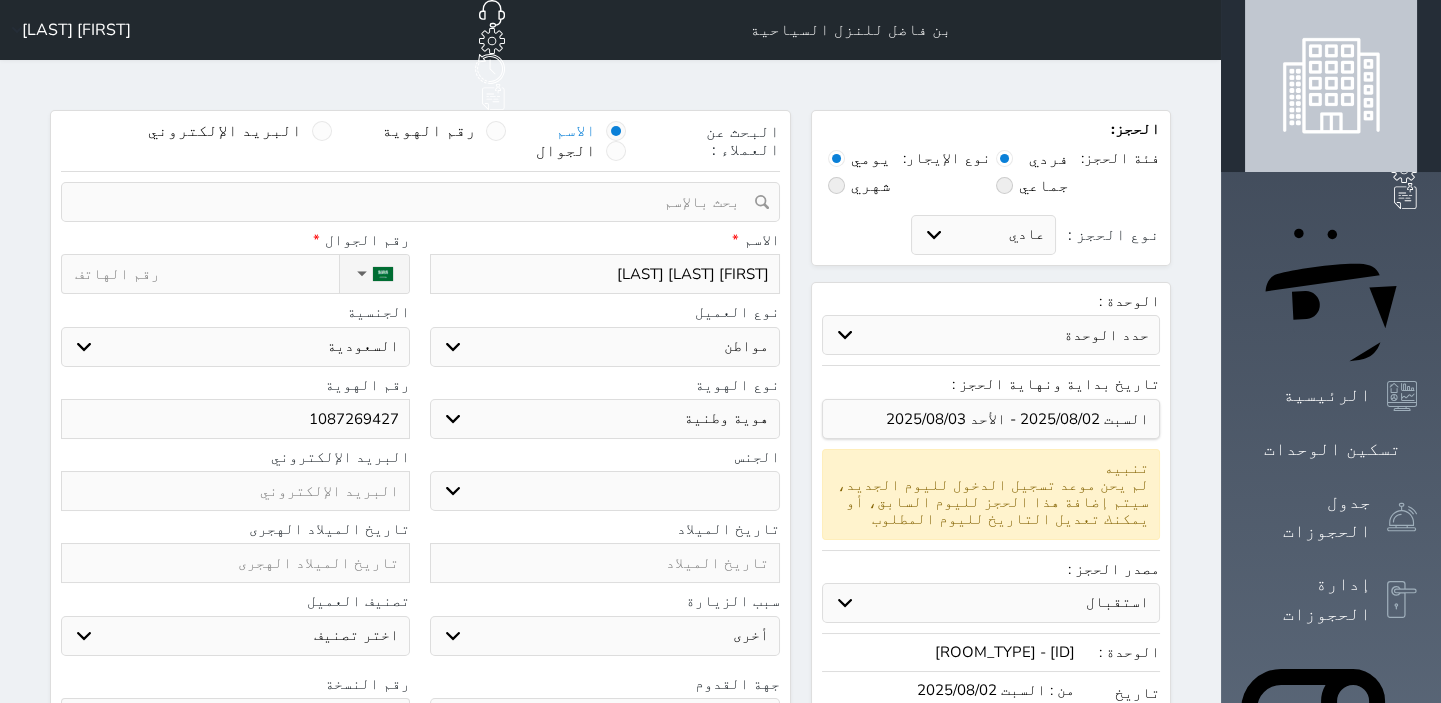 select 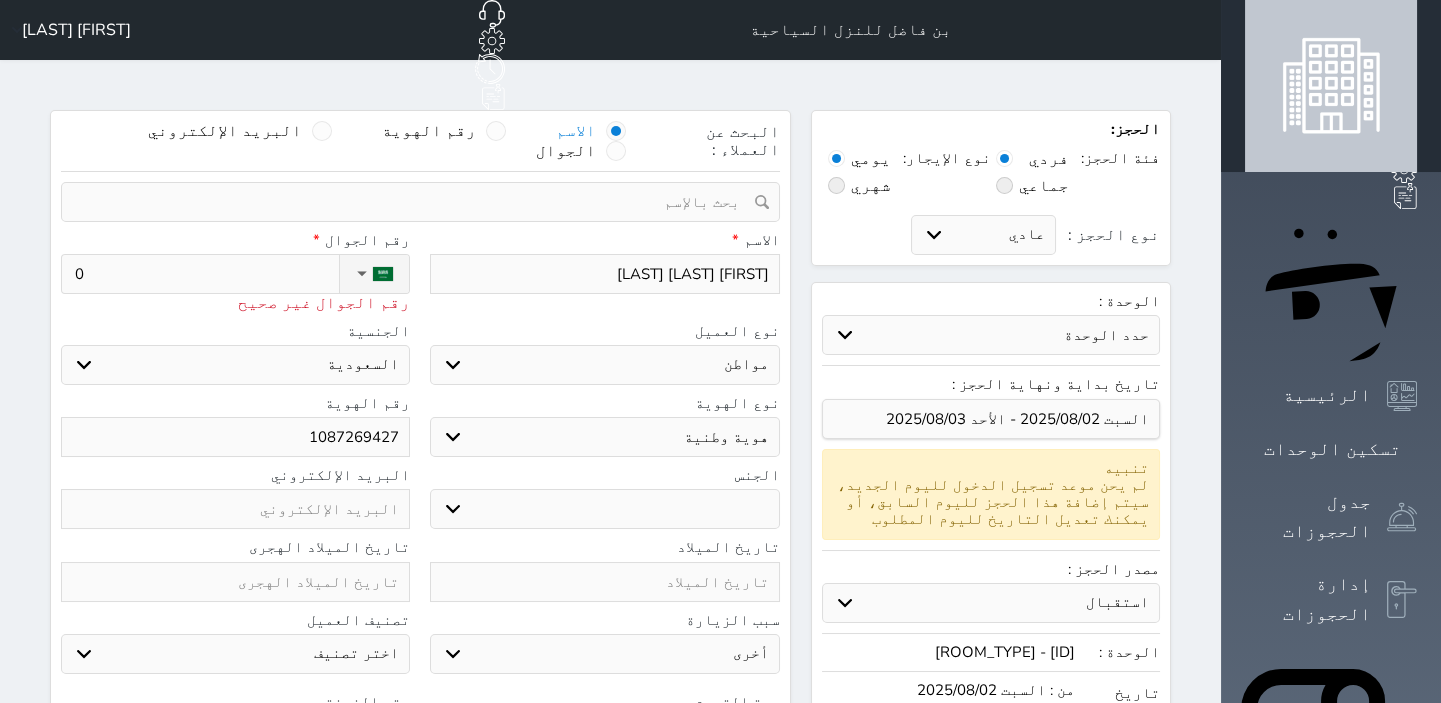 type on "05" 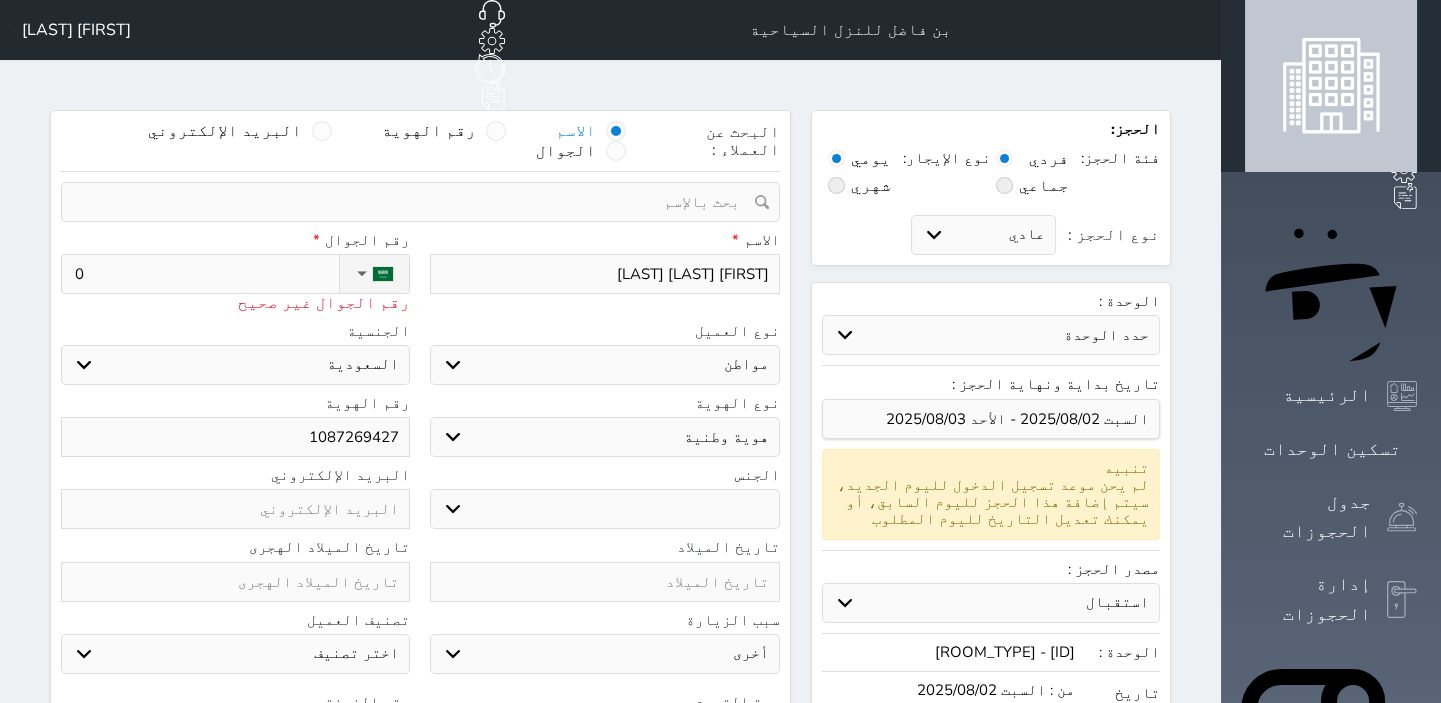 select 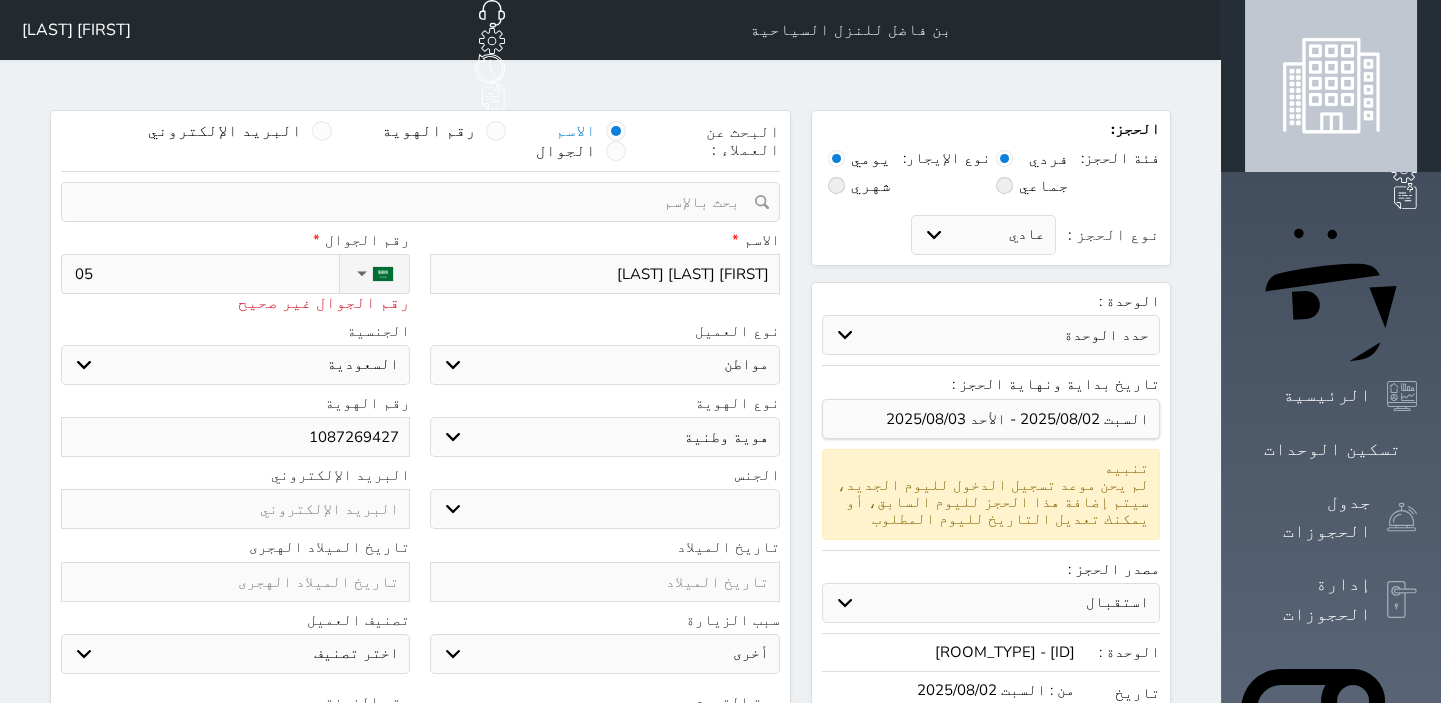 type on "050" 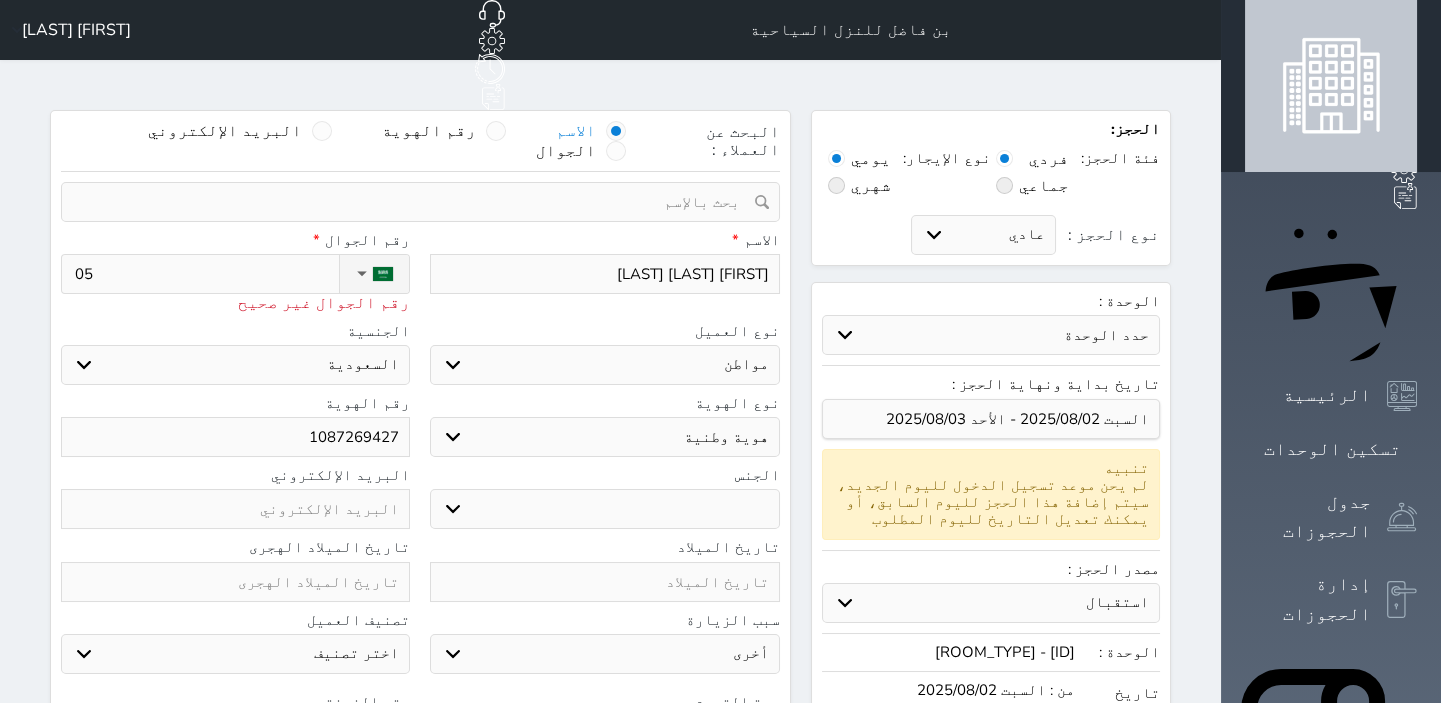 select 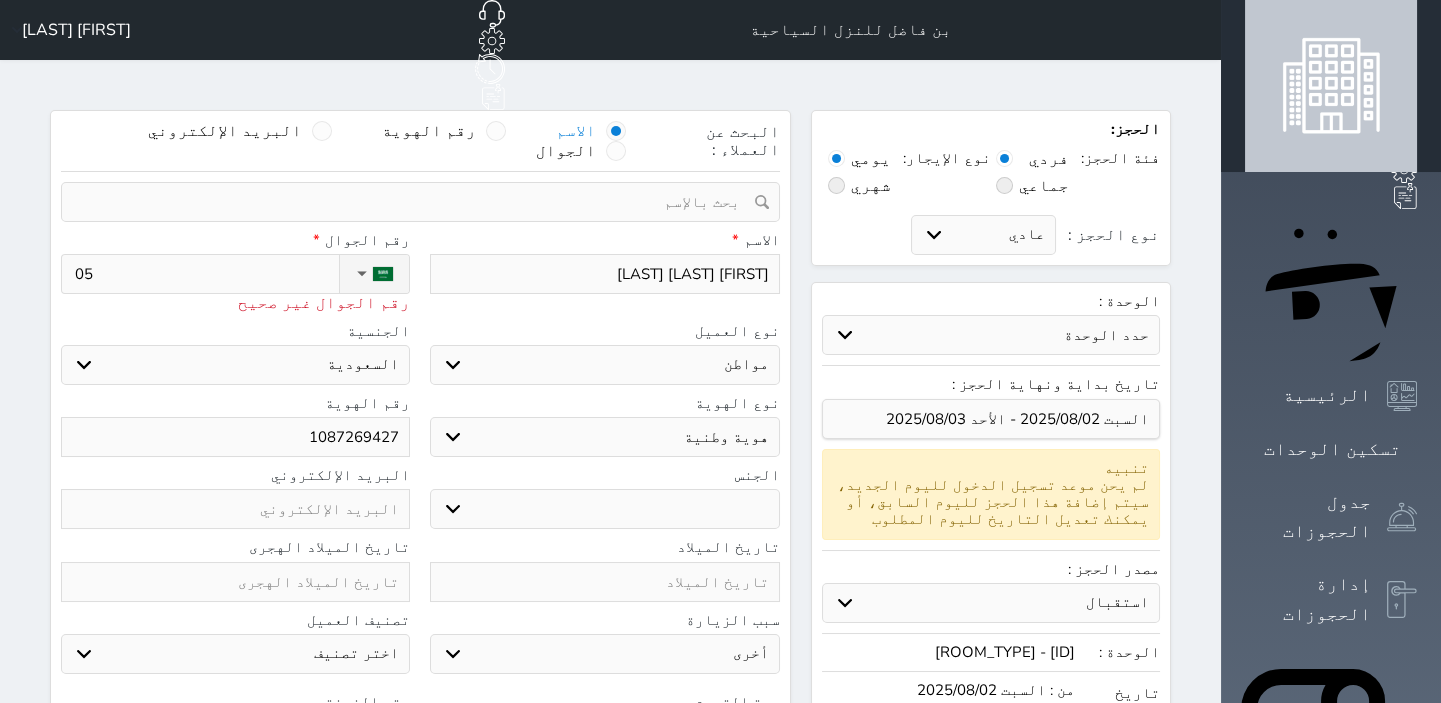 select 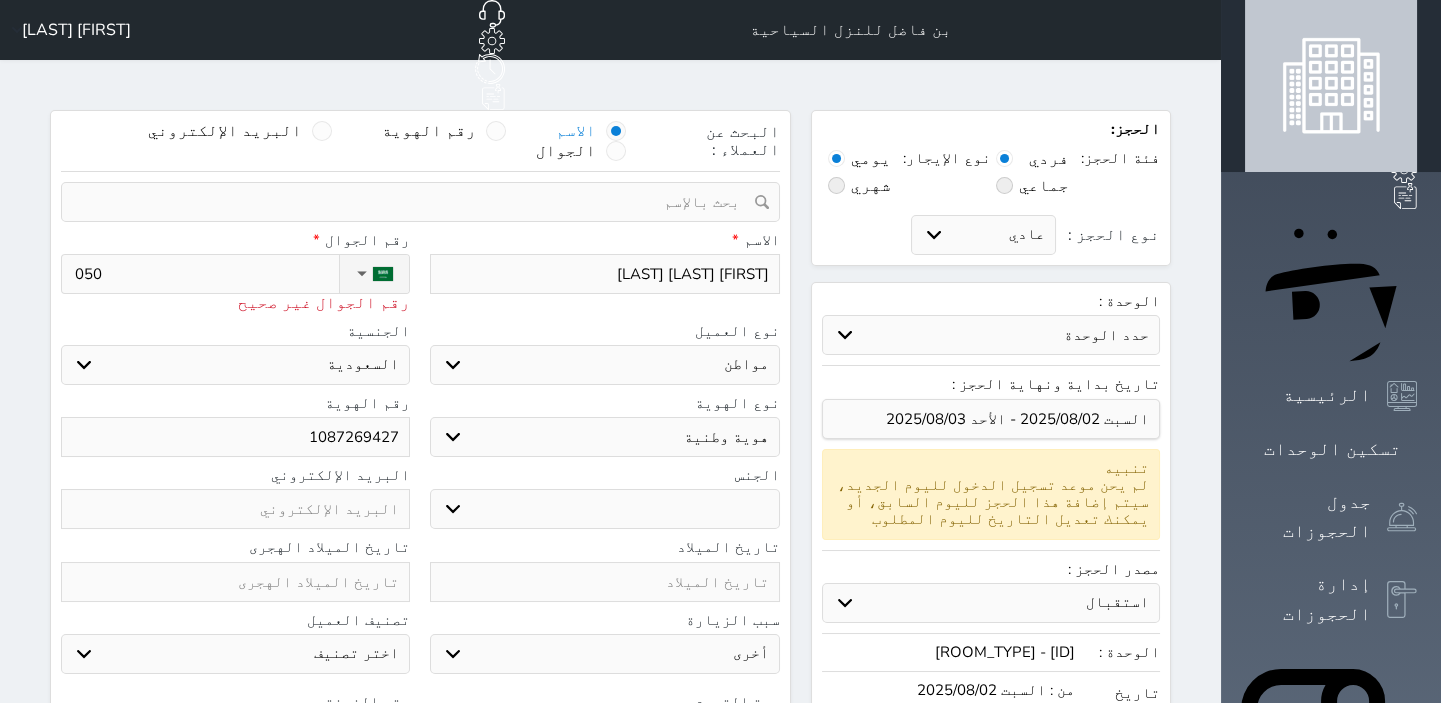 type on "0506" 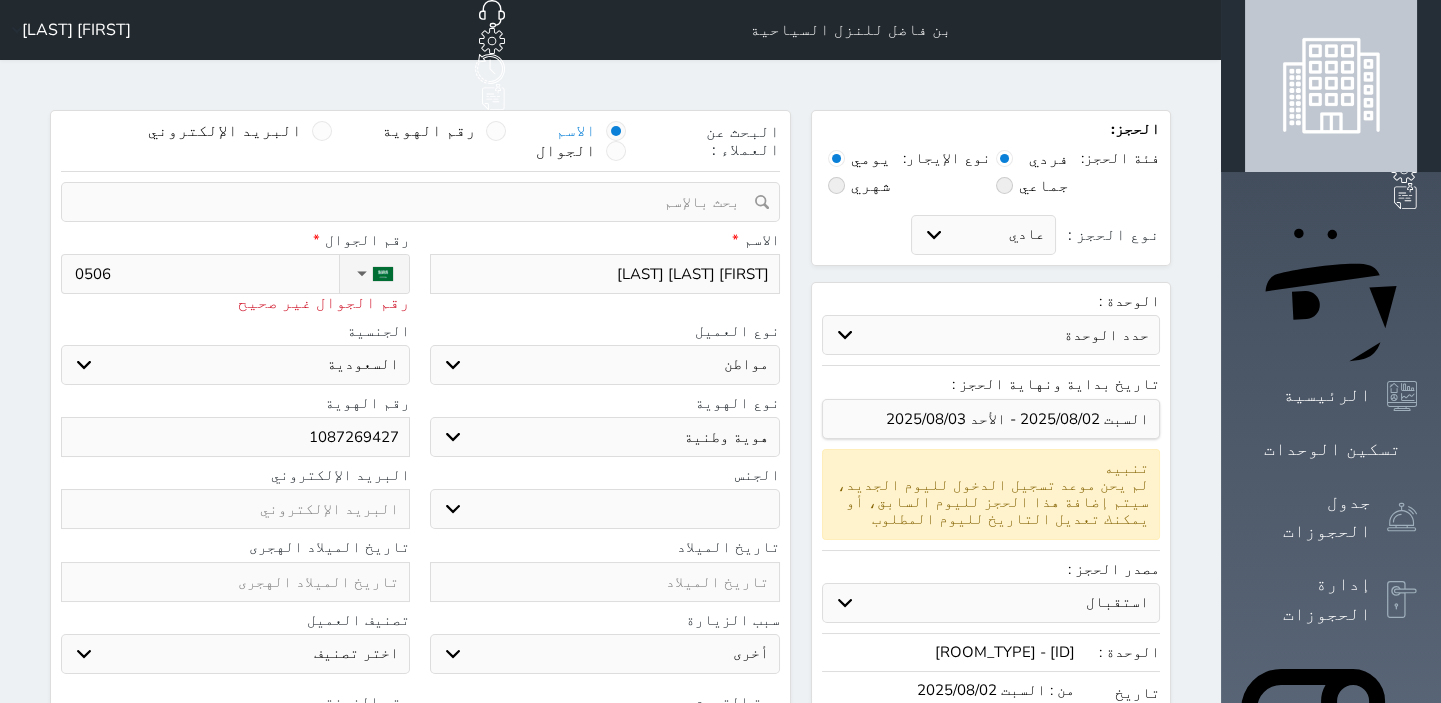type on "[PHONE]" 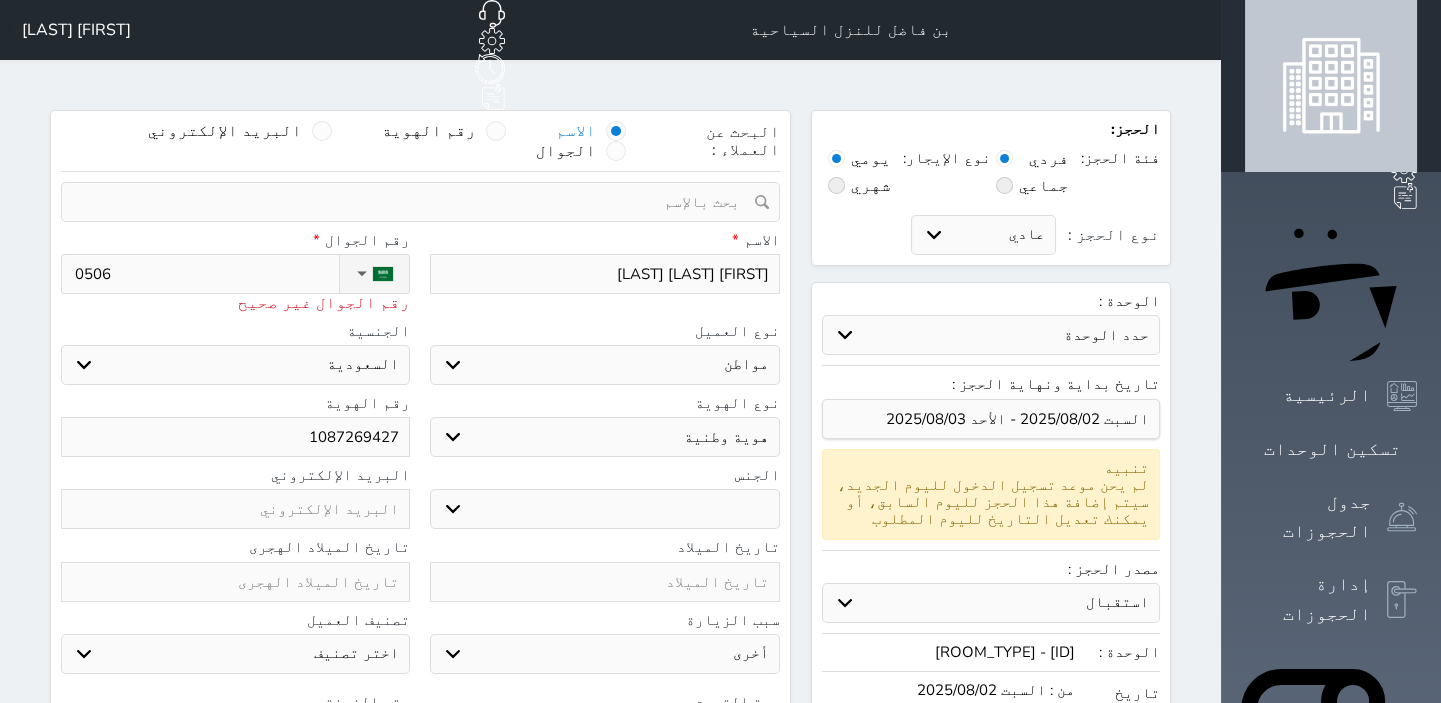 select 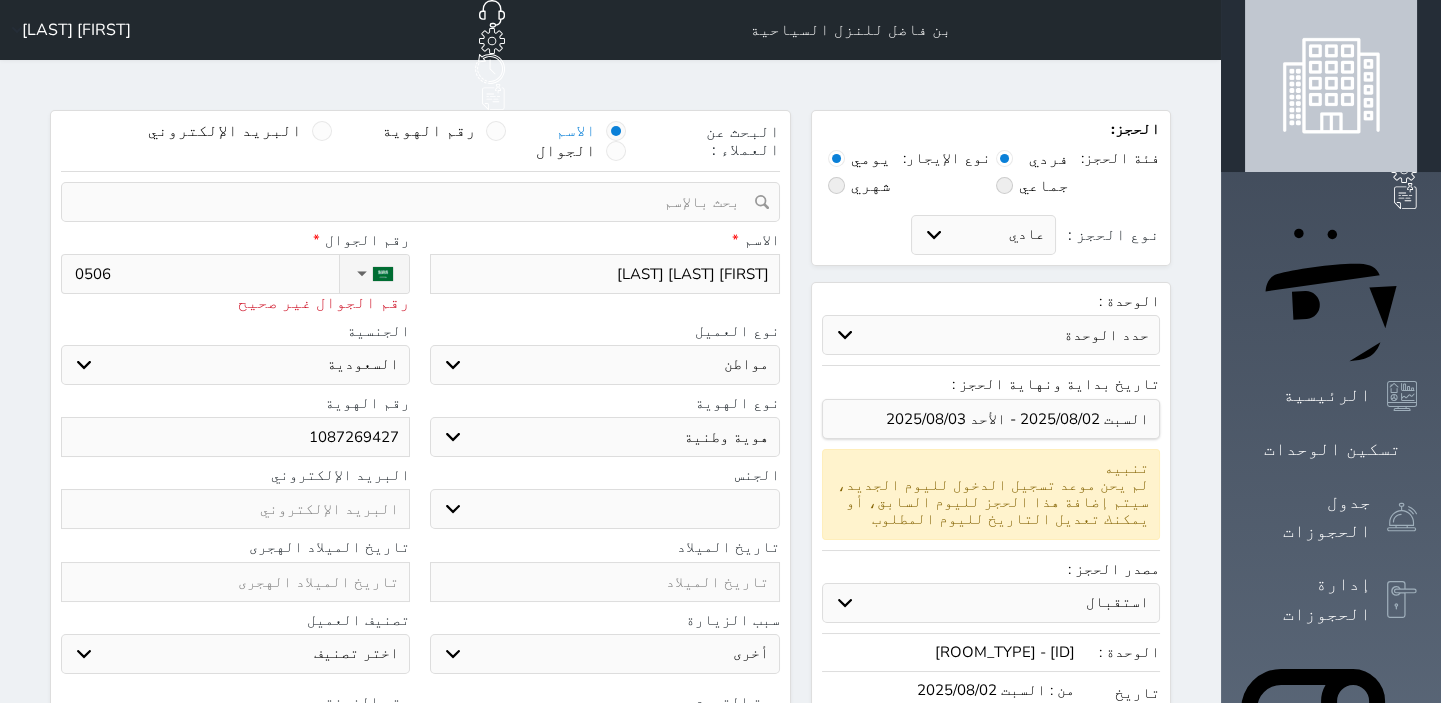 select 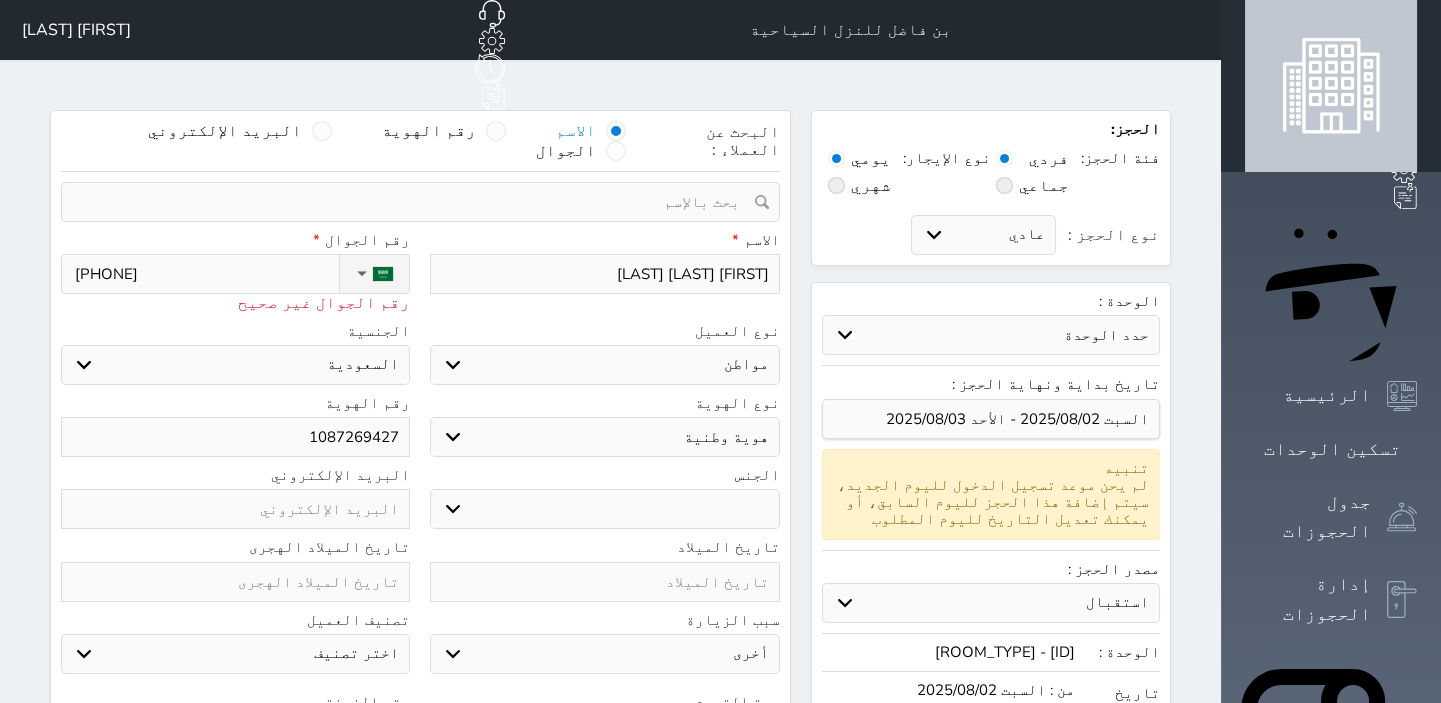 type on "050605" 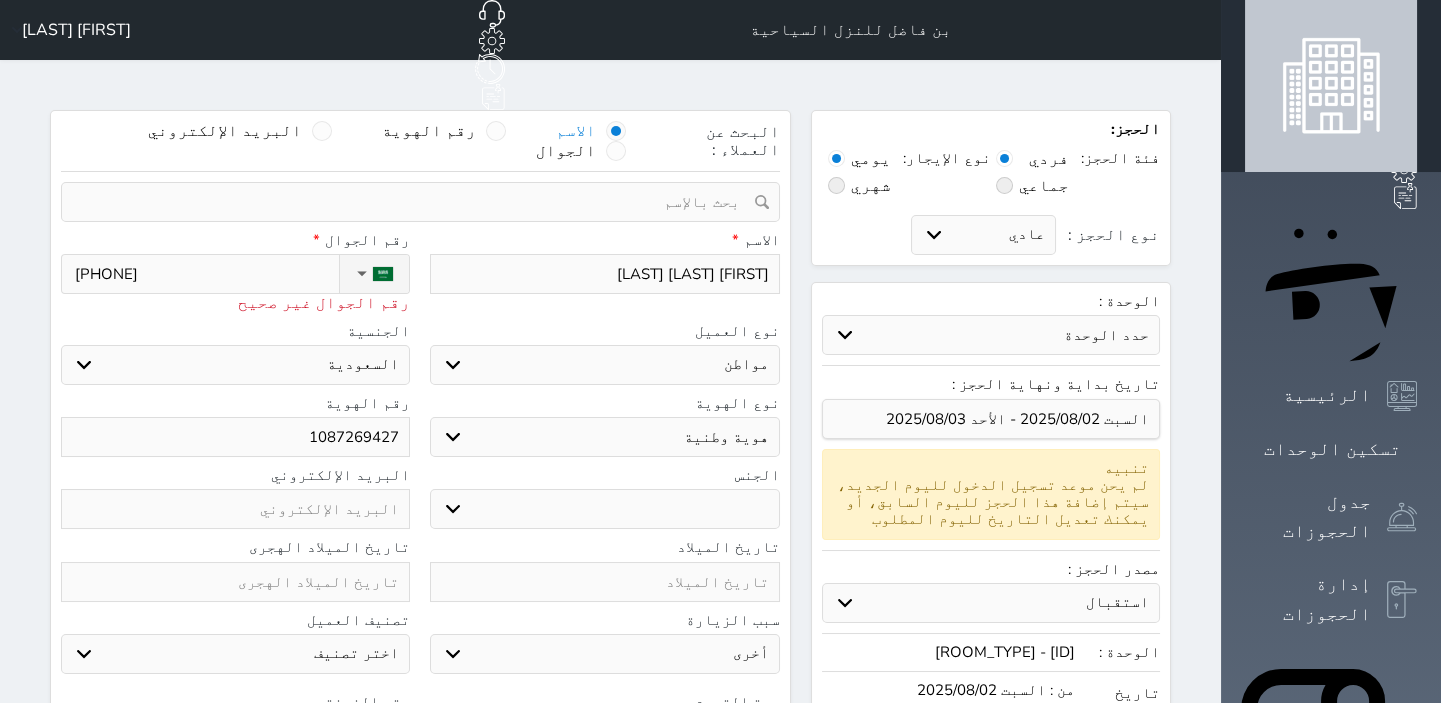 select 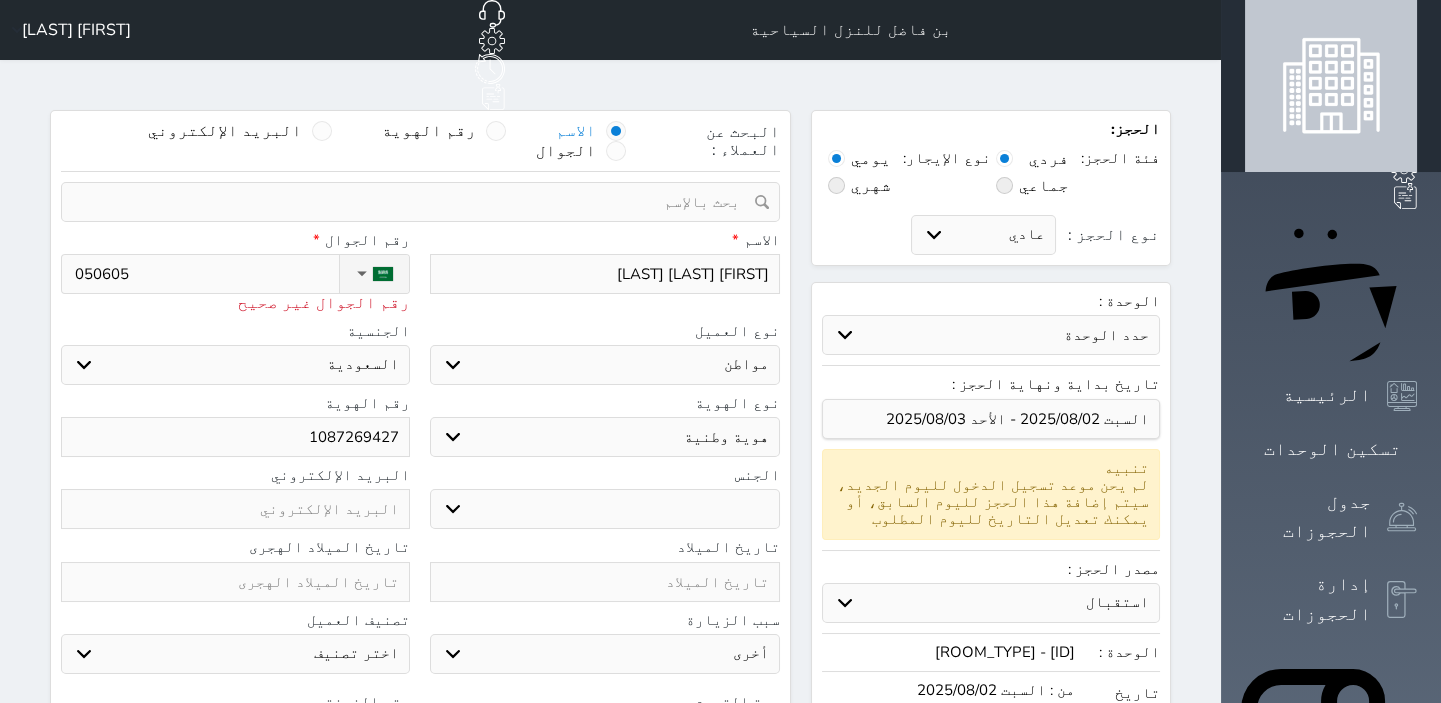 type on "0506053" 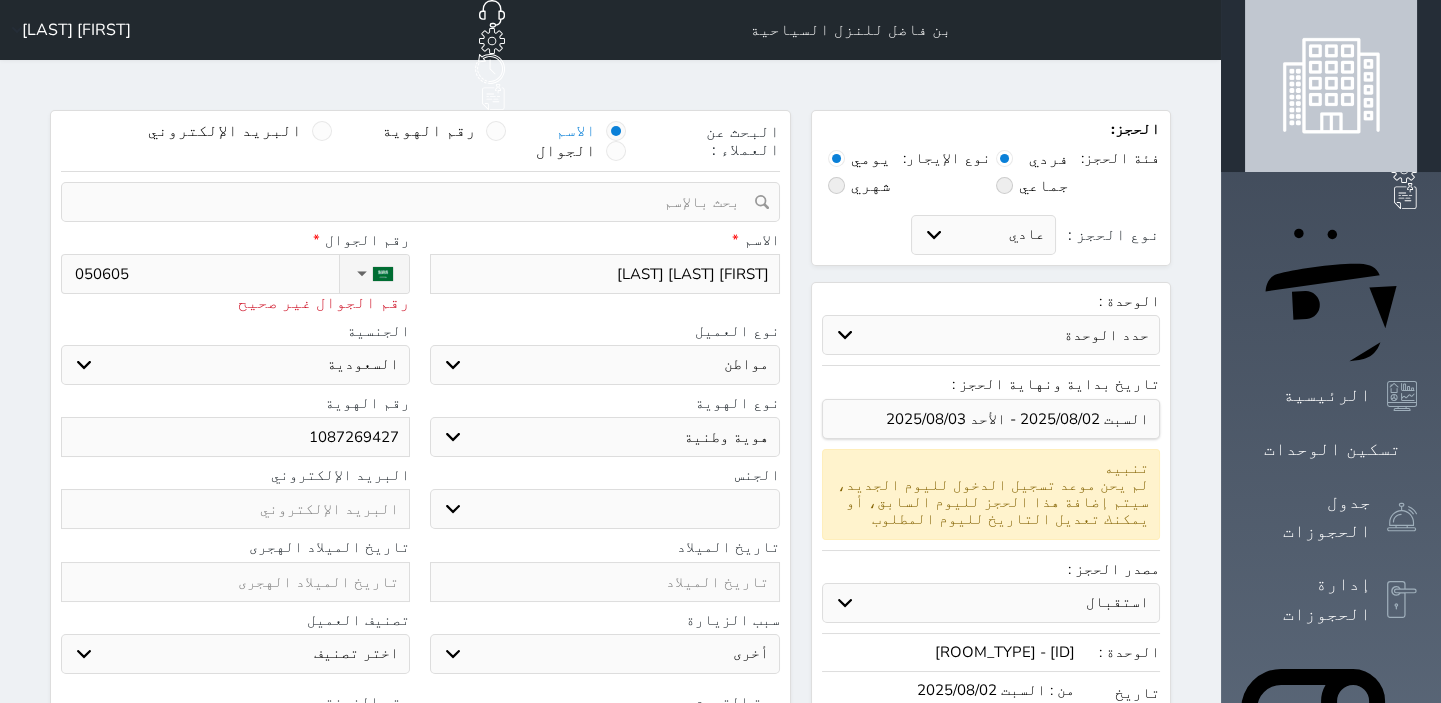 select 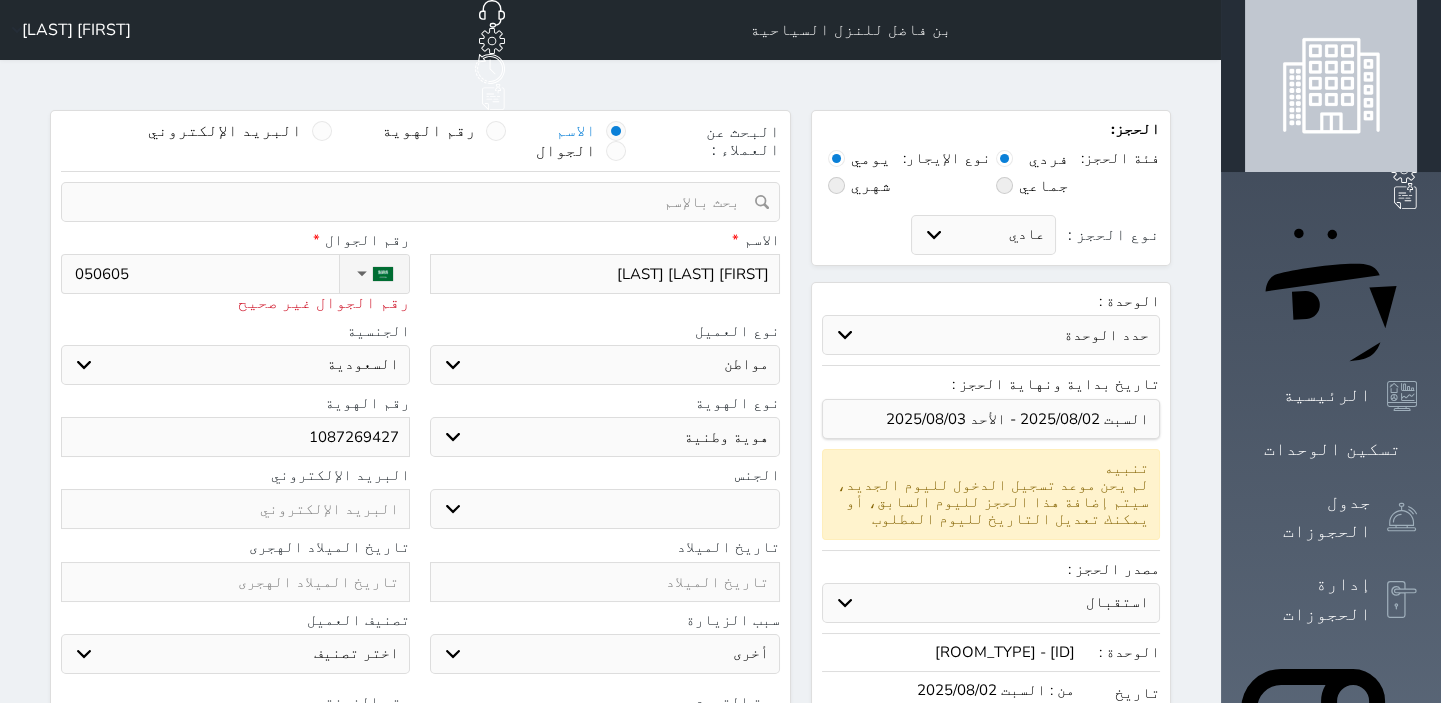 select 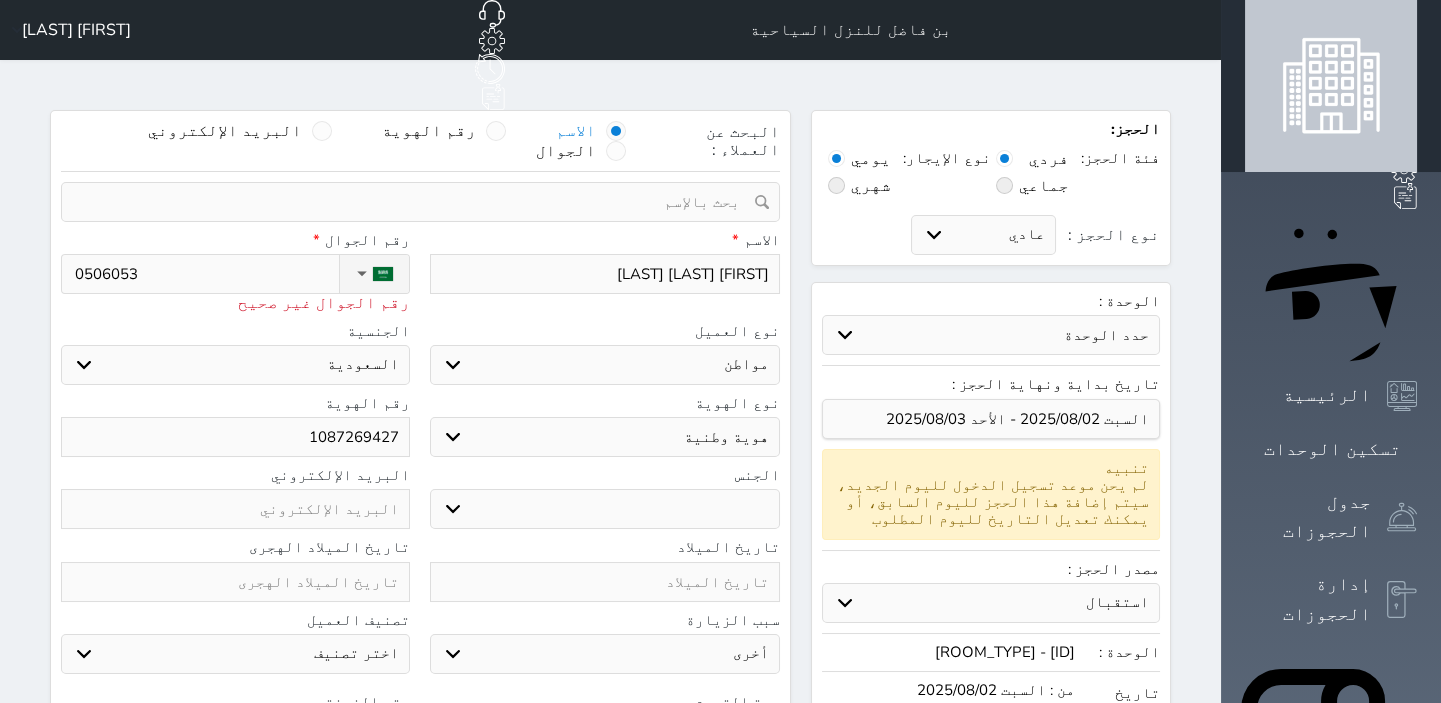 type on "05060533" 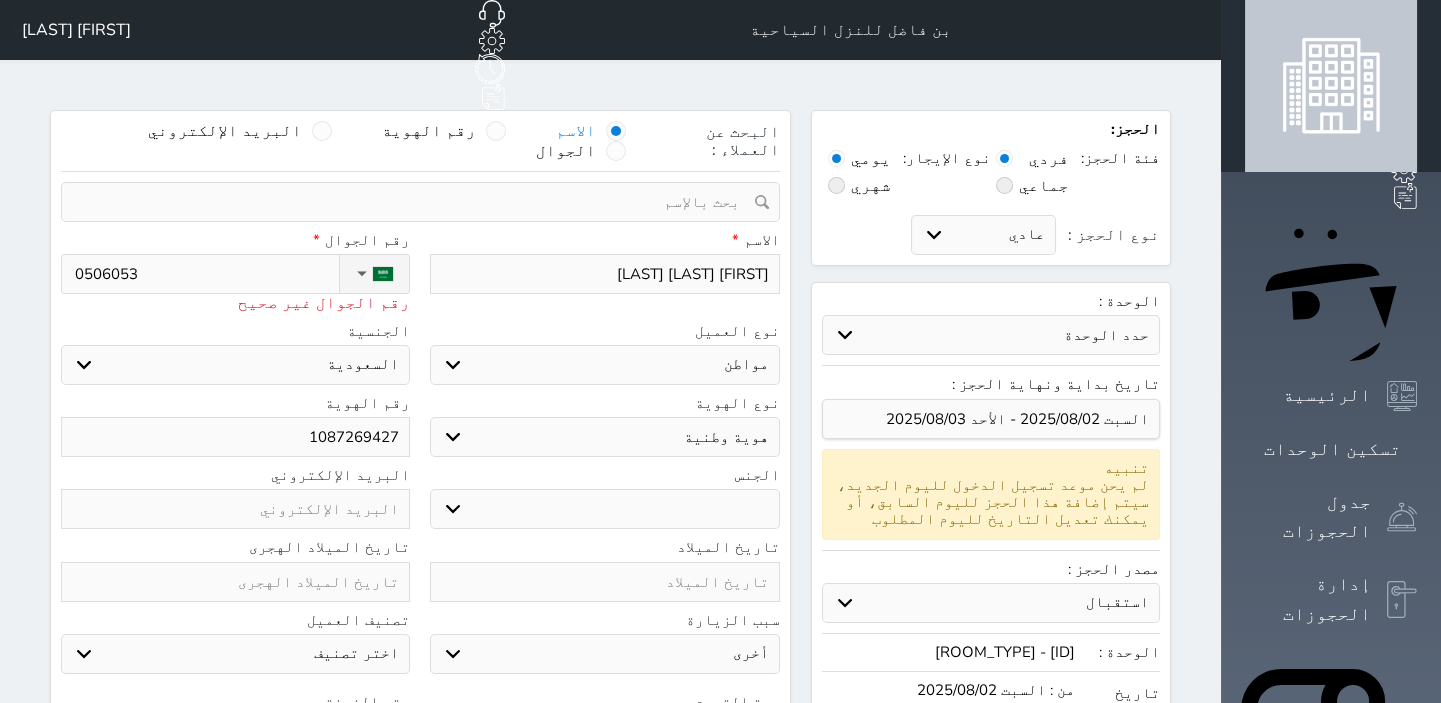 select 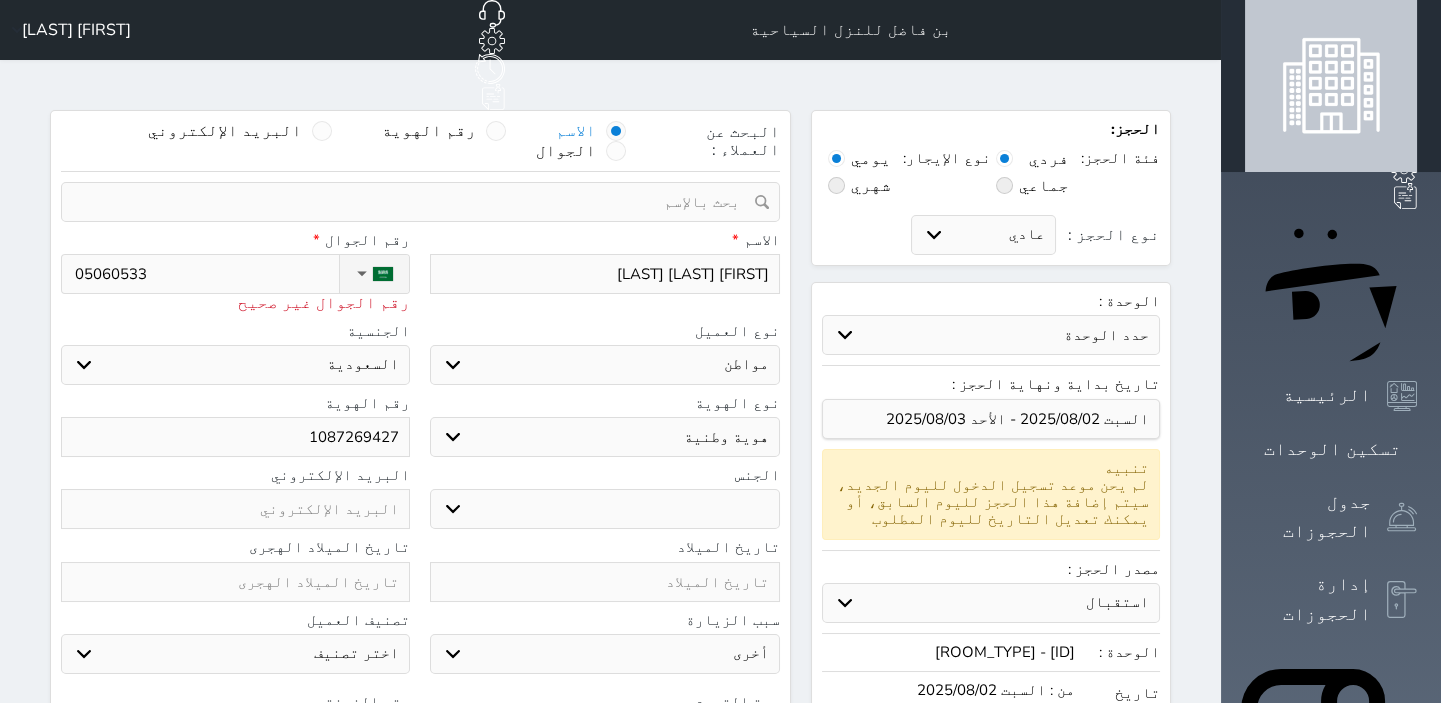 type on "0506053" 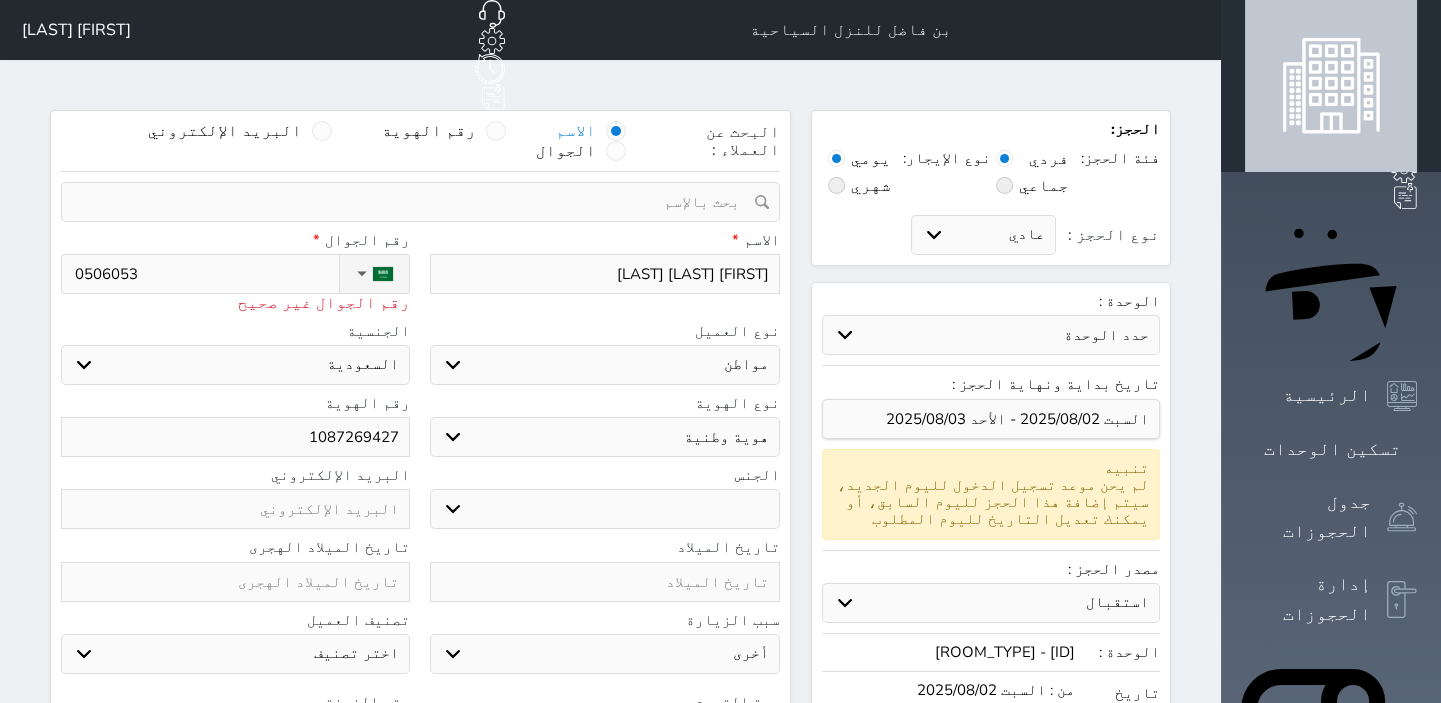 type on "050605" 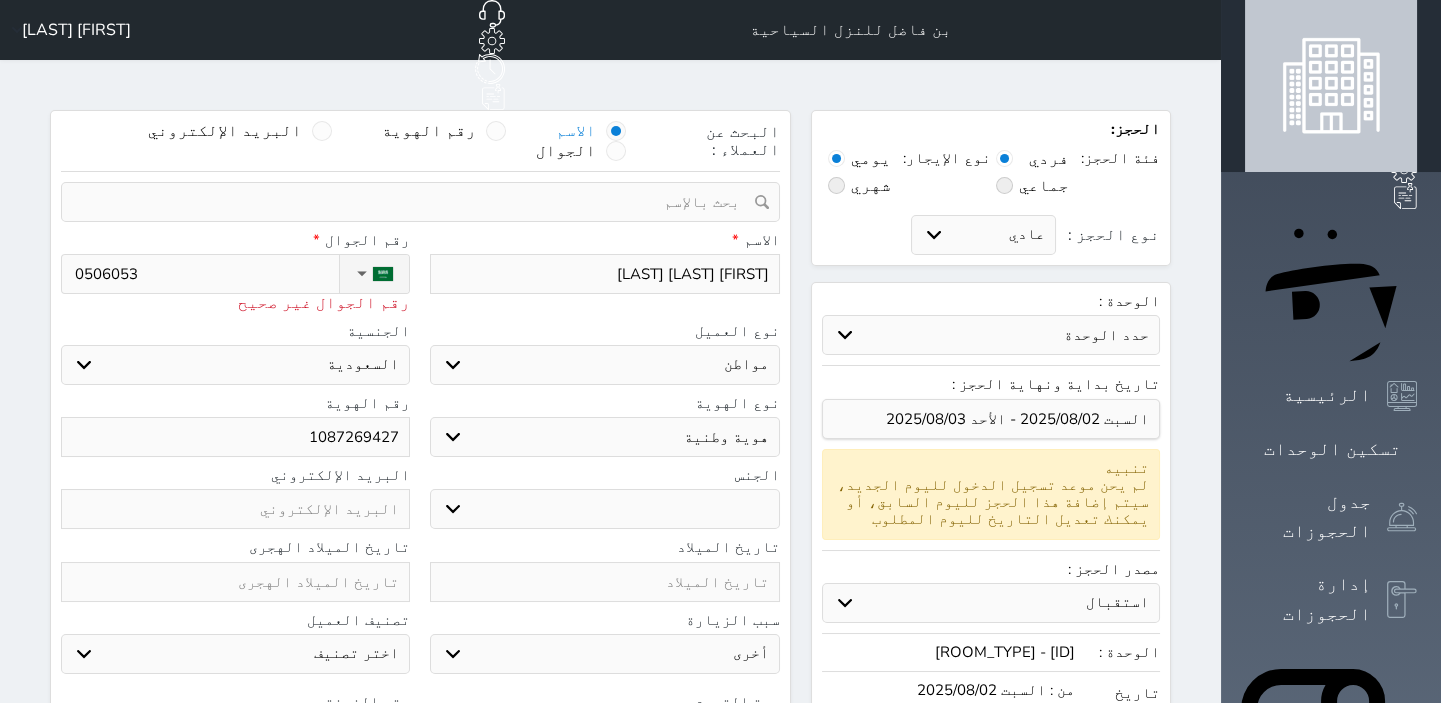 select 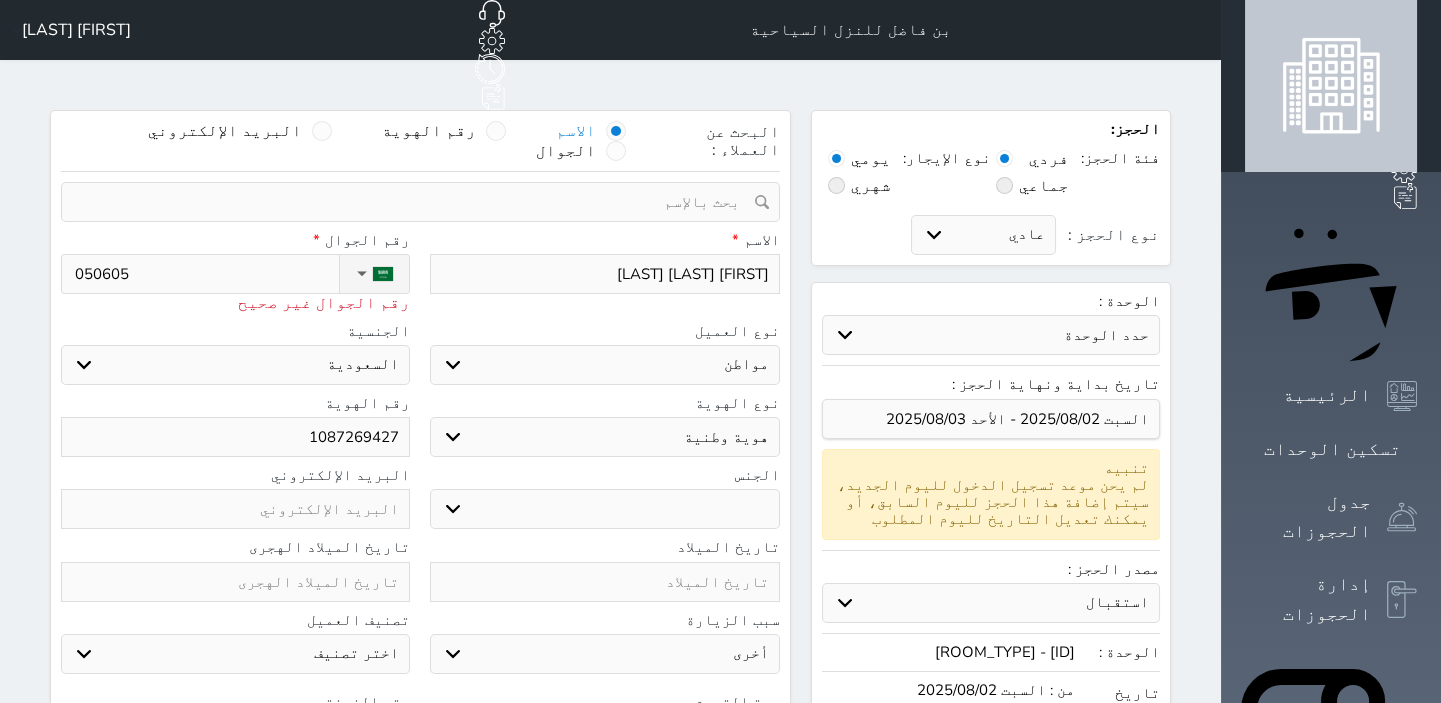 type on "0506051" 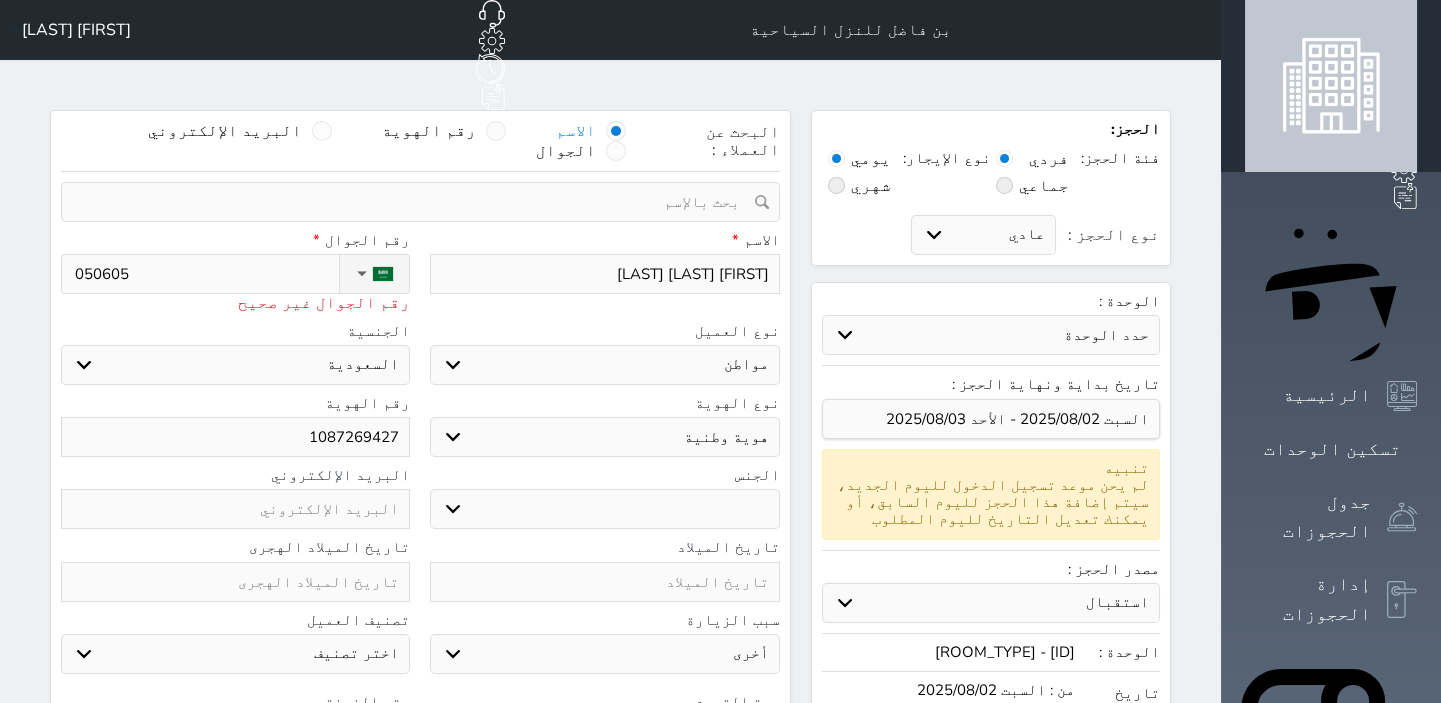 select 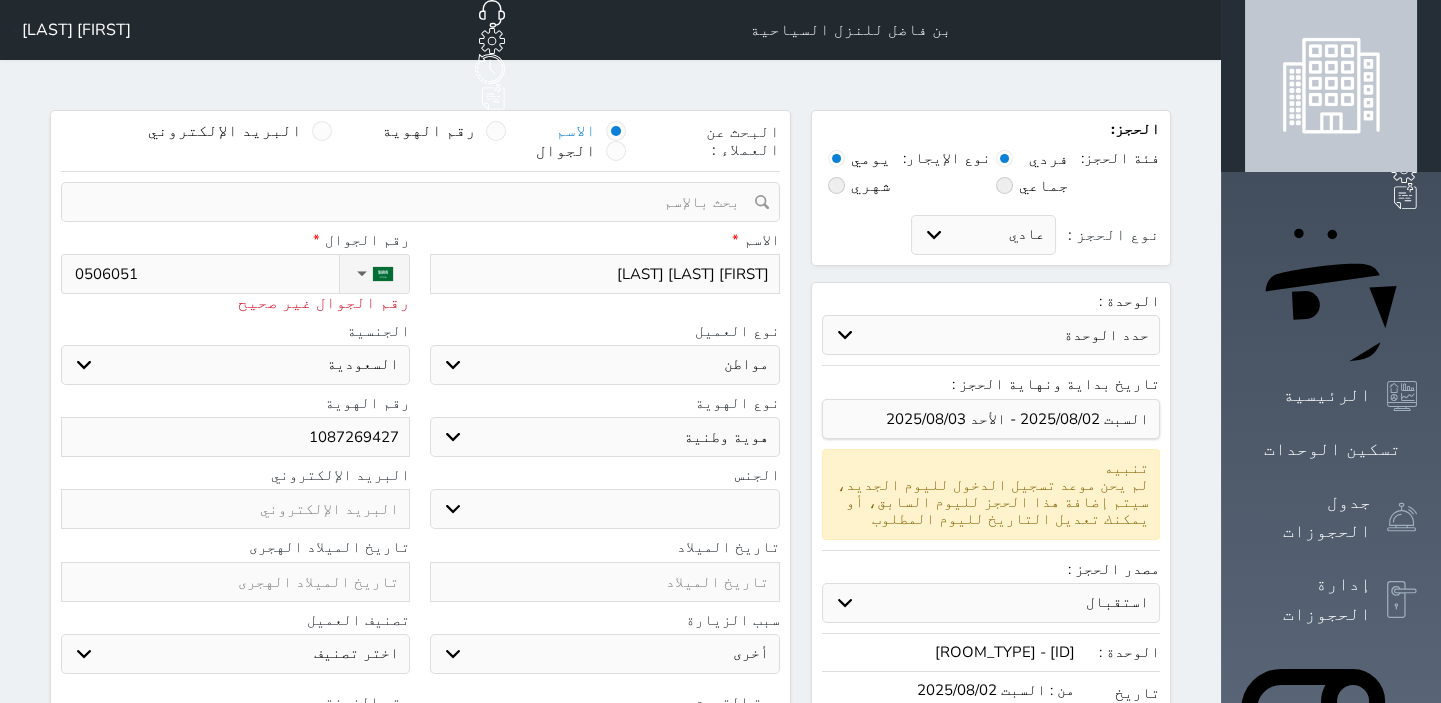 type on "[PHONE]" 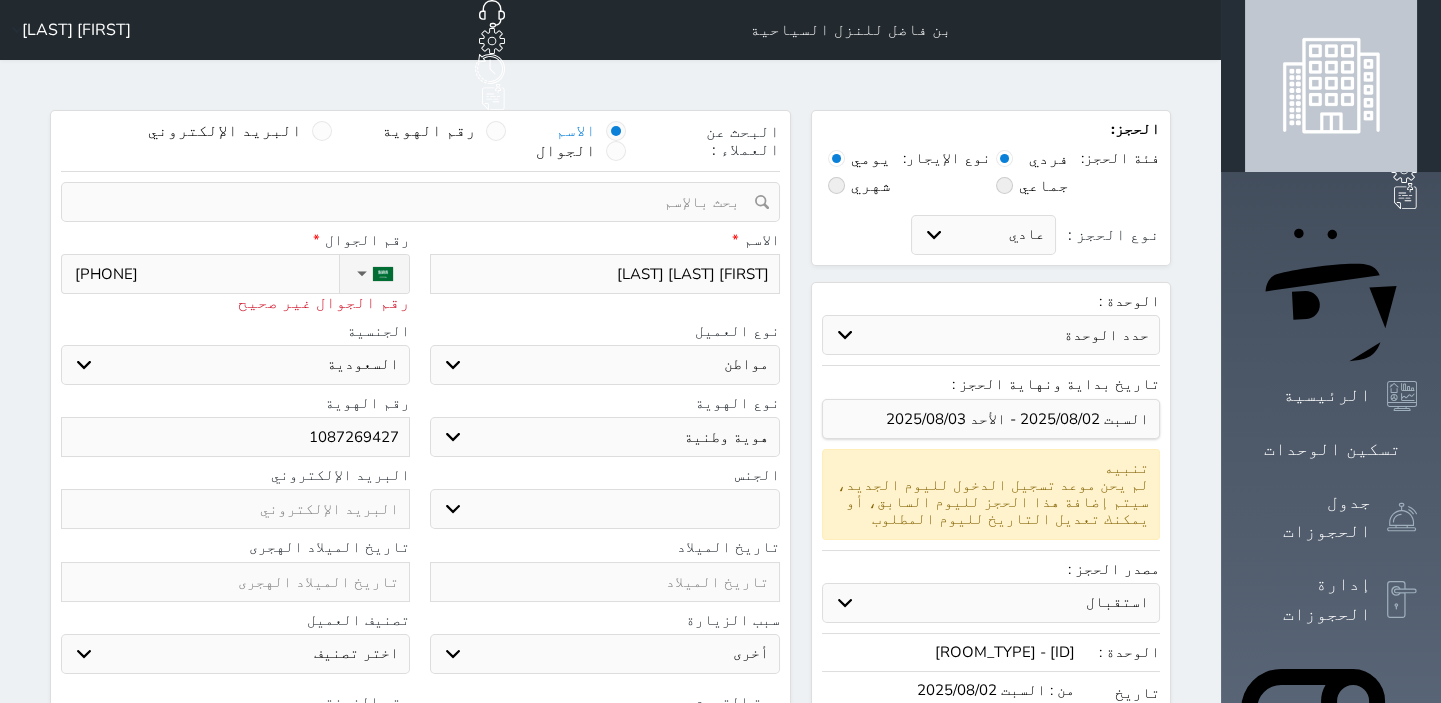 type on "[PHONE]" 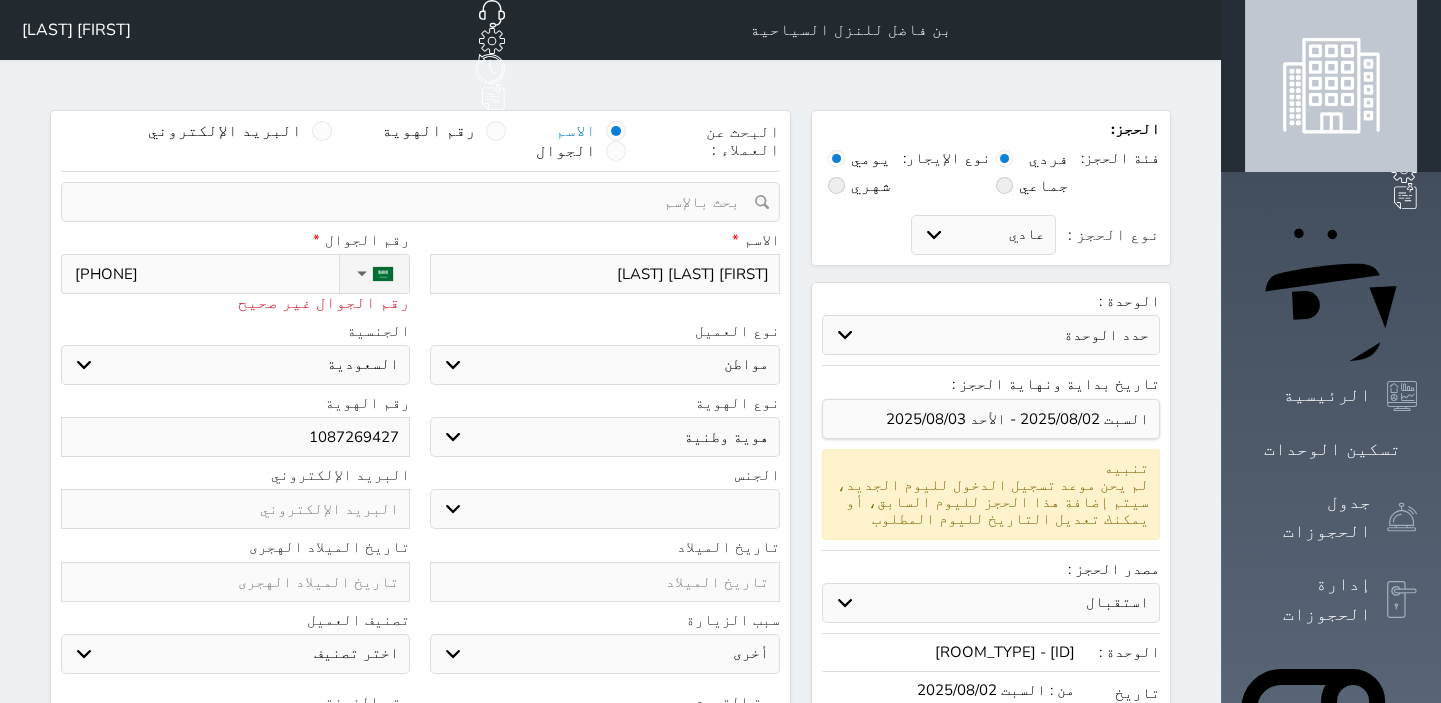 type on "[PHONE]" 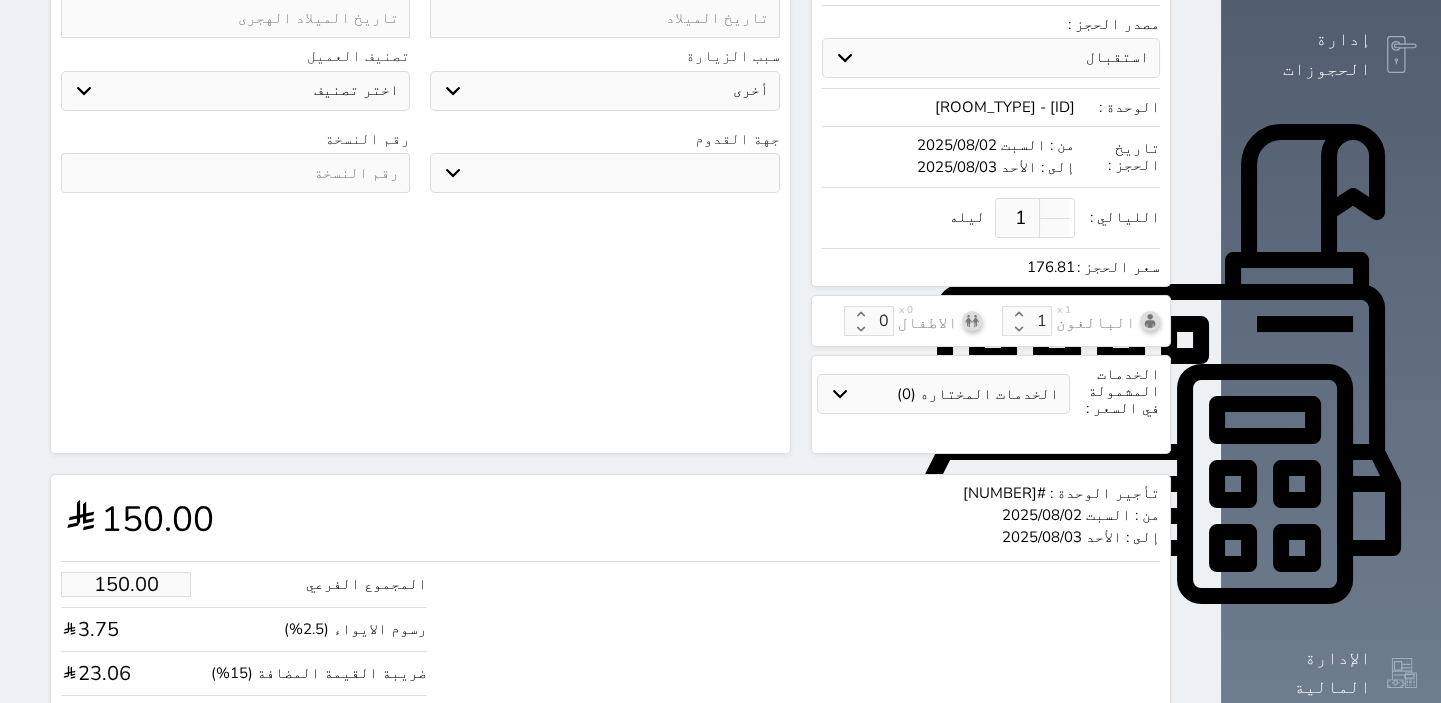 scroll, scrollTop: 605, scrollLeft: 0, axis: vertical 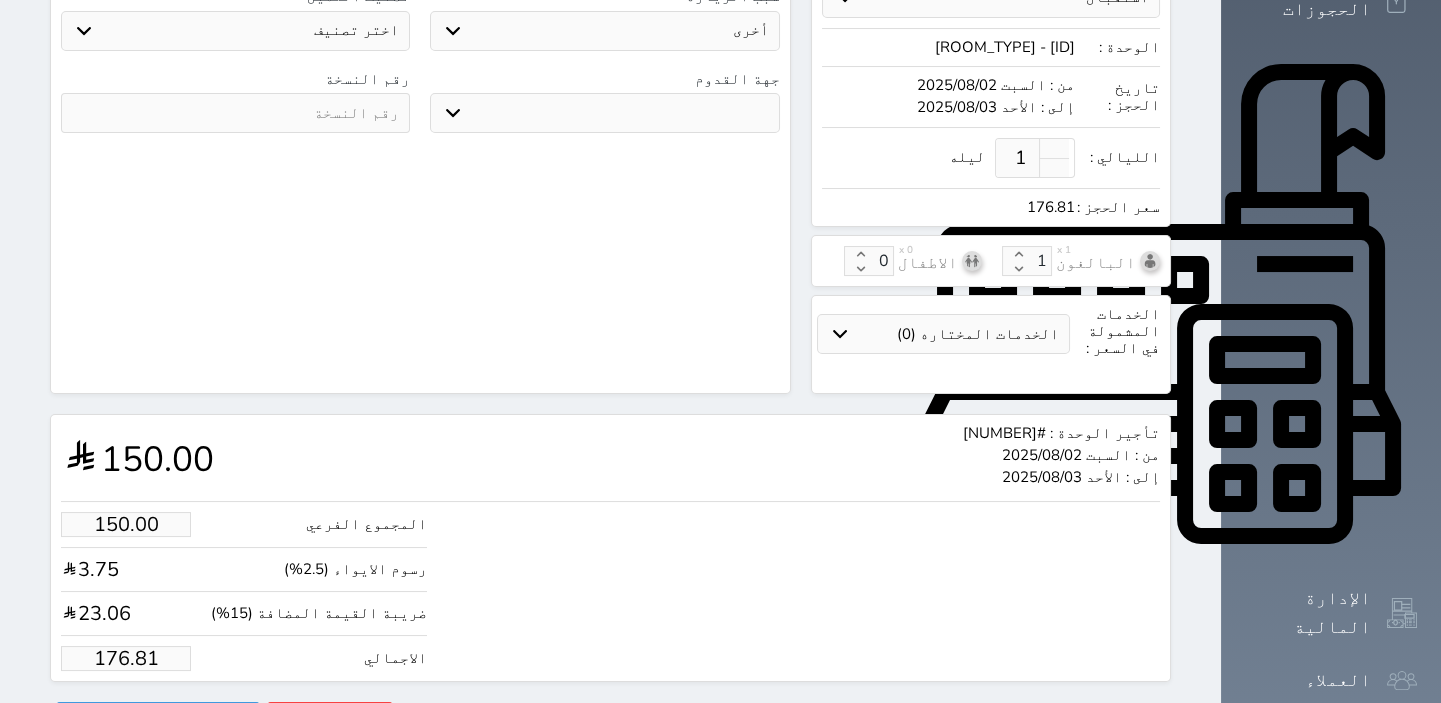 type on "[PHONE]" 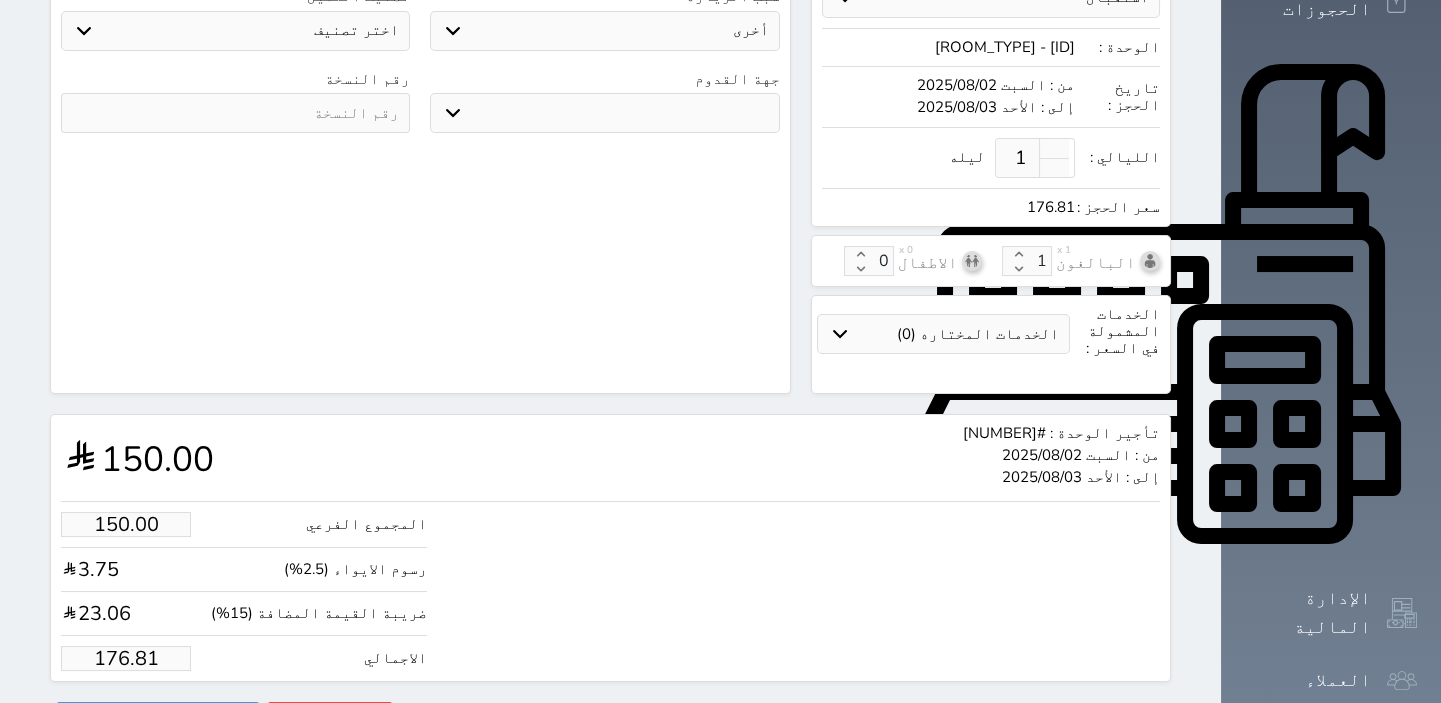 type on "149.99" 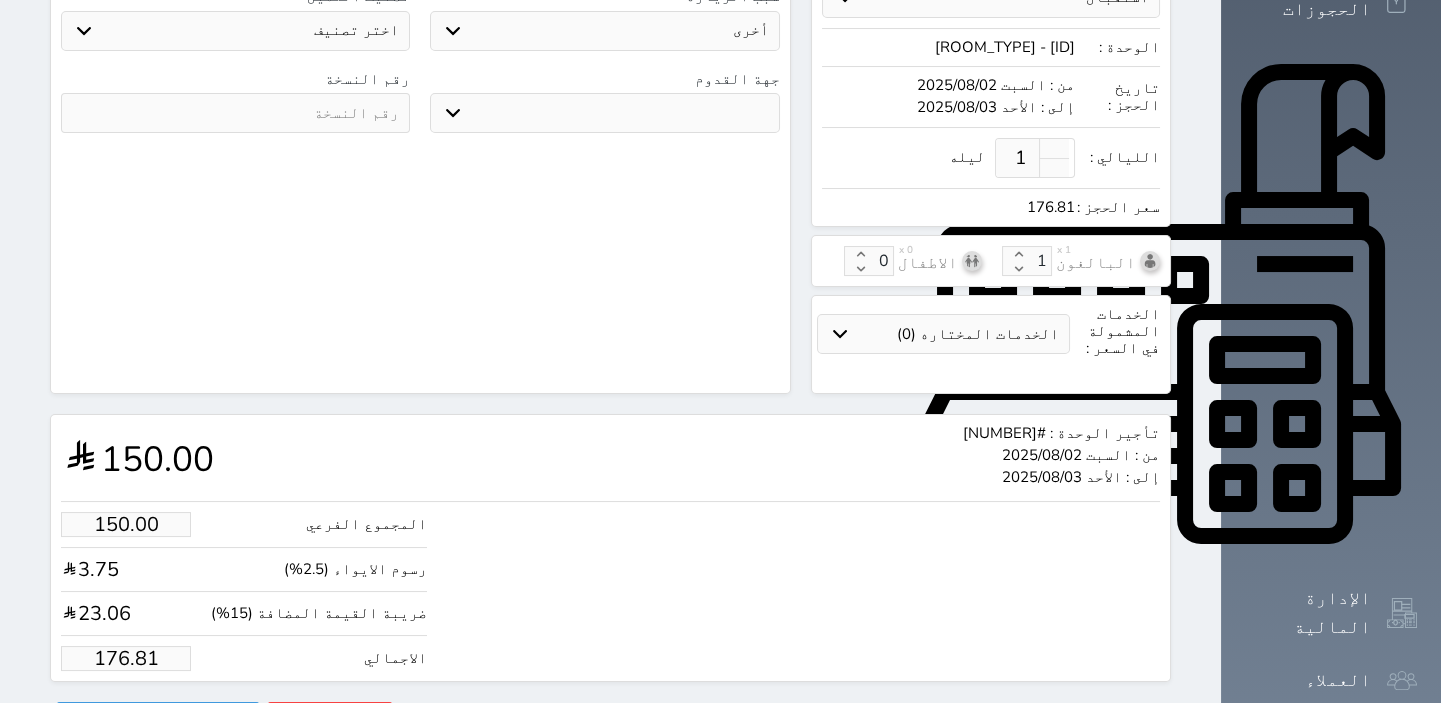 type on "176.8" 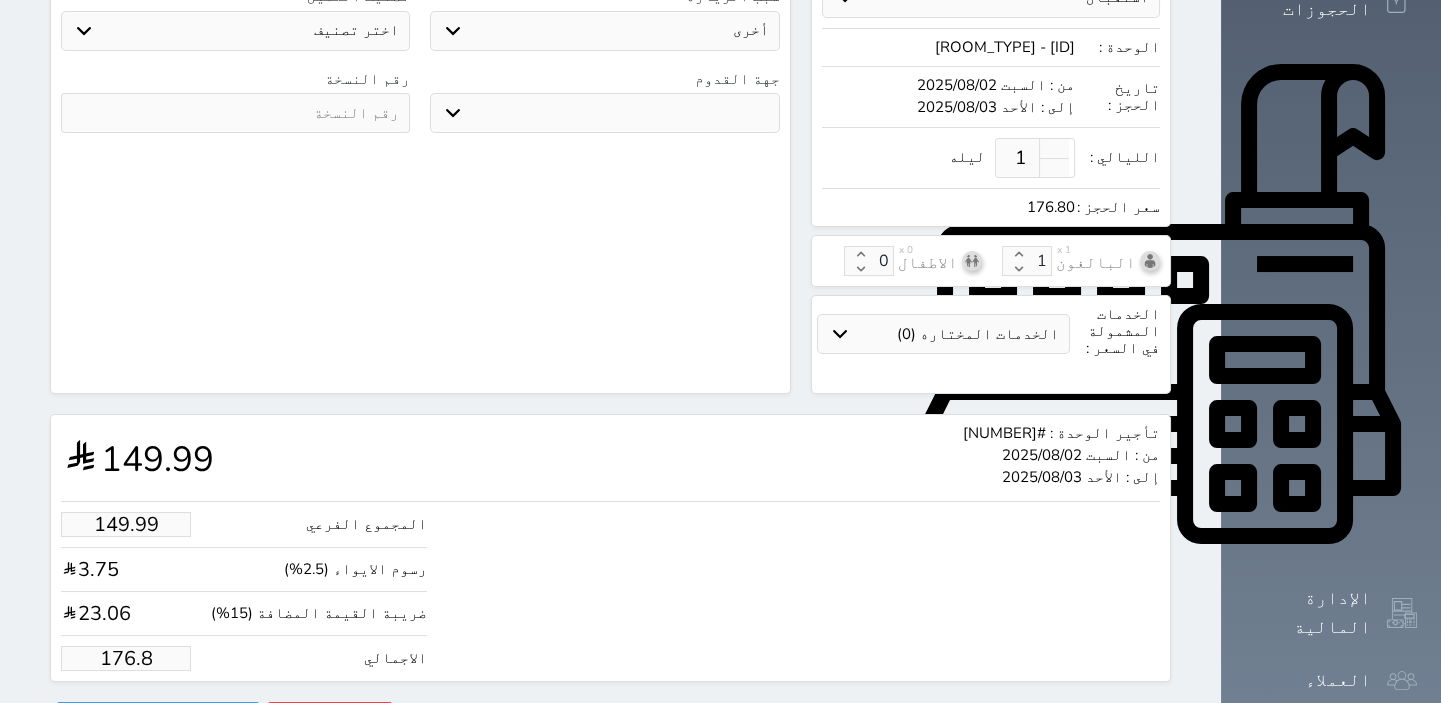 type on "149.31" 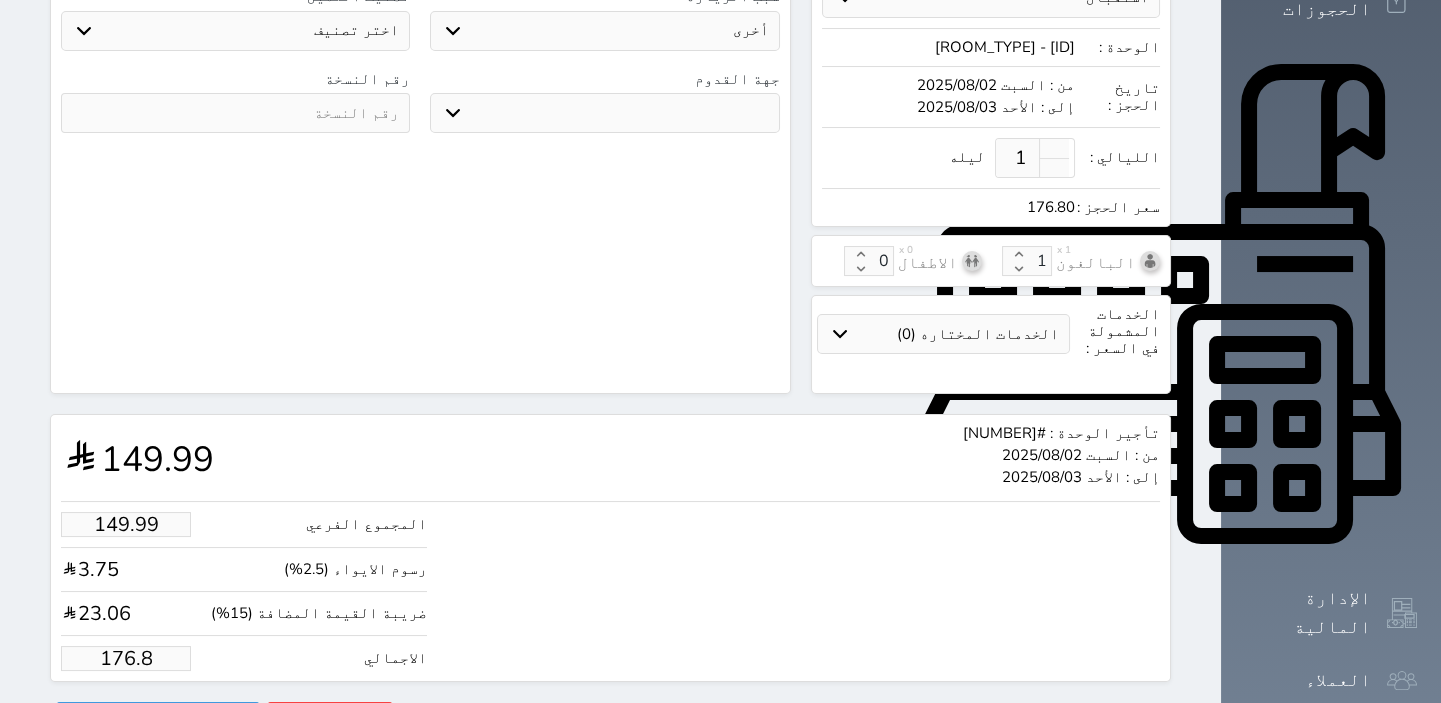 select 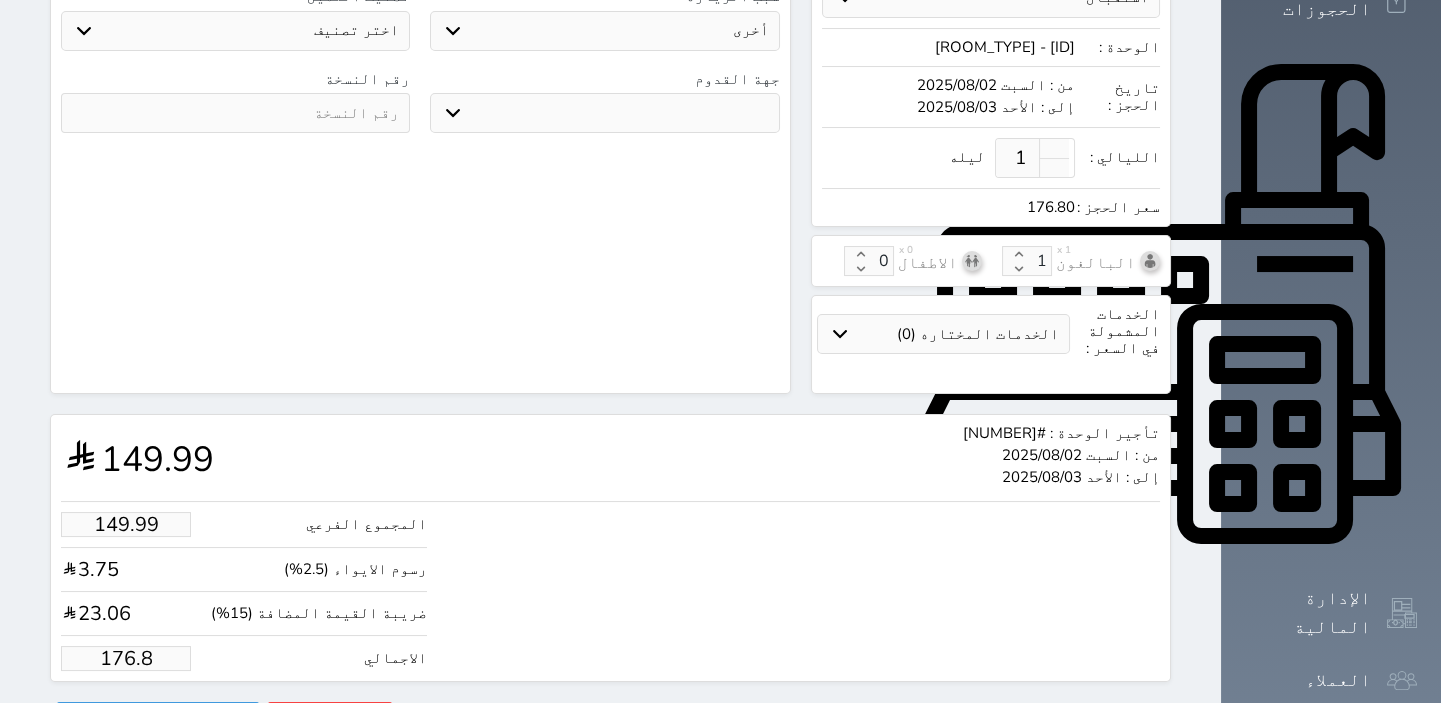 select 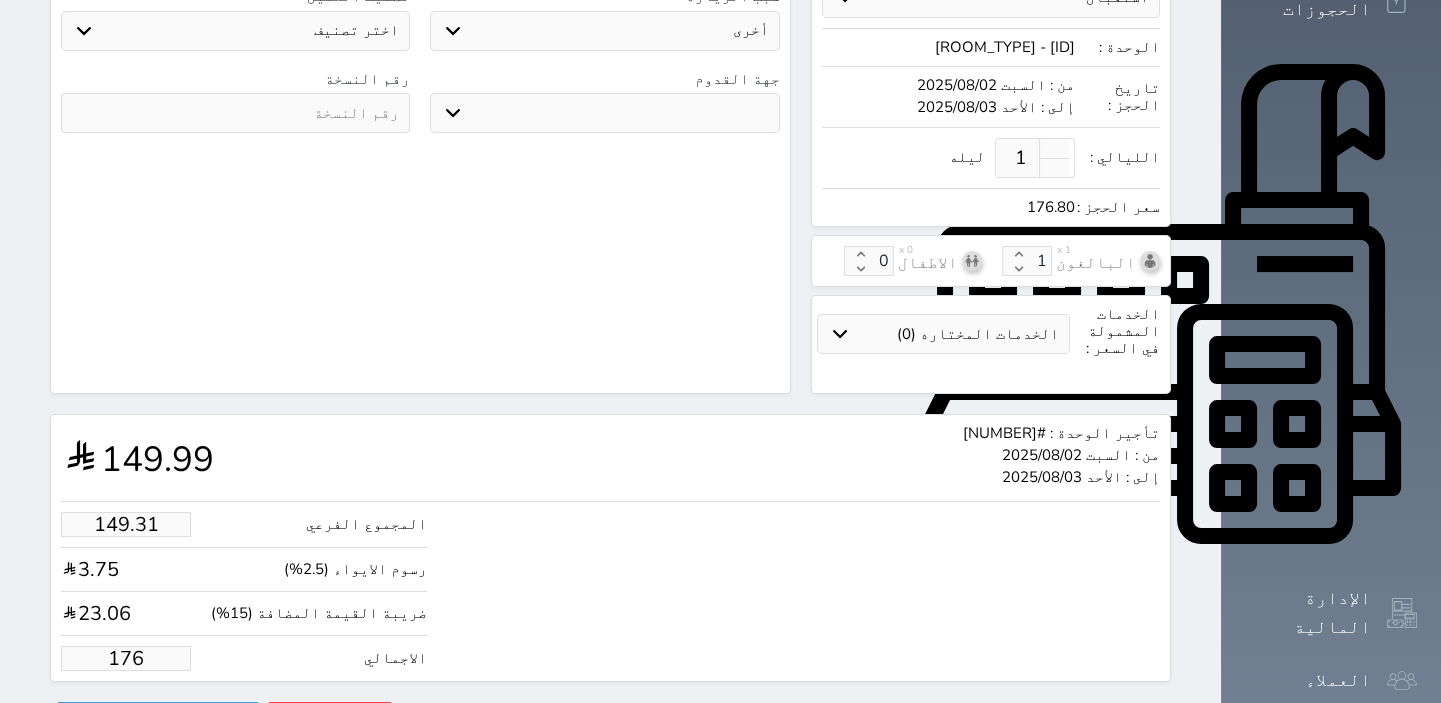 type on "14.42" 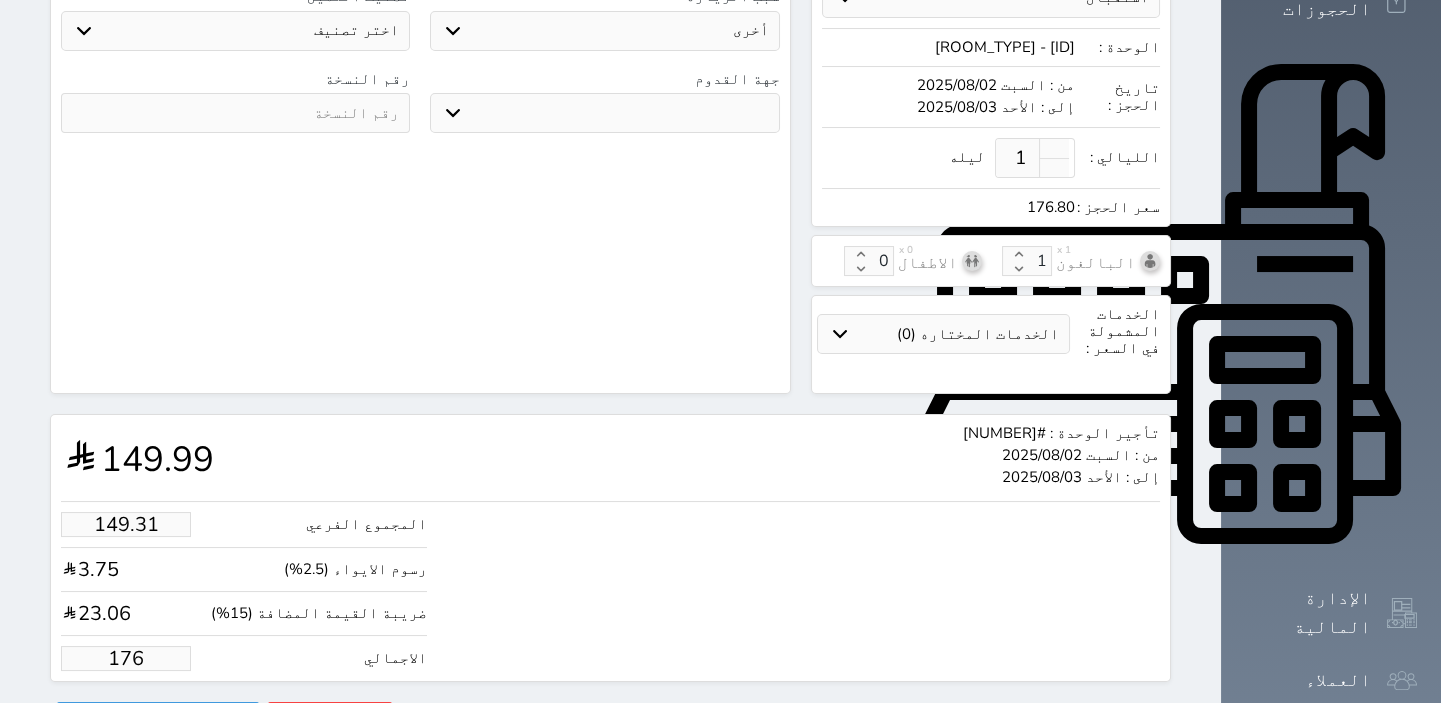 type on "17" 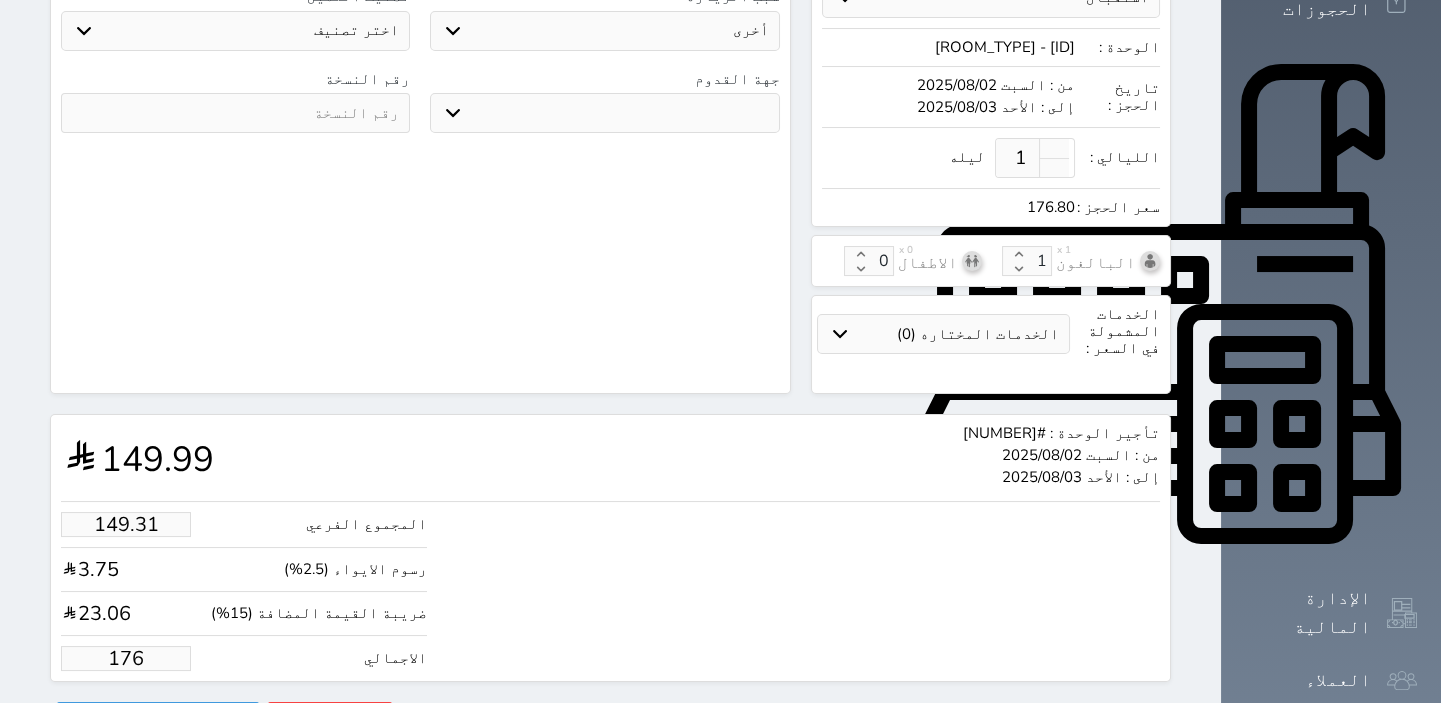 select 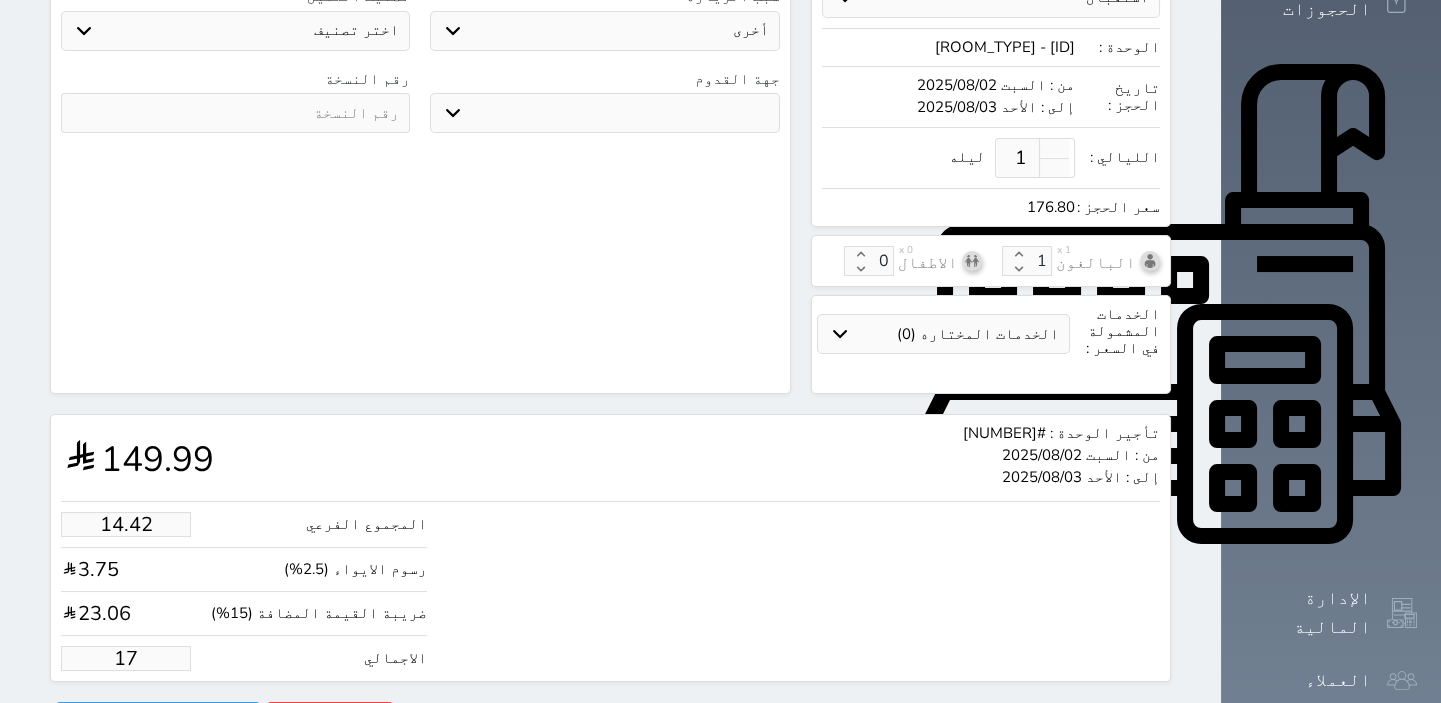 type on "1.00" 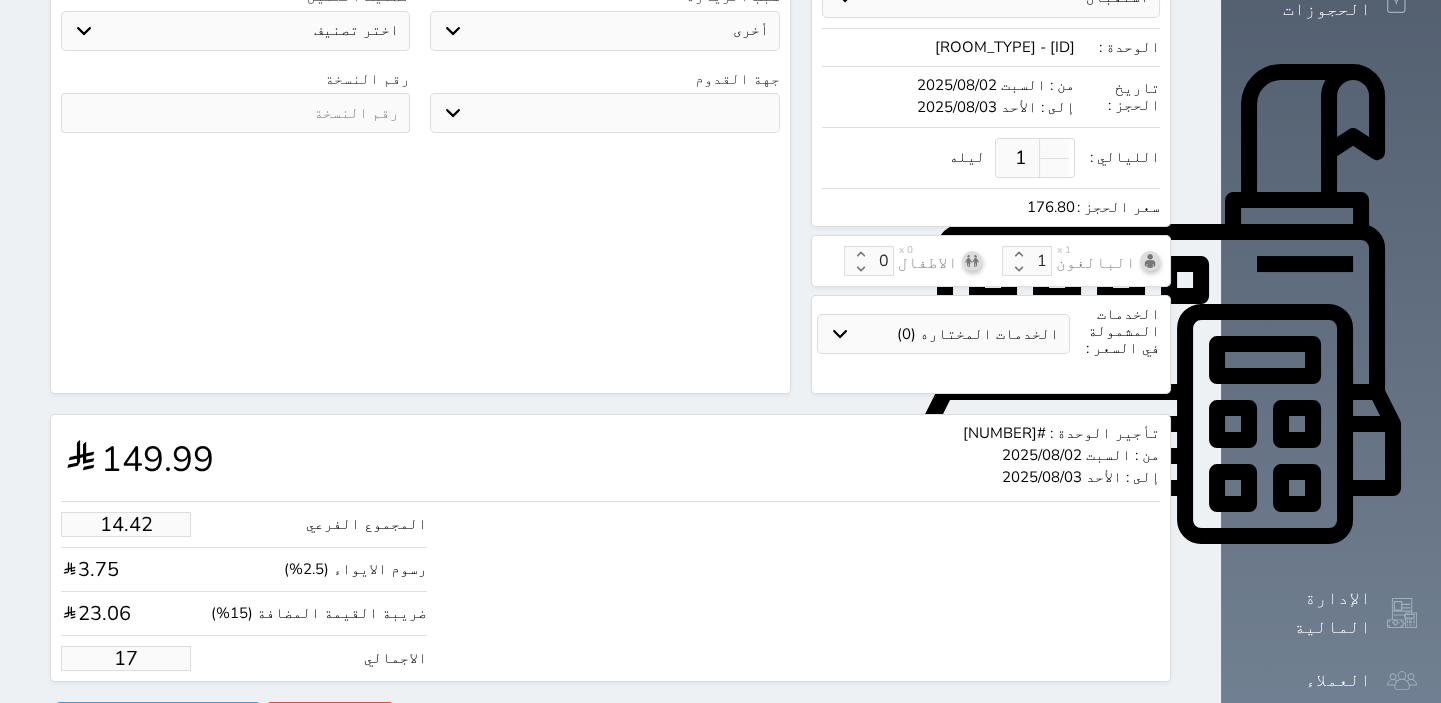 type on "1.17875" 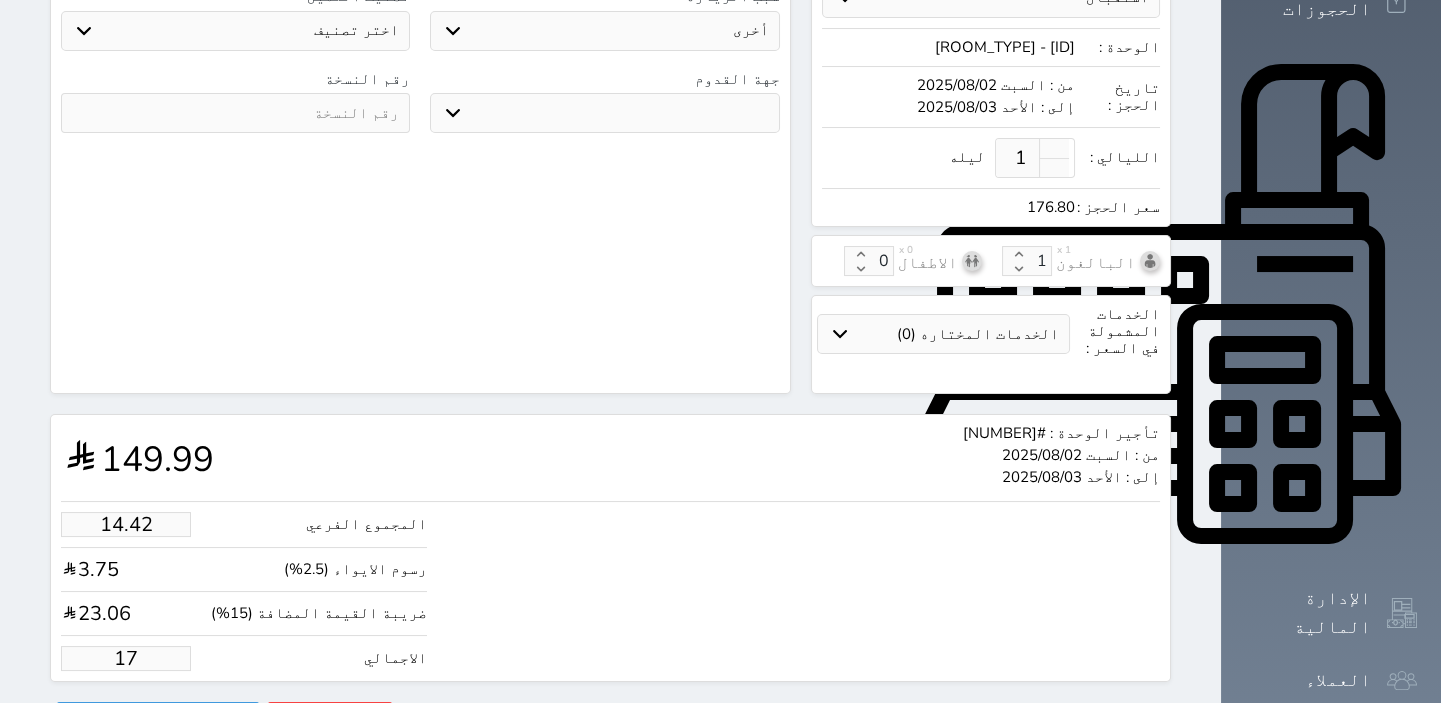 select 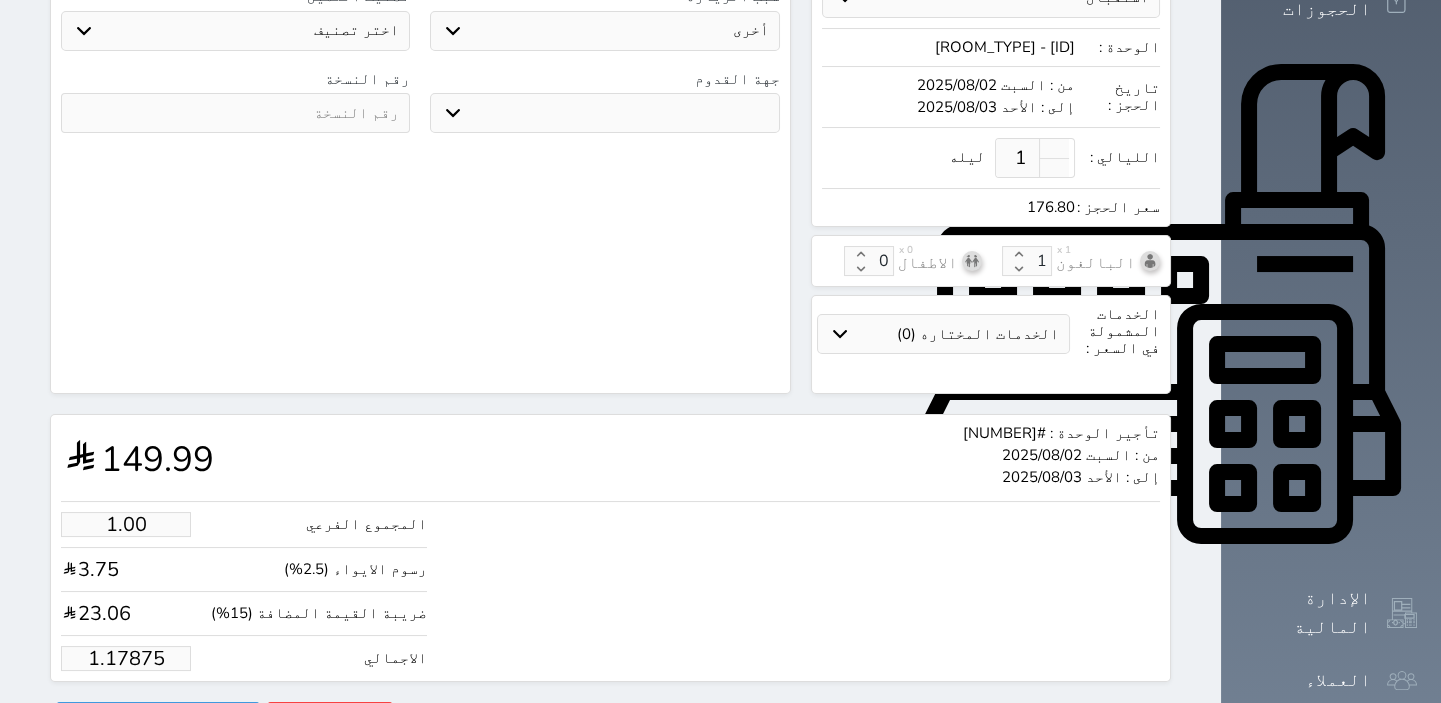 type on "1.1787" 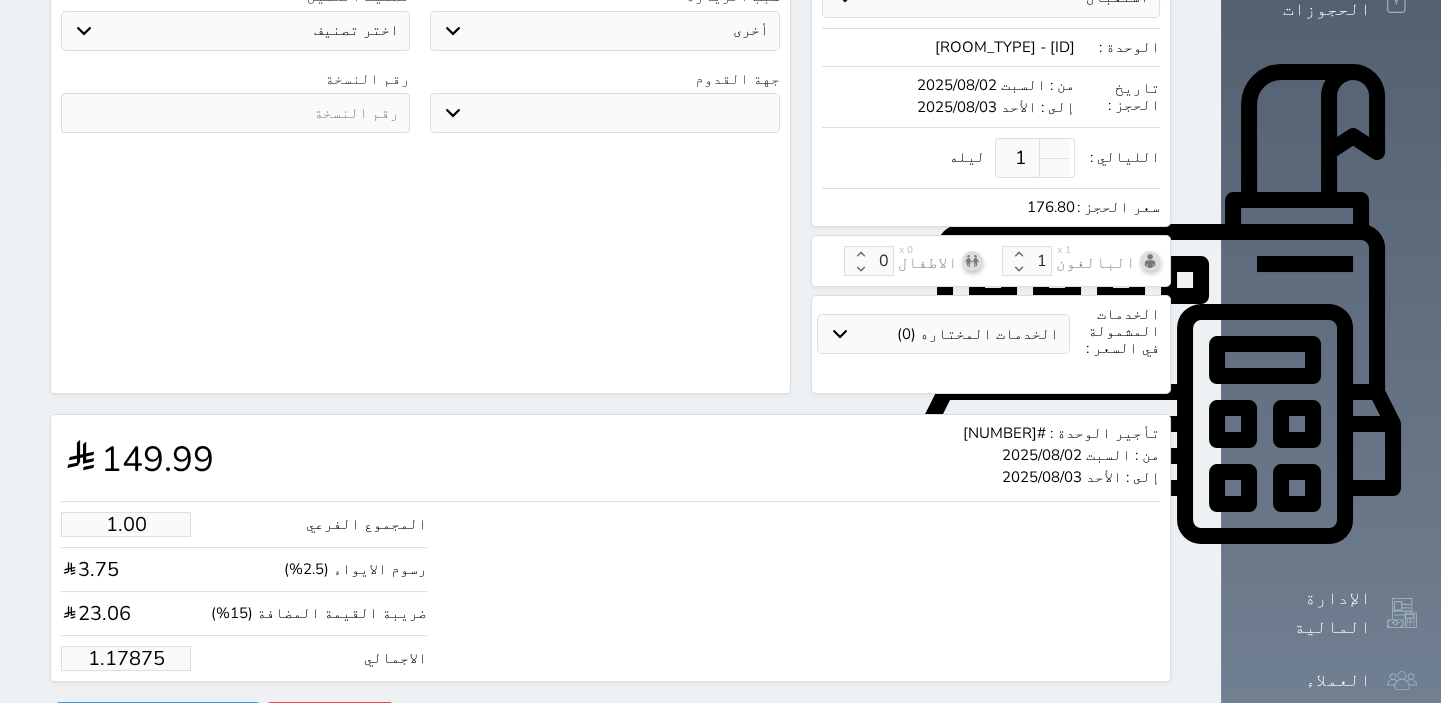 select 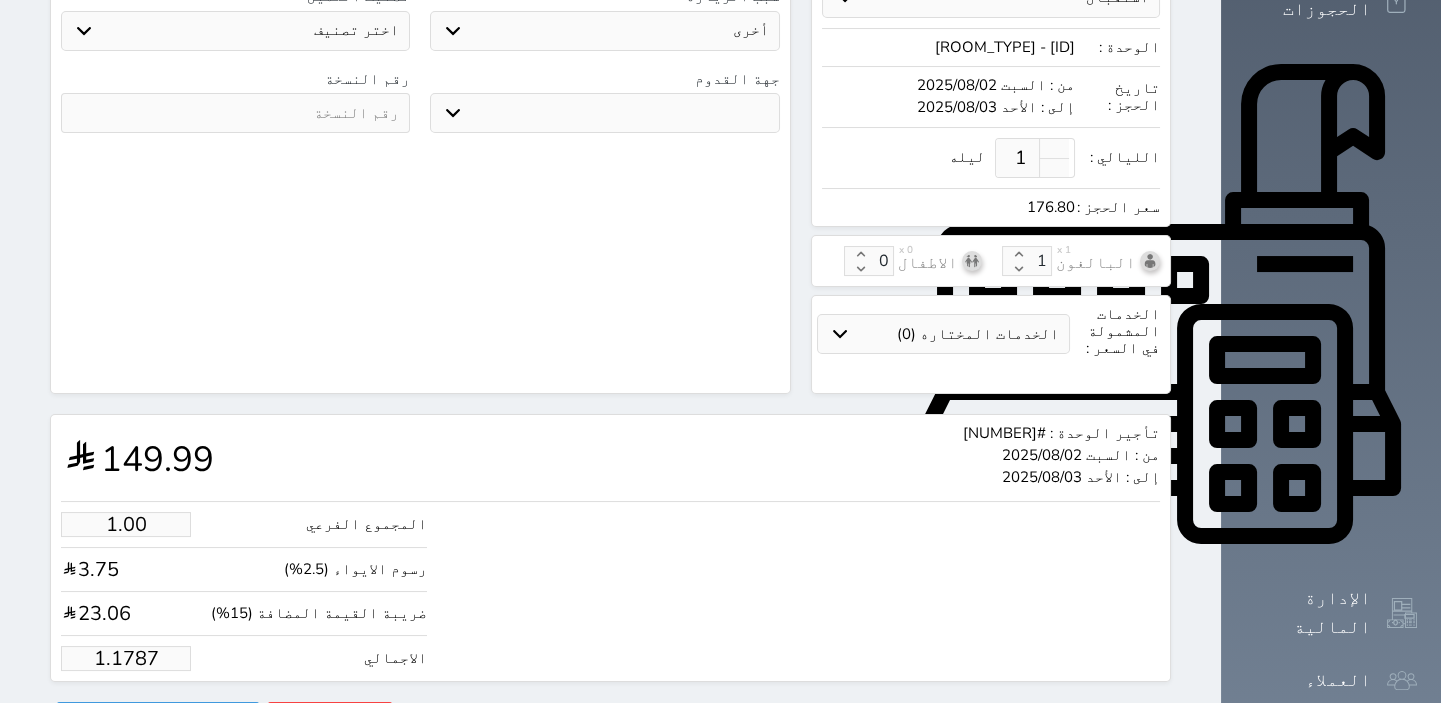 type on "1.178" 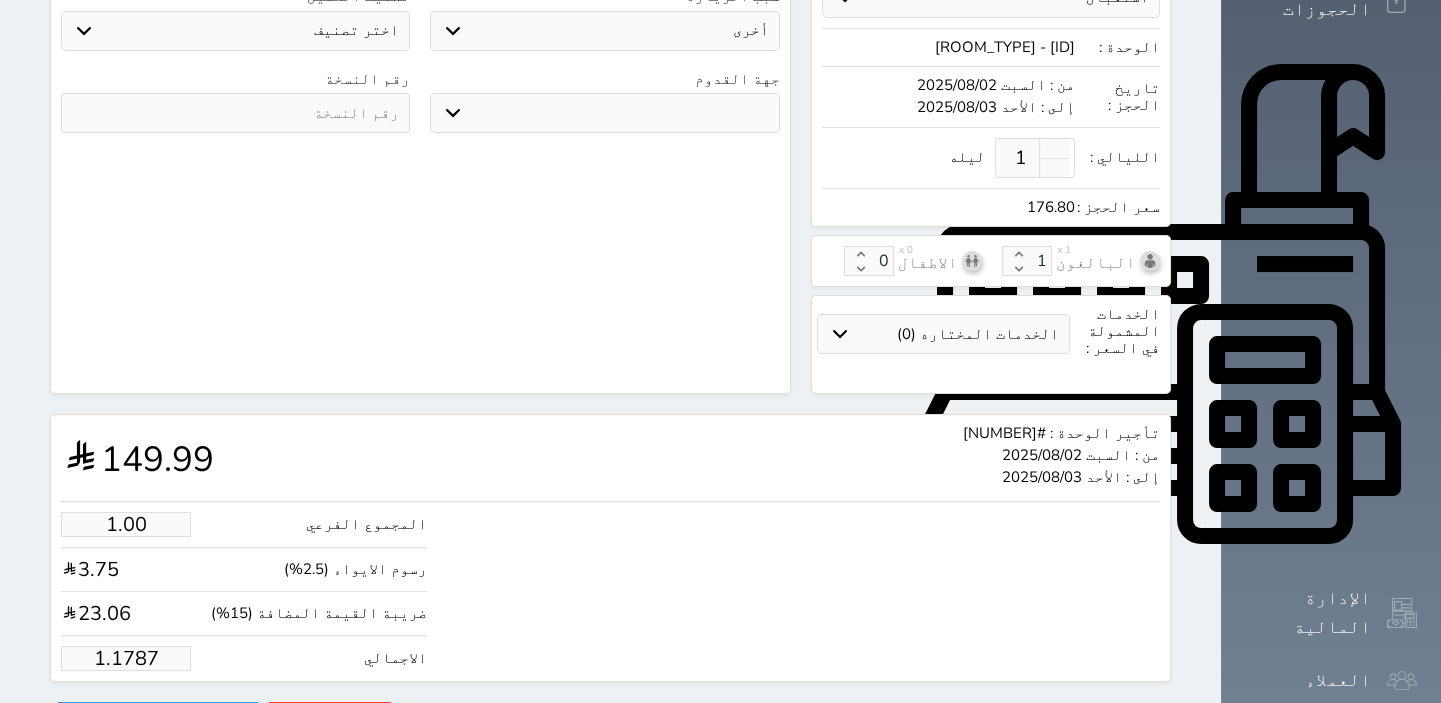 select 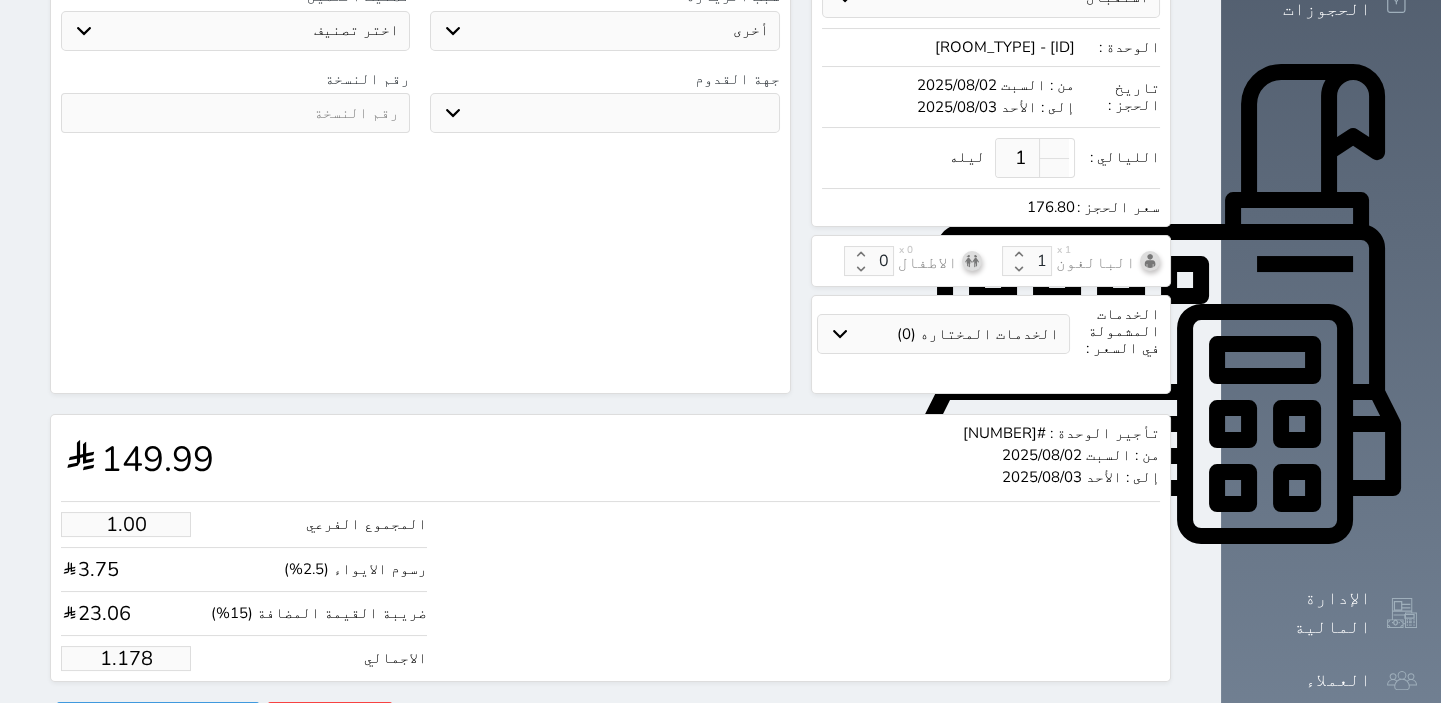 type on "1.17" 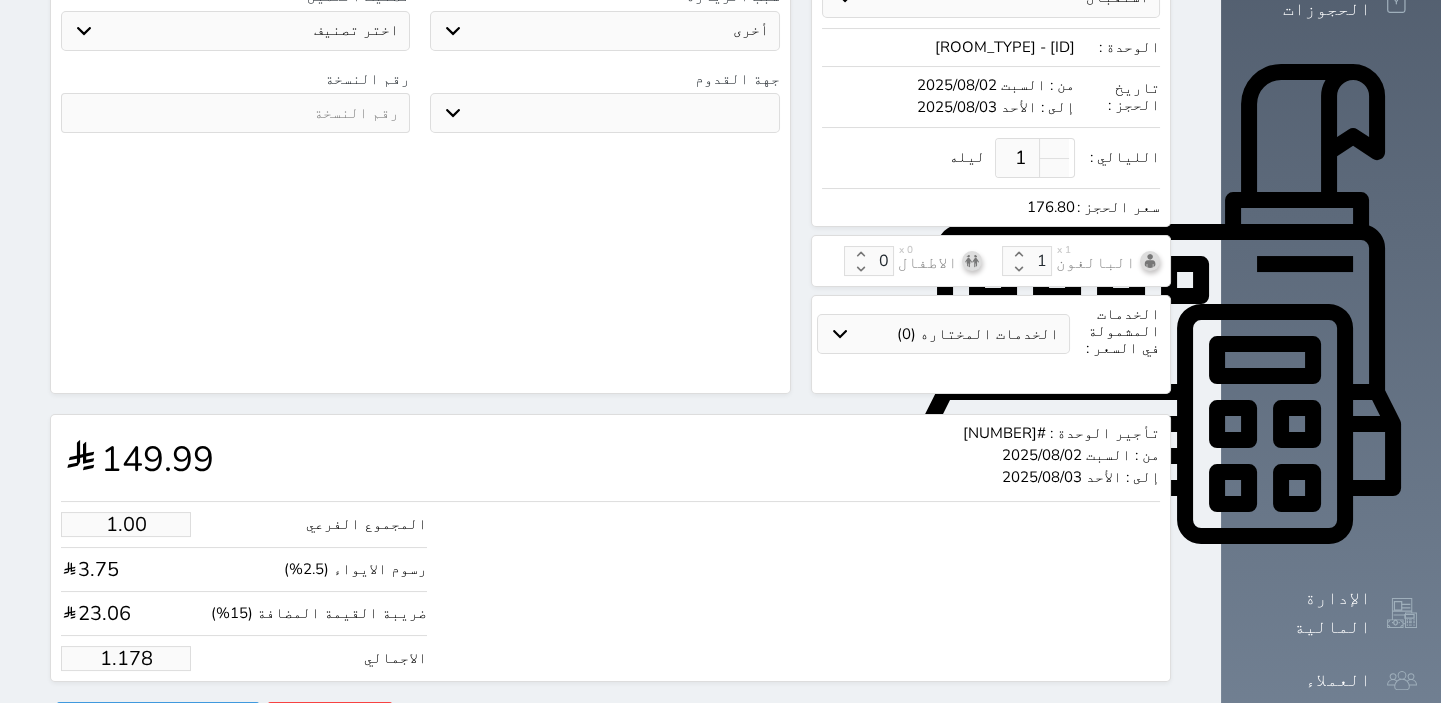 select 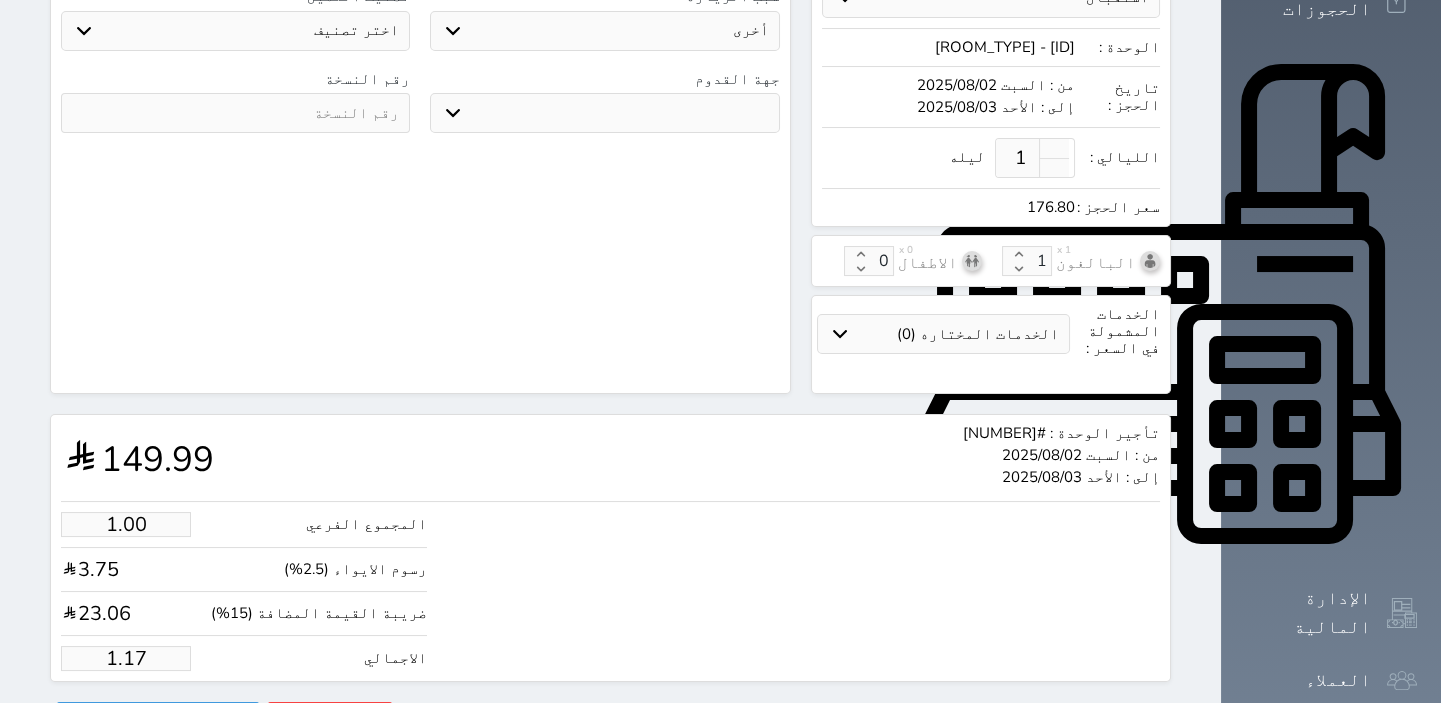 type on "1.1" 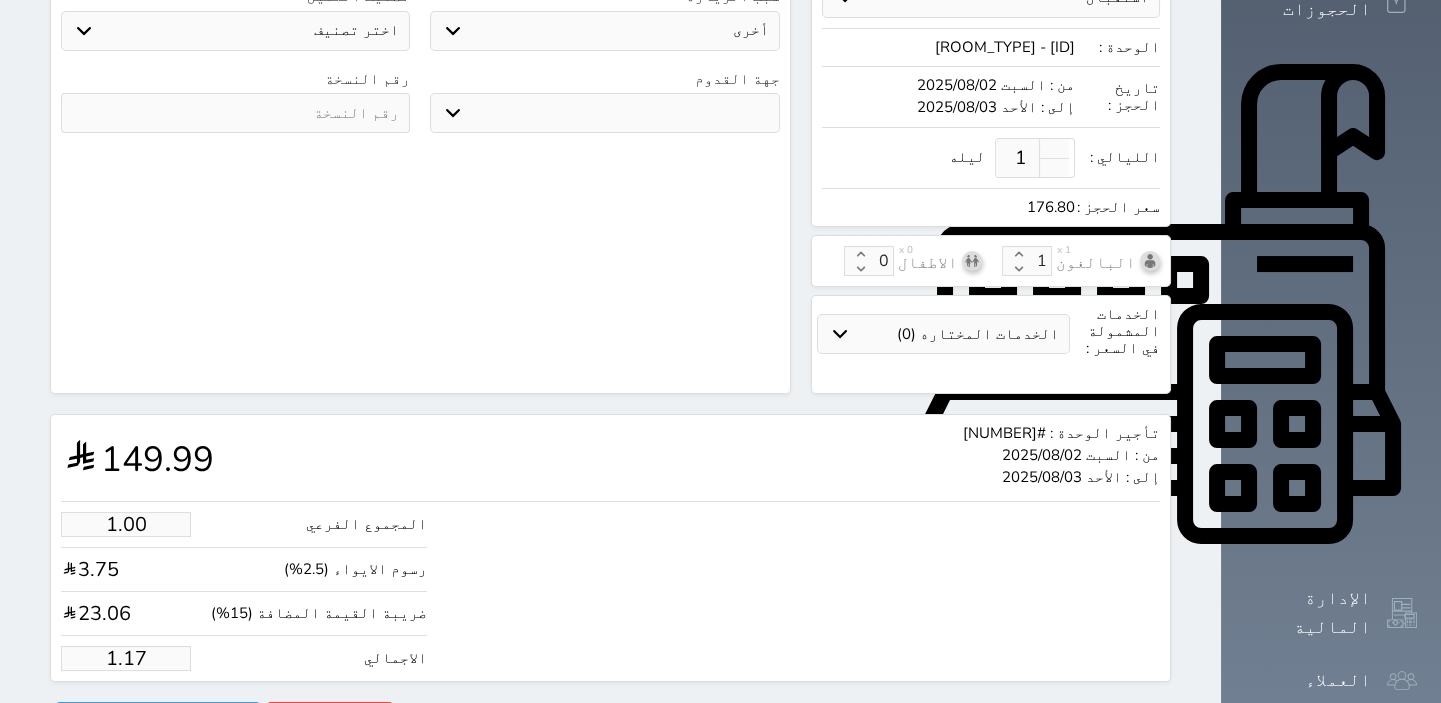 select 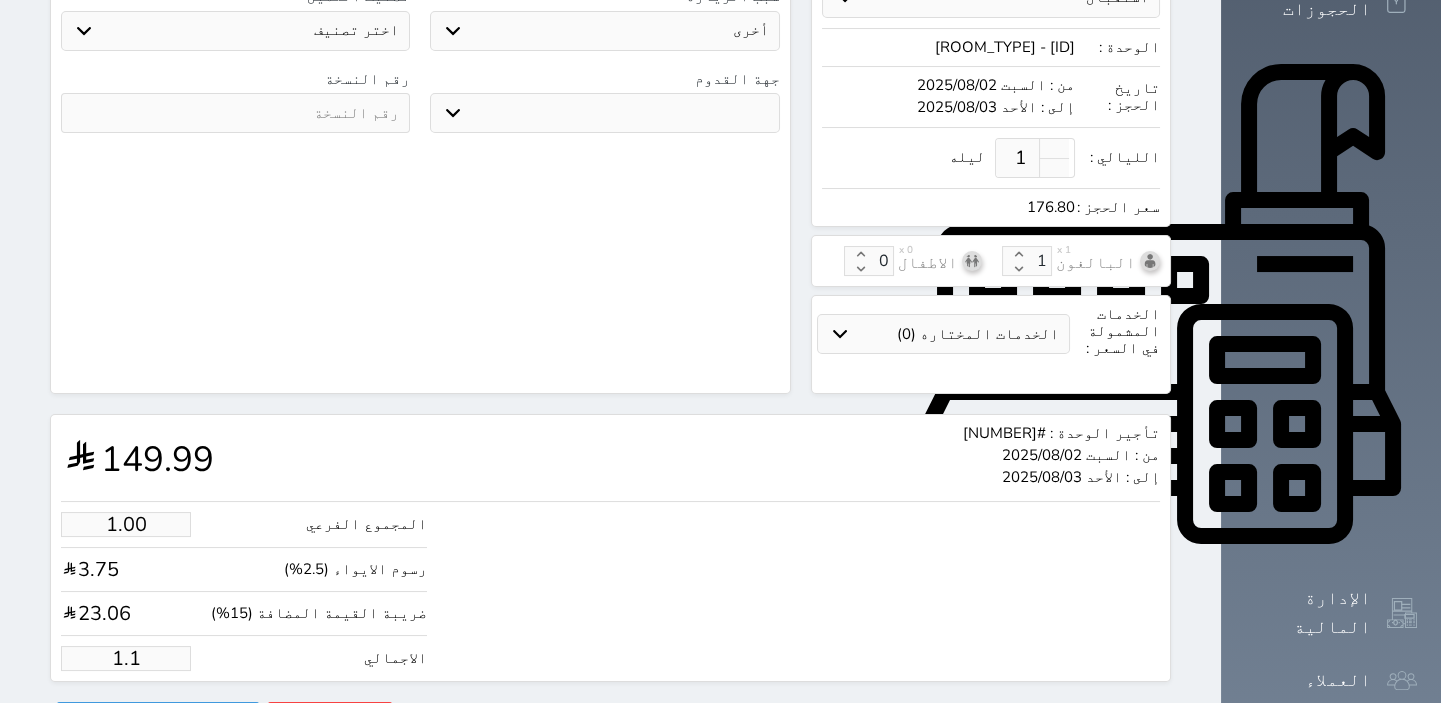 type on "1." 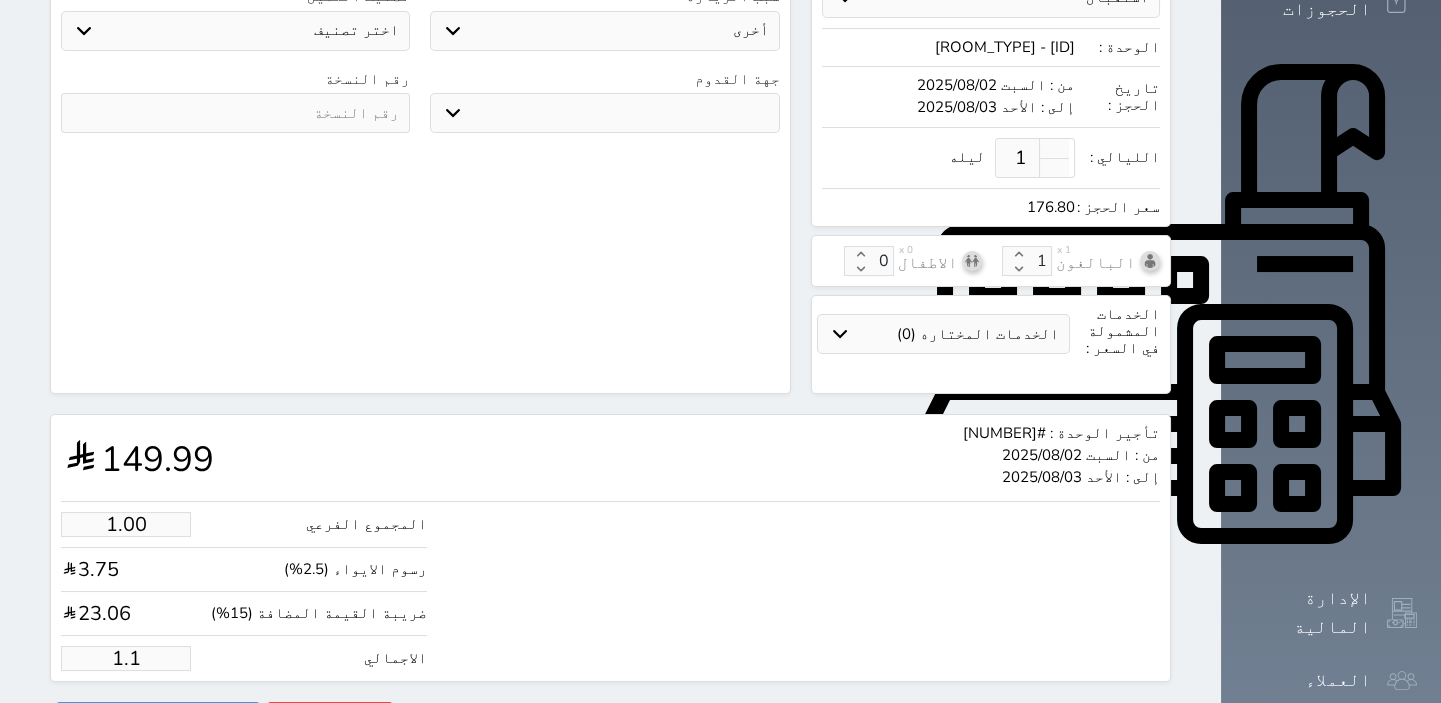 select 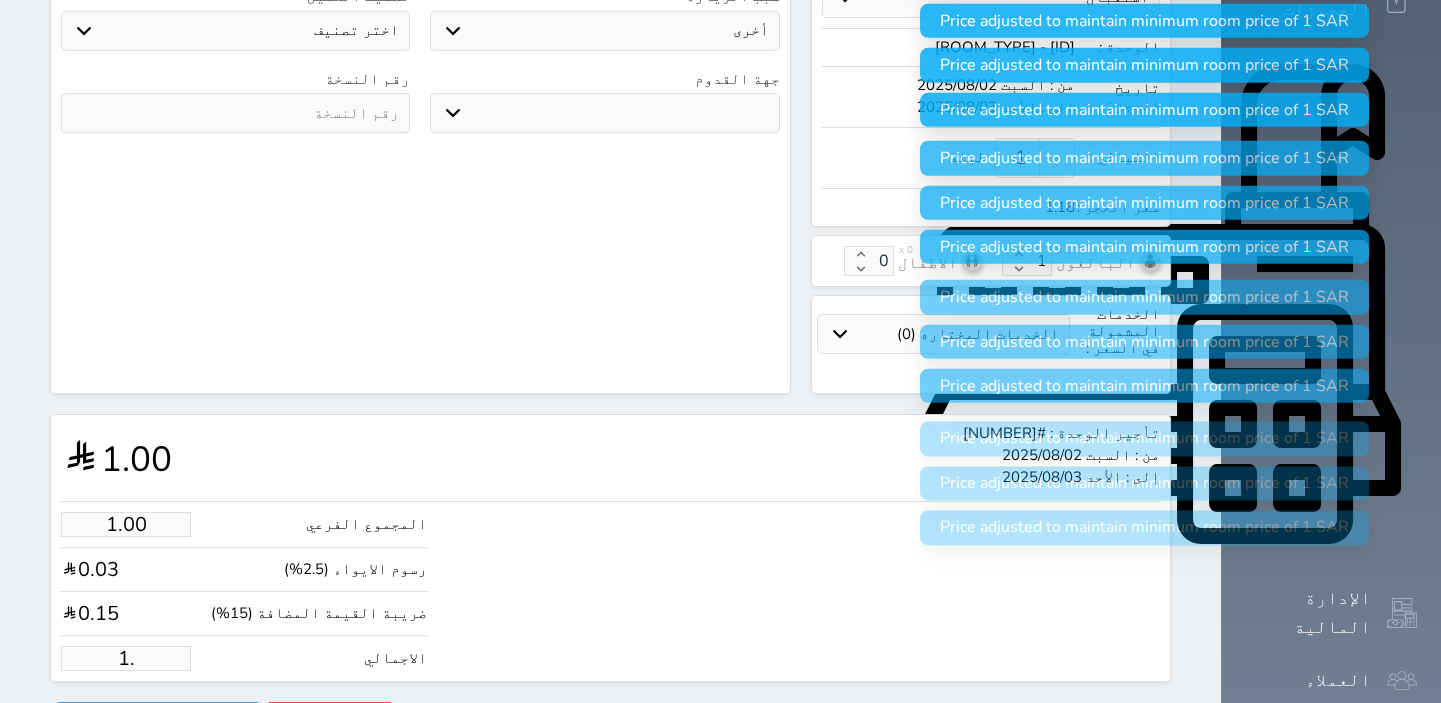 type on "1" 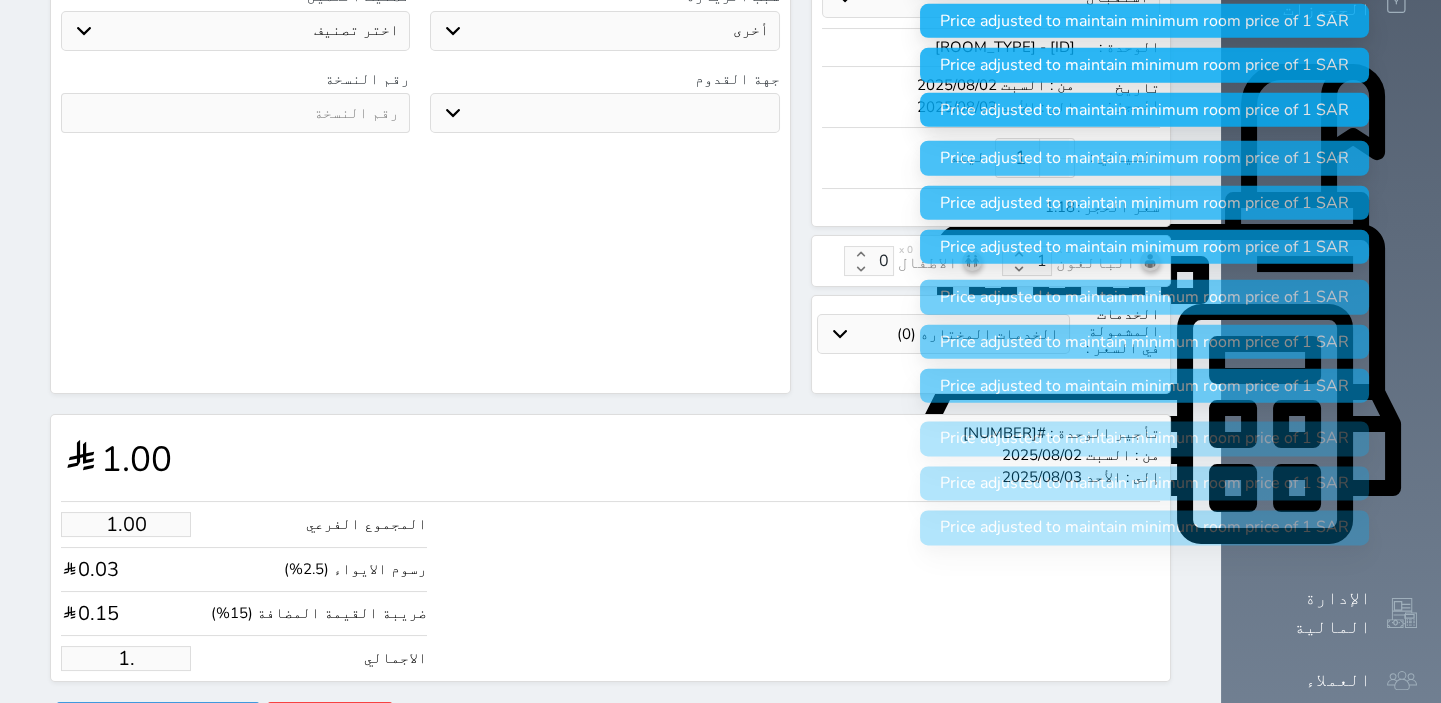 select 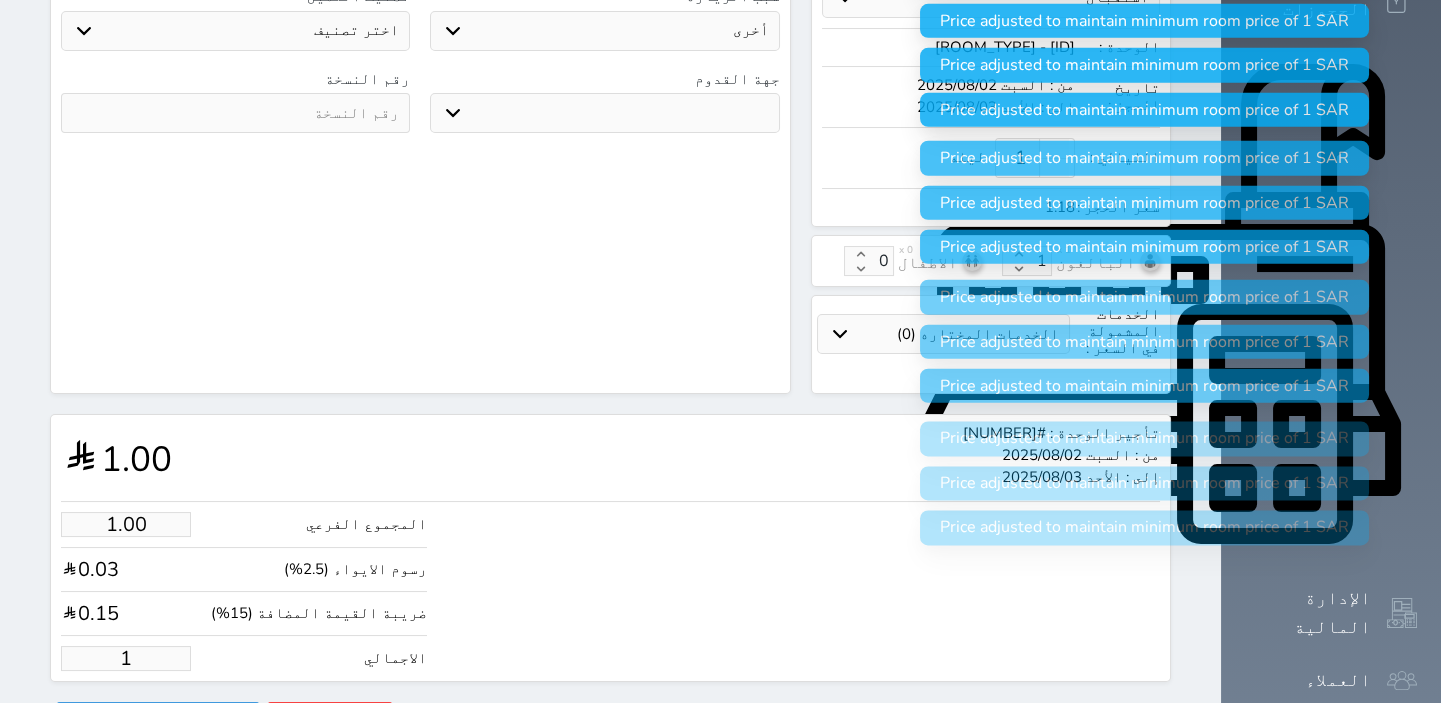 type 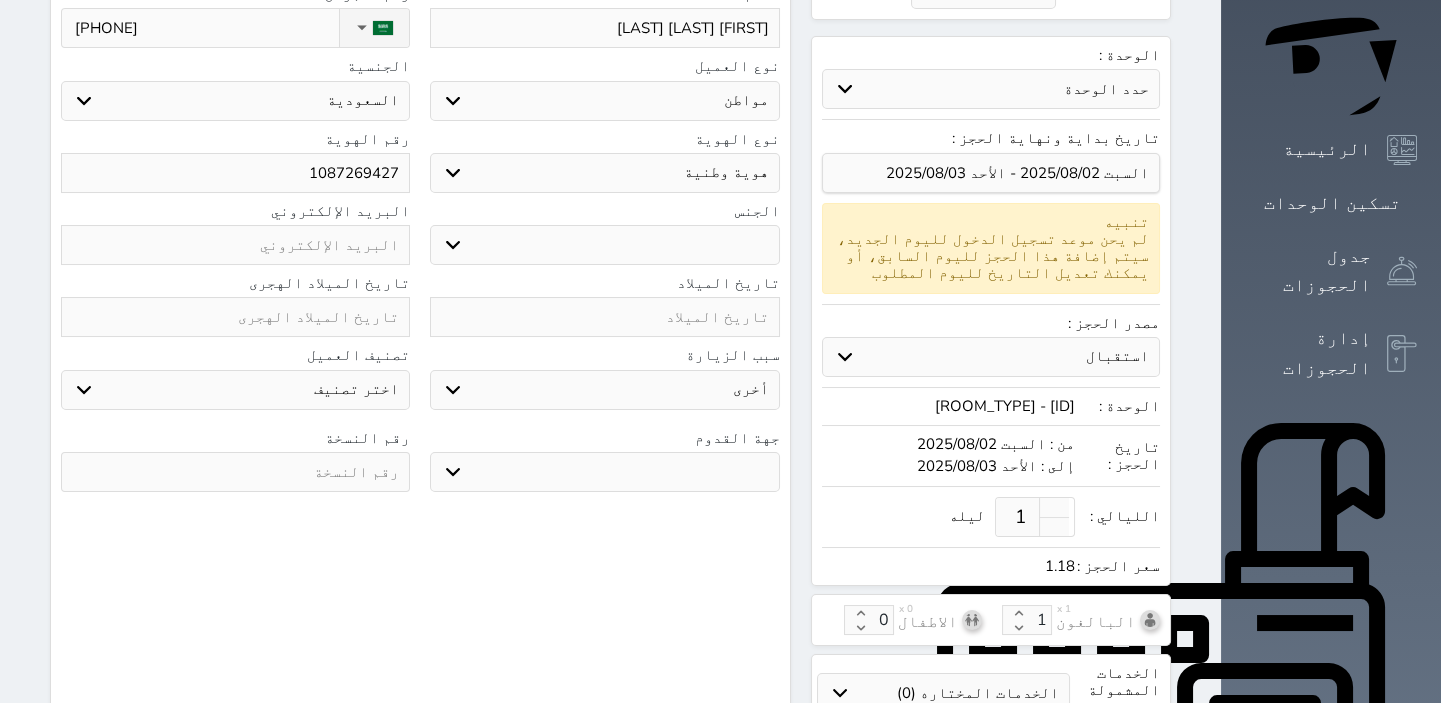 scroll, scrollTop: 241, scrollLeft: 0, axis: vertical 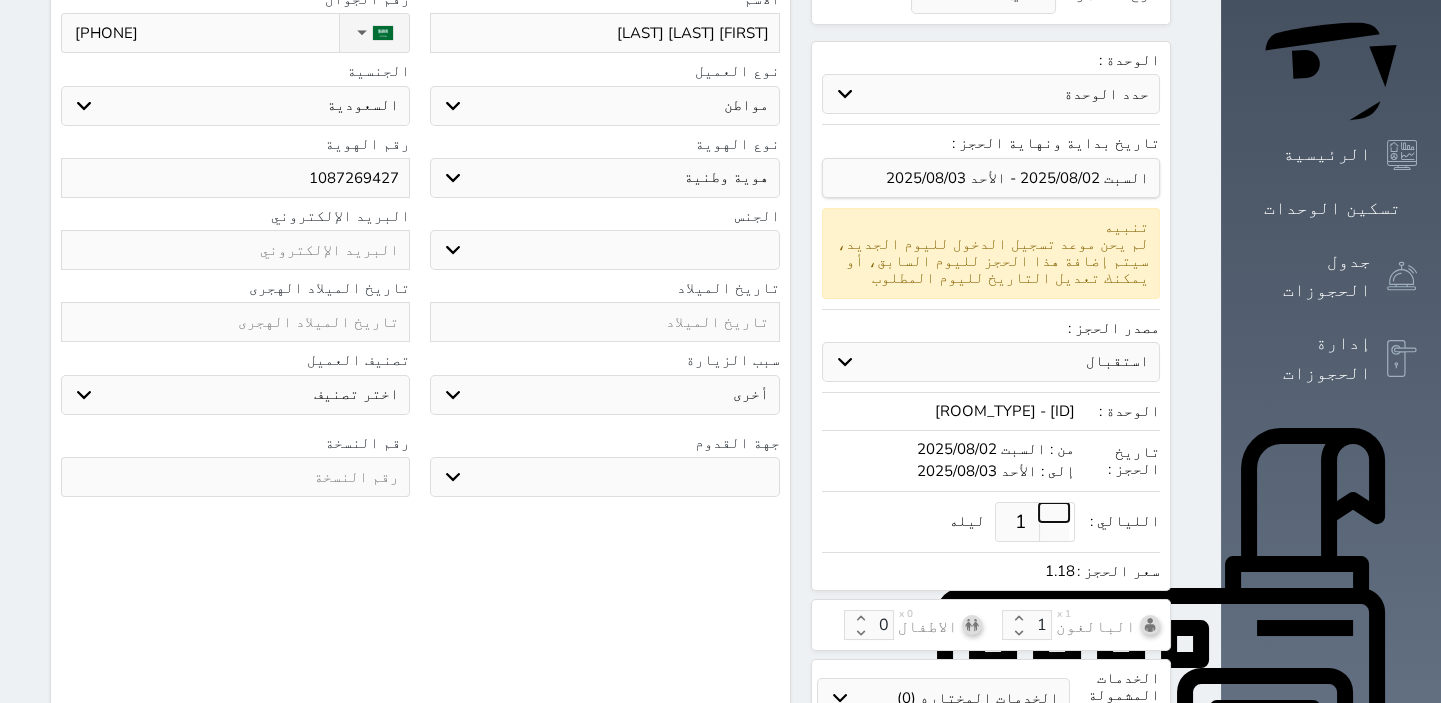 type on "1.18" 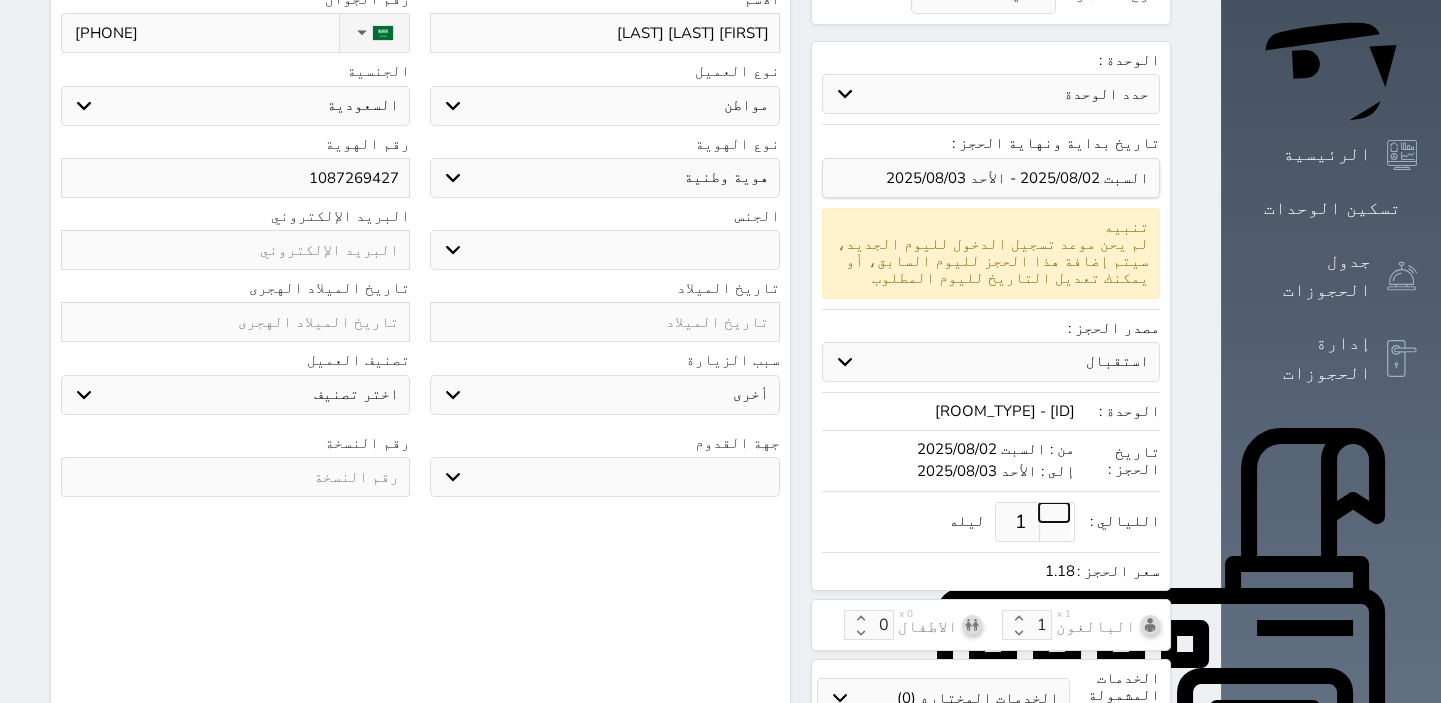 click on "1" at bounding box center (1035, 522) 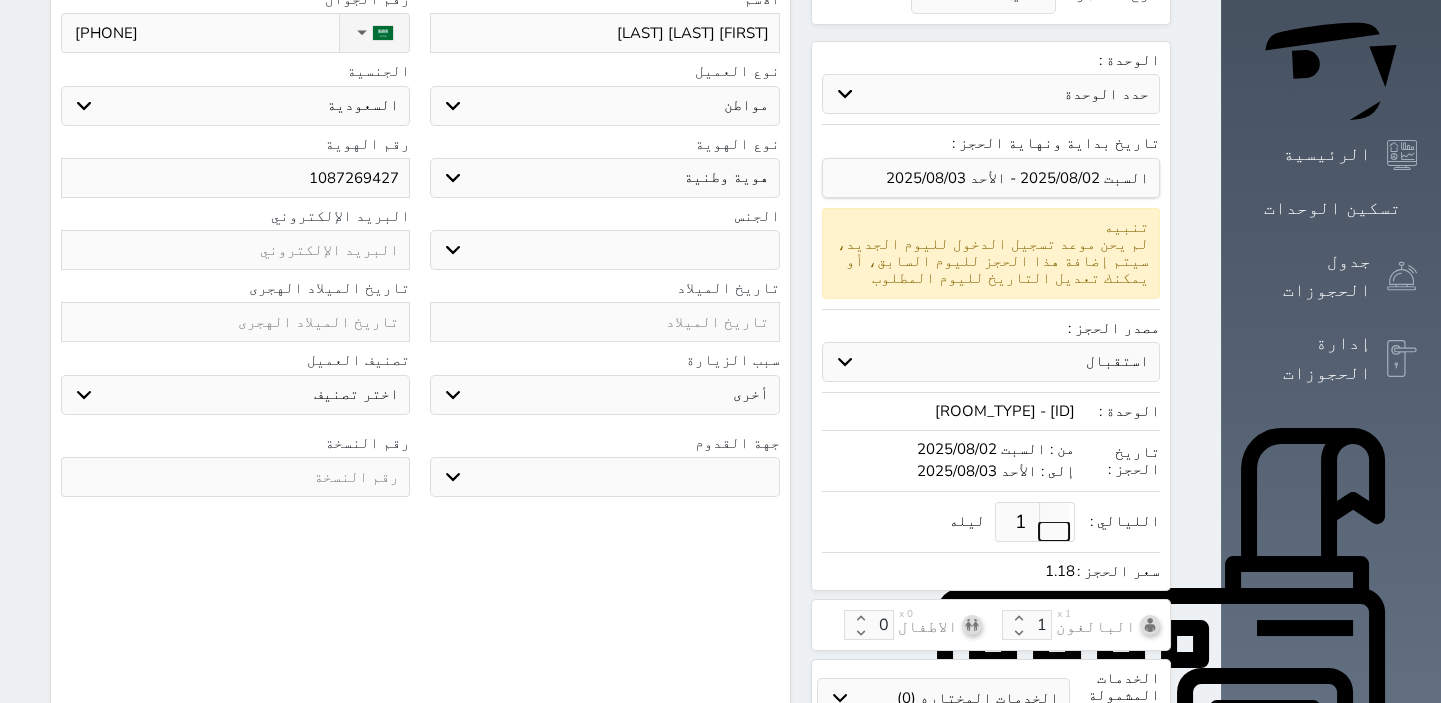 click at bounding box center [1054, 531] 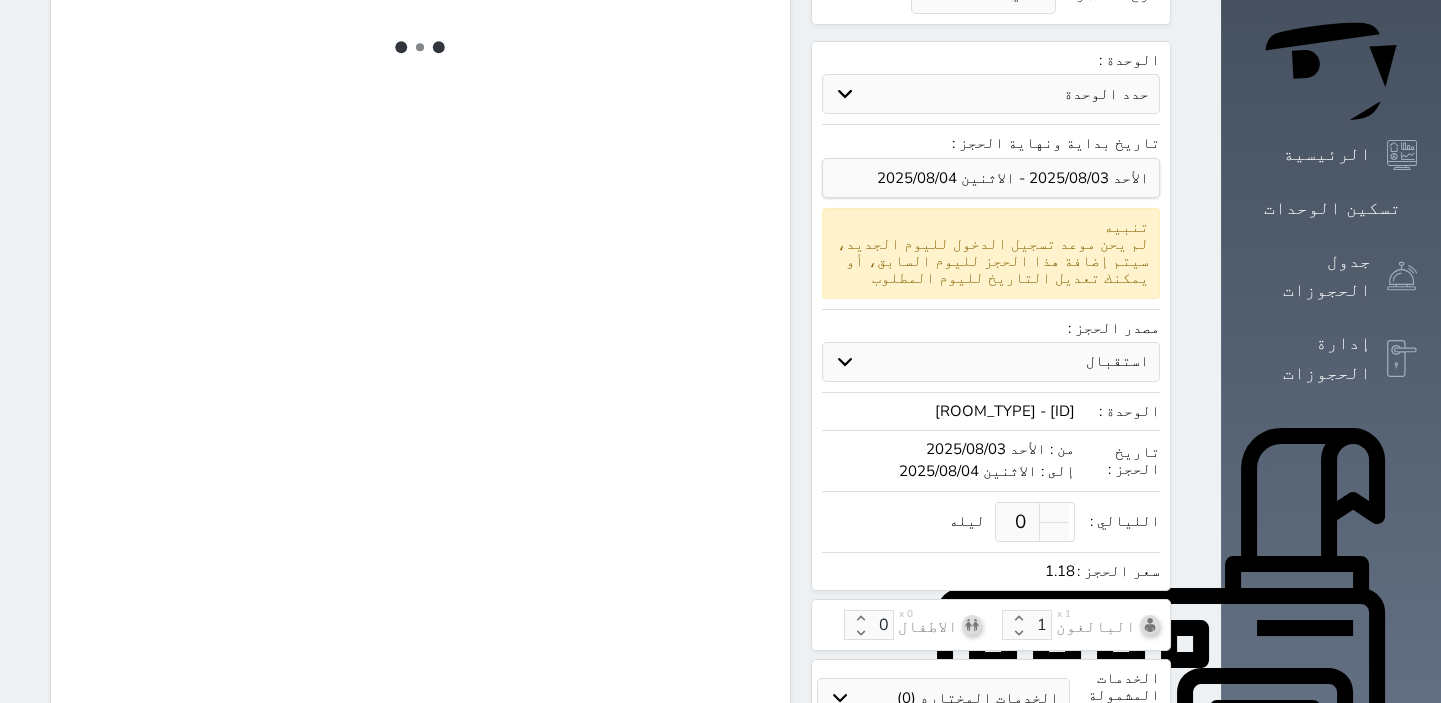 type on "1" 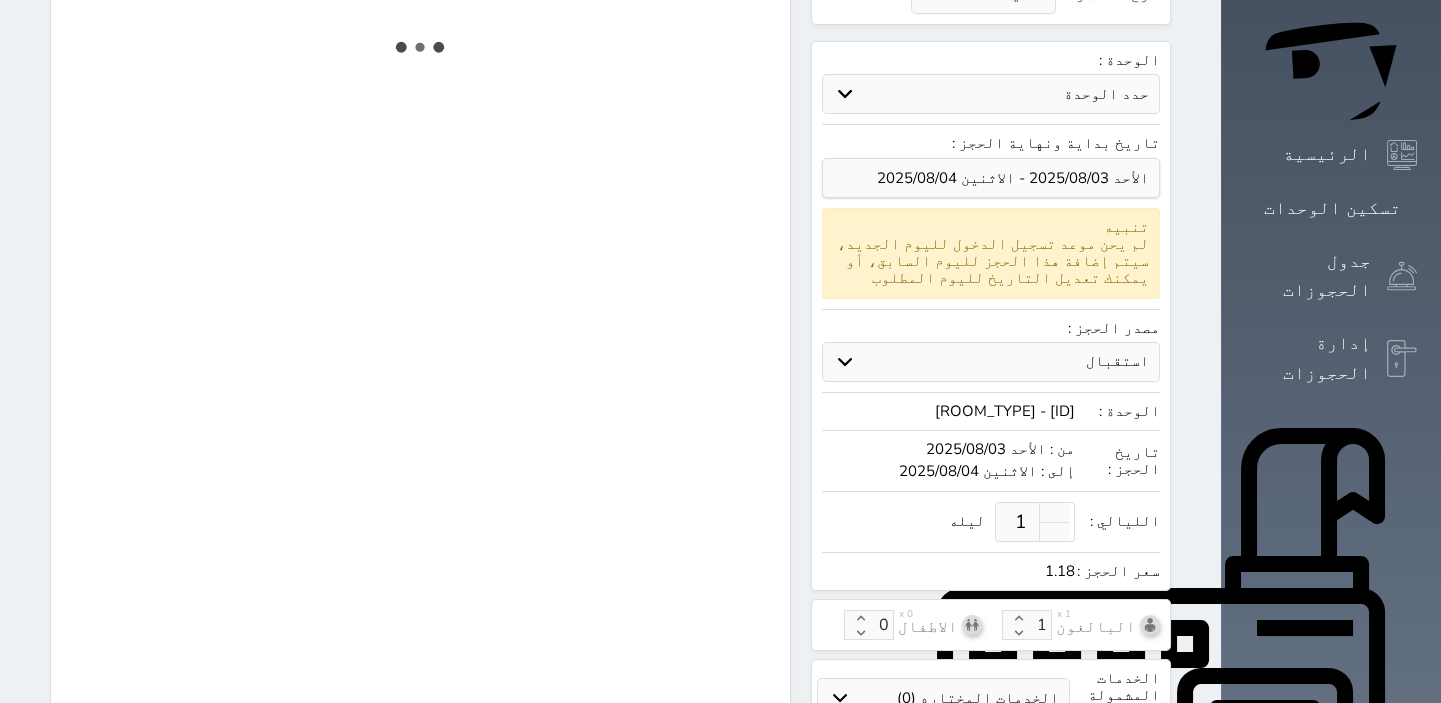 select on "1" 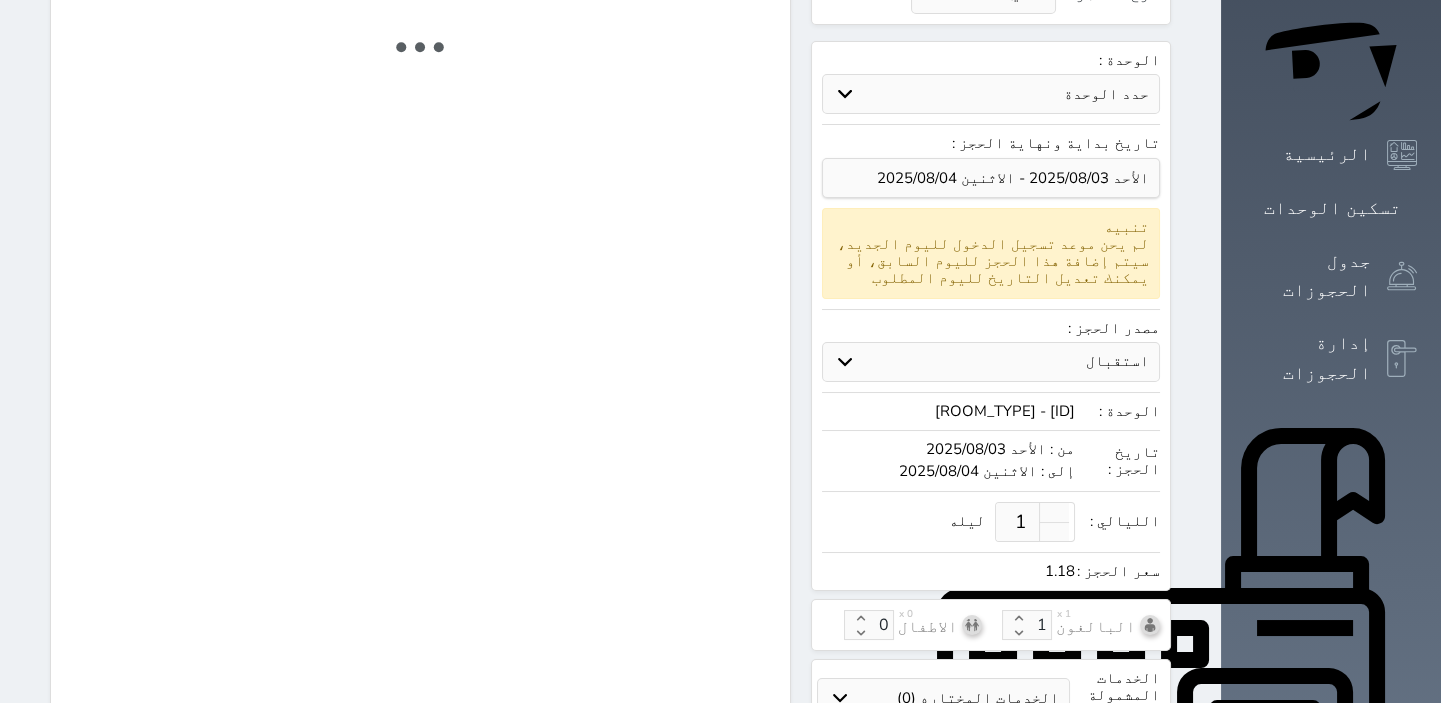 select on "113" 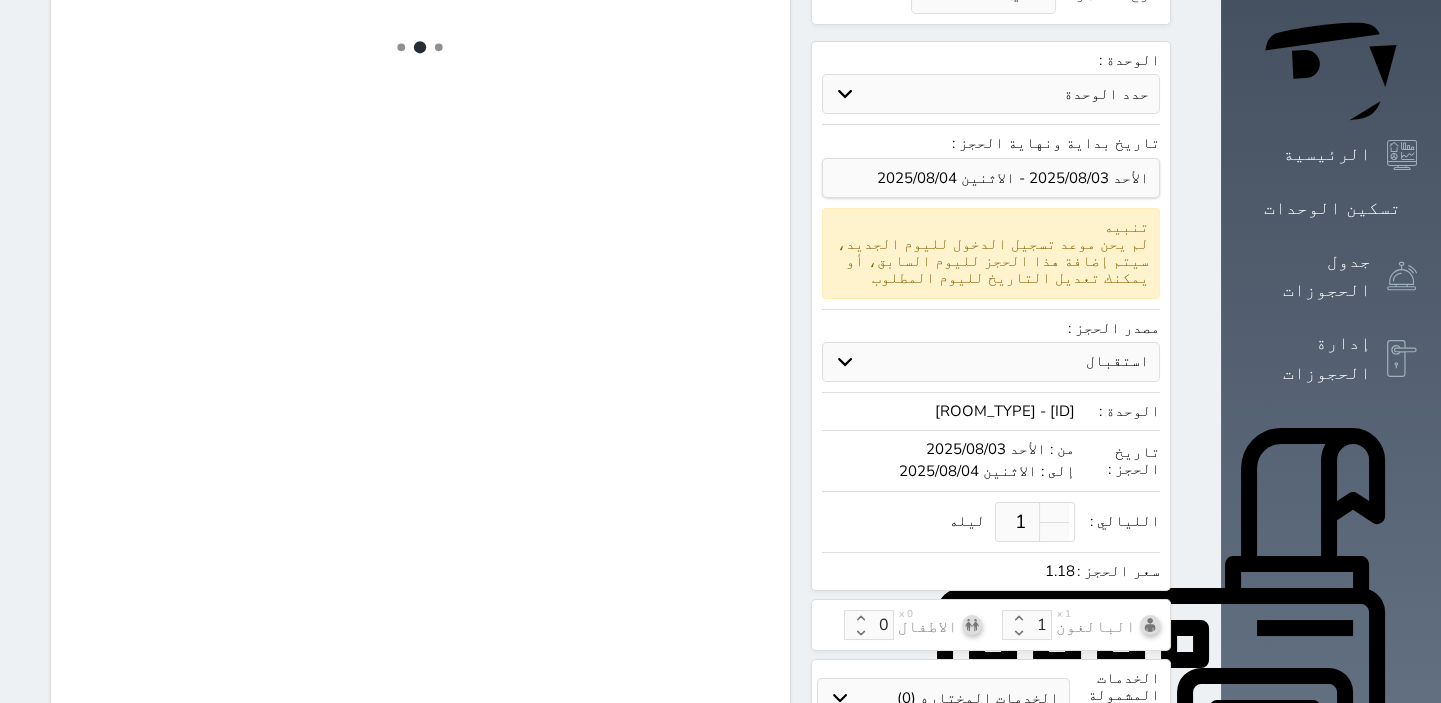 select on "1" 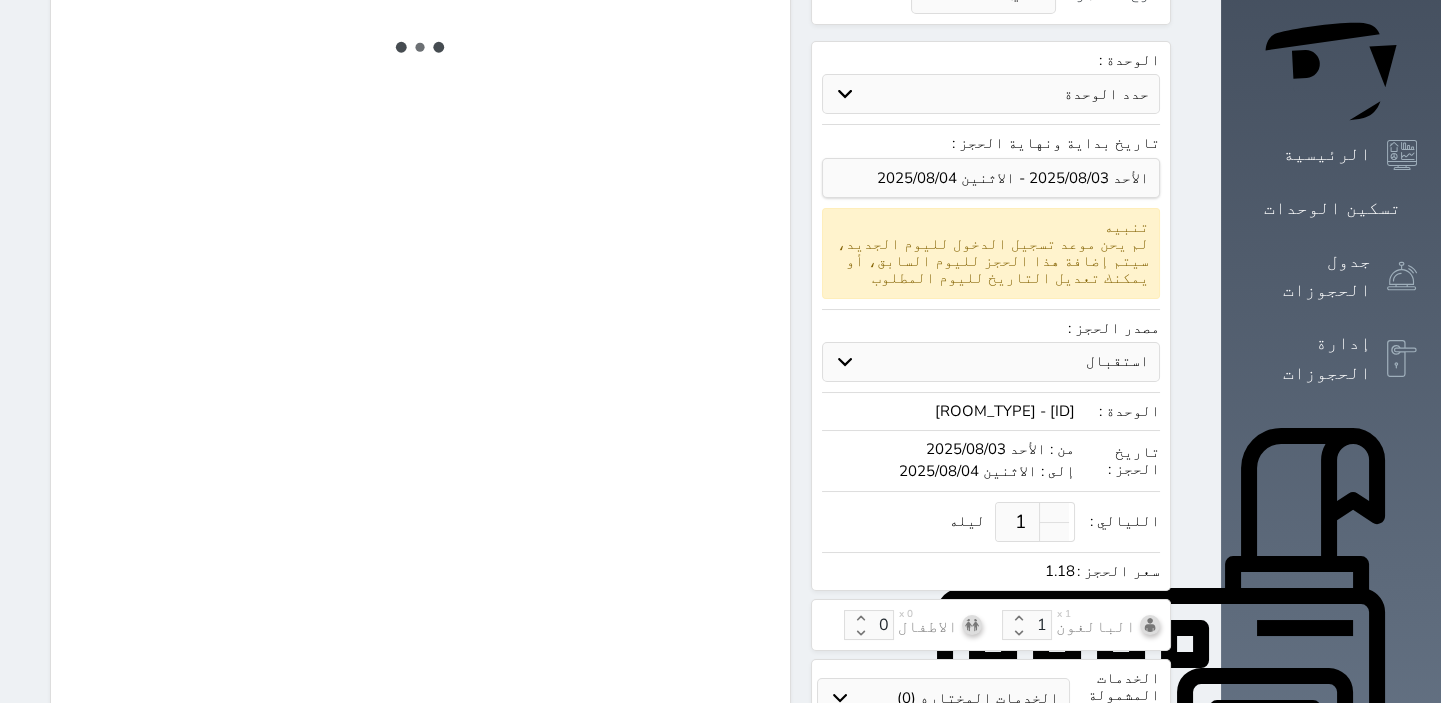 select 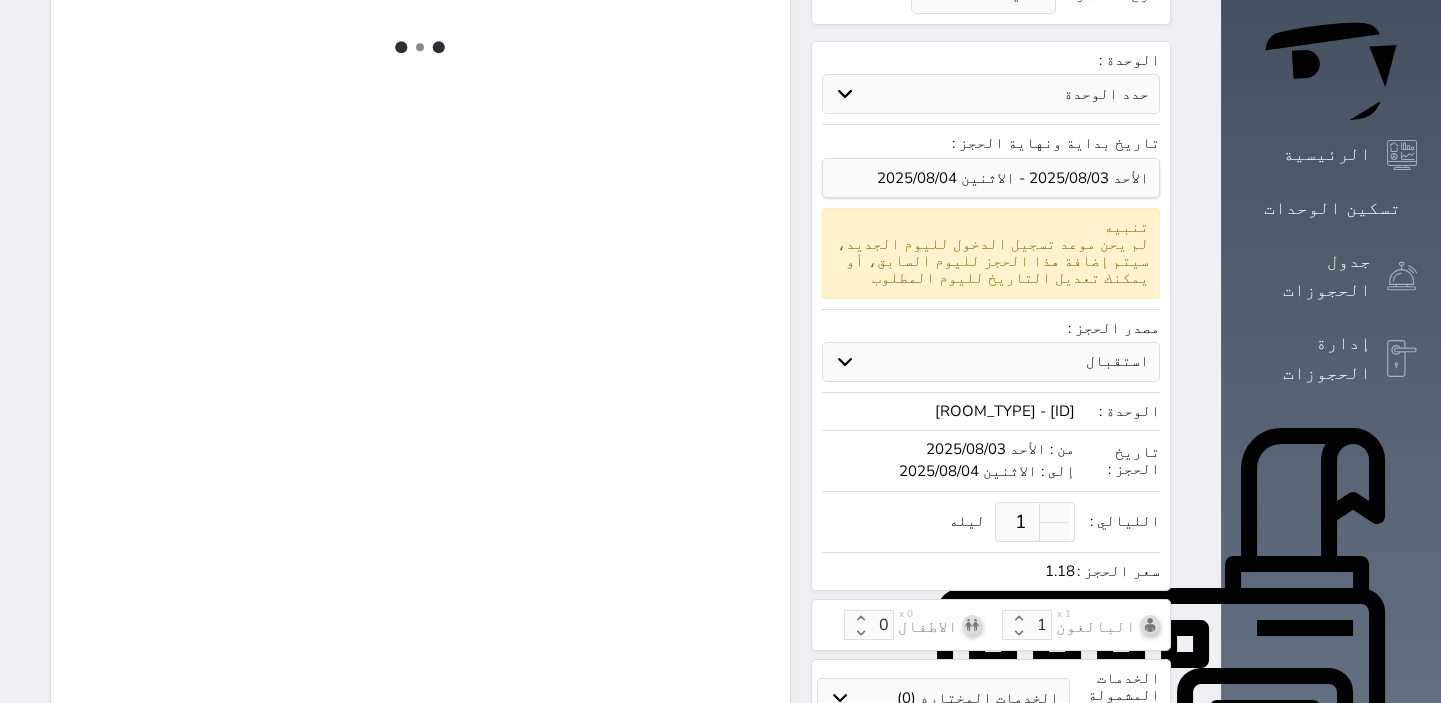 select on "7" 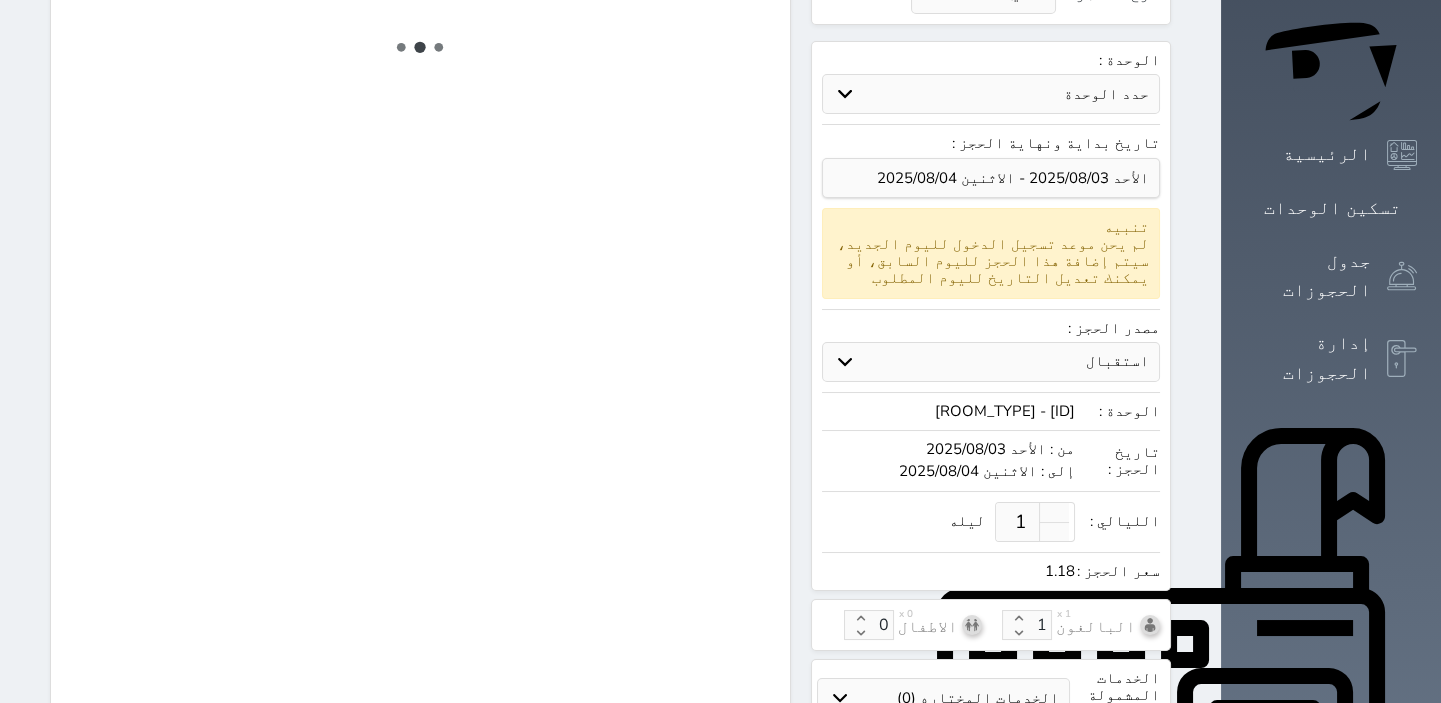 select 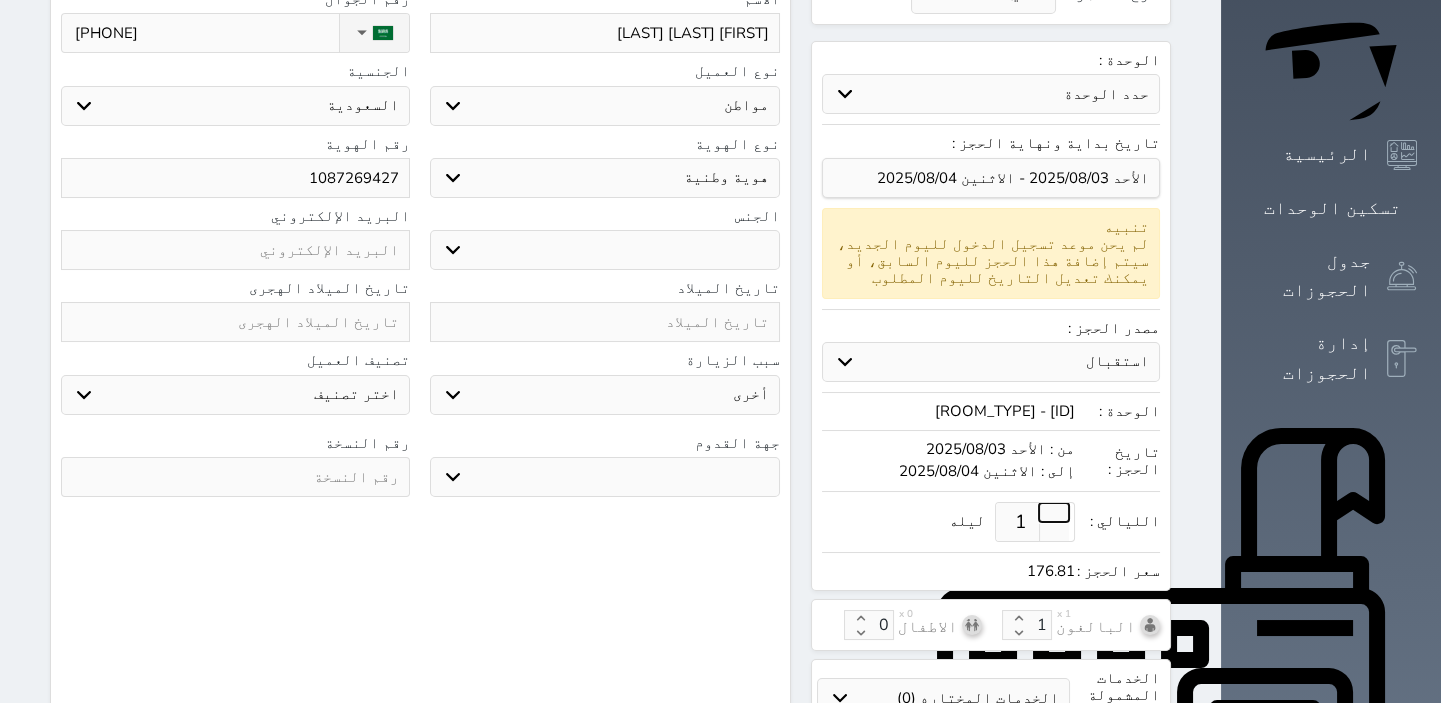 click at bounding box center (1054, 512) 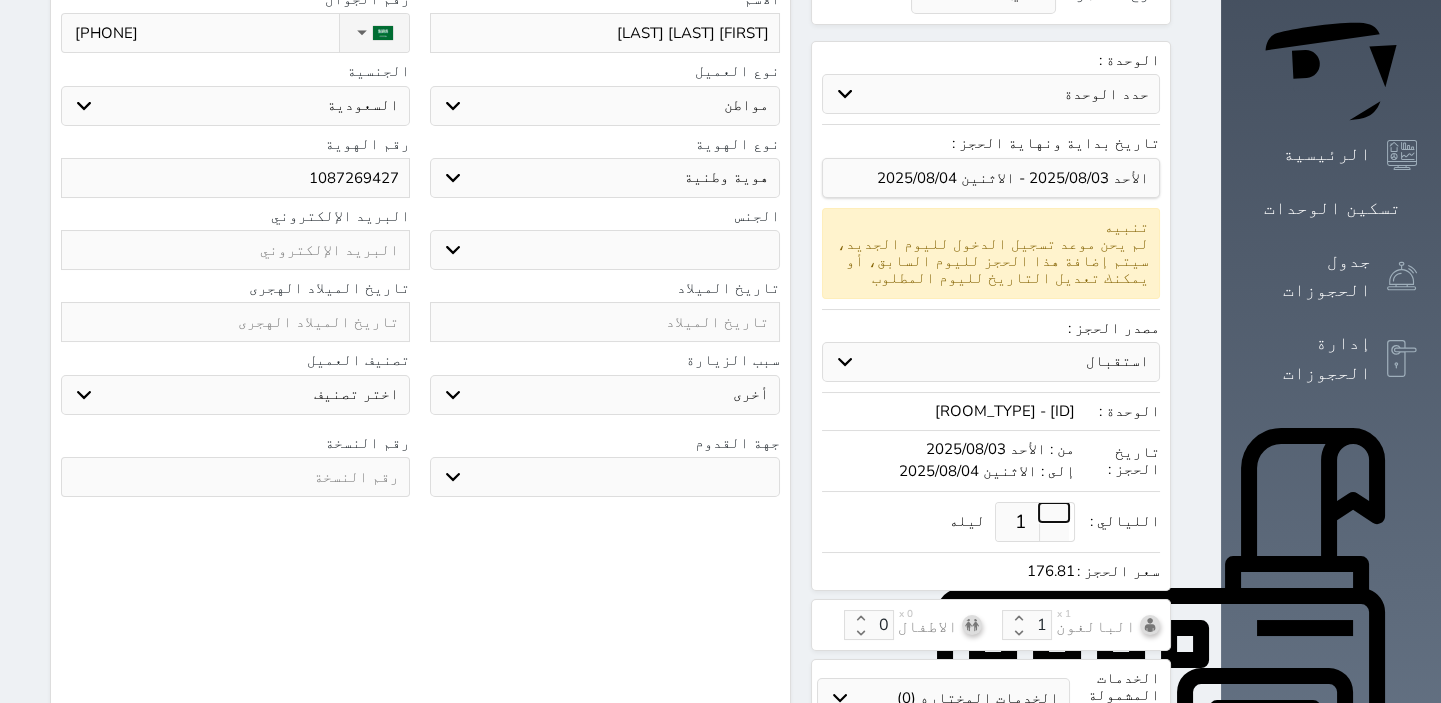 type on "2" 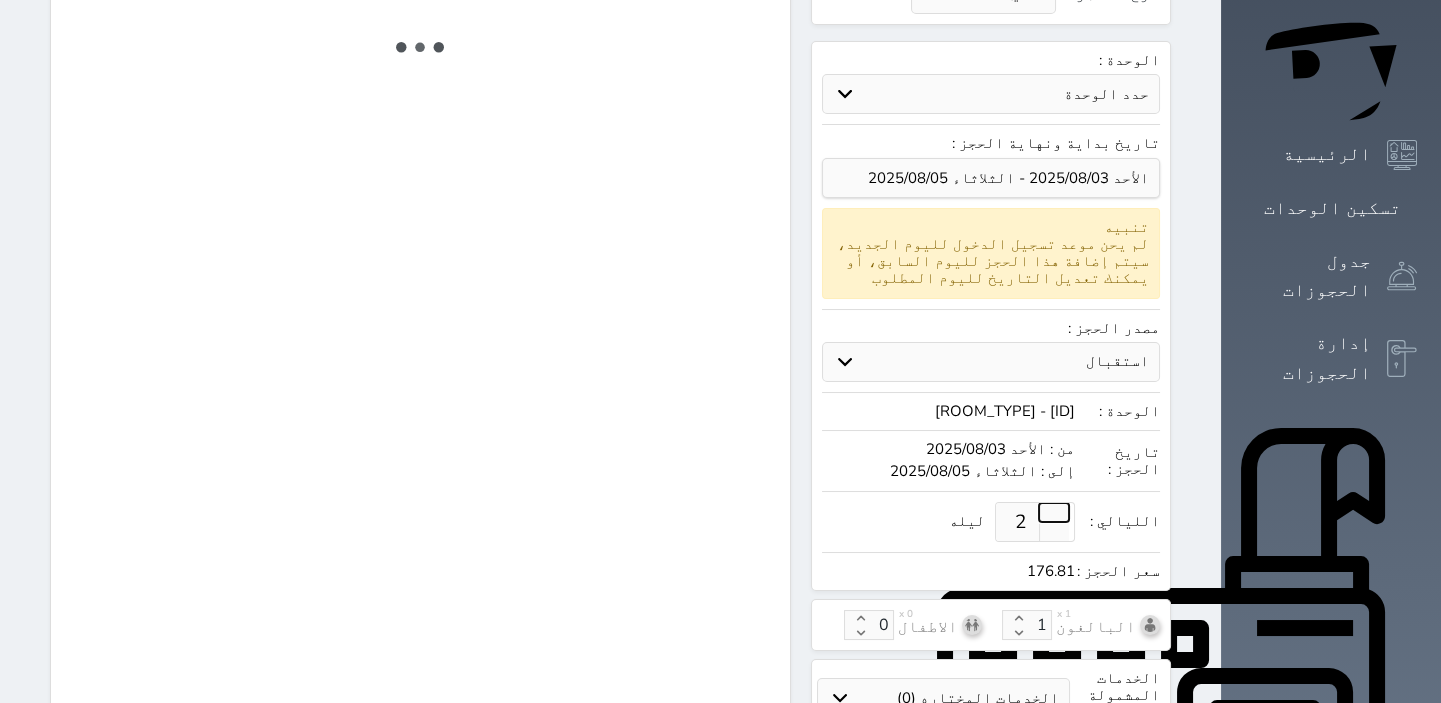 select on "20444" 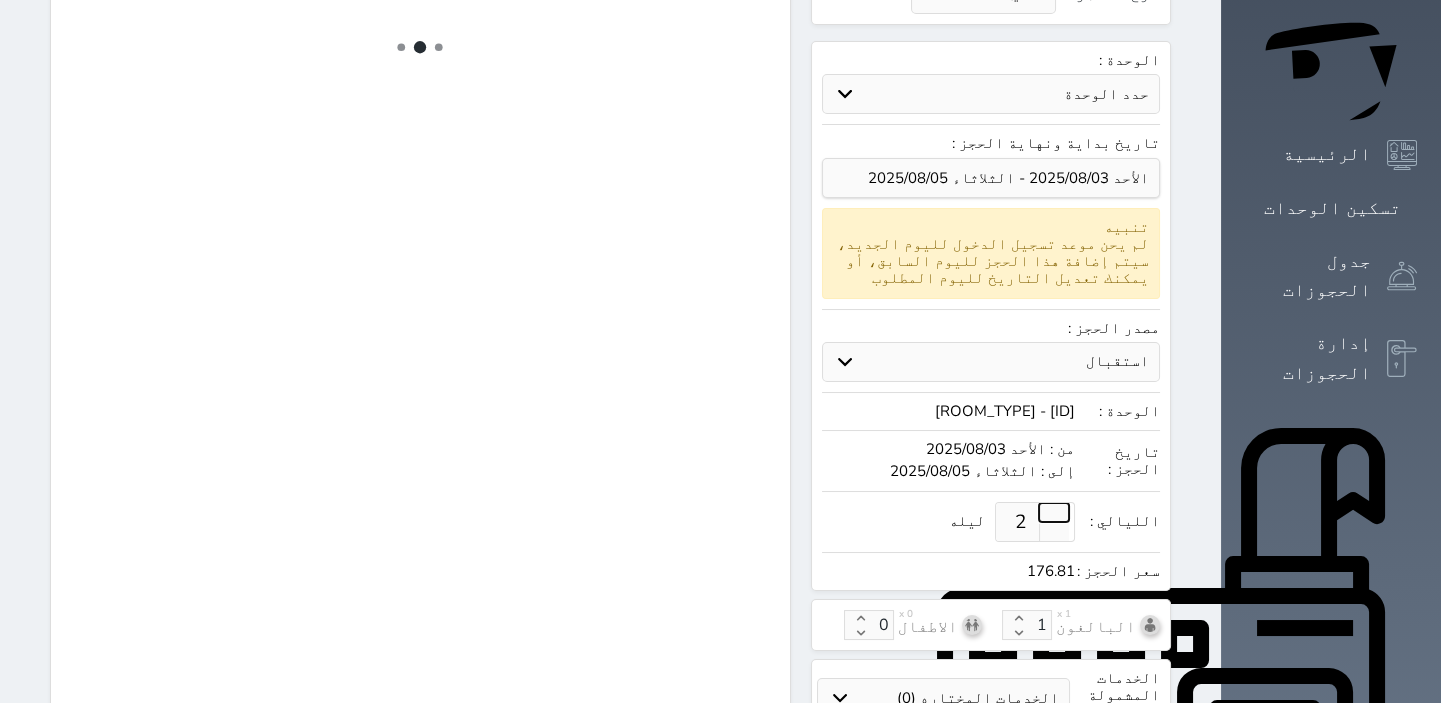 select on "1" 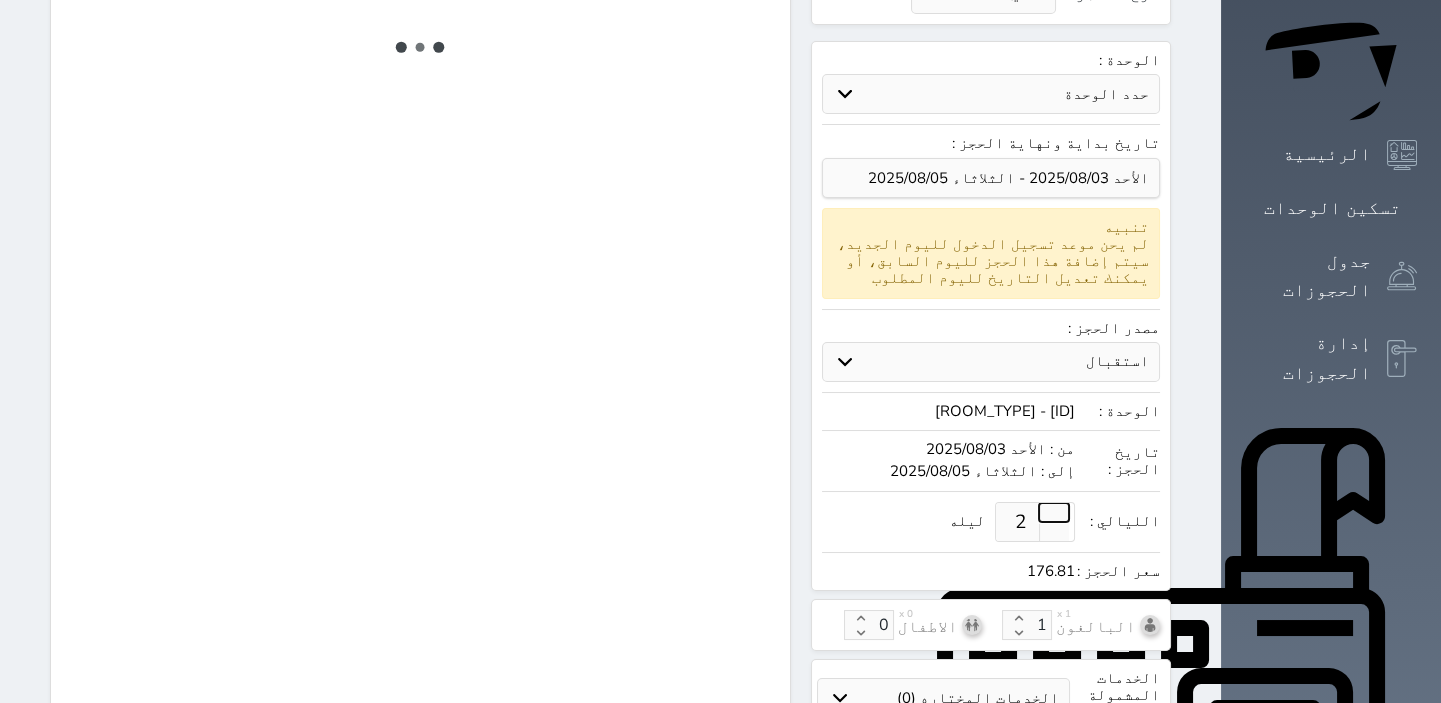 select on "113" 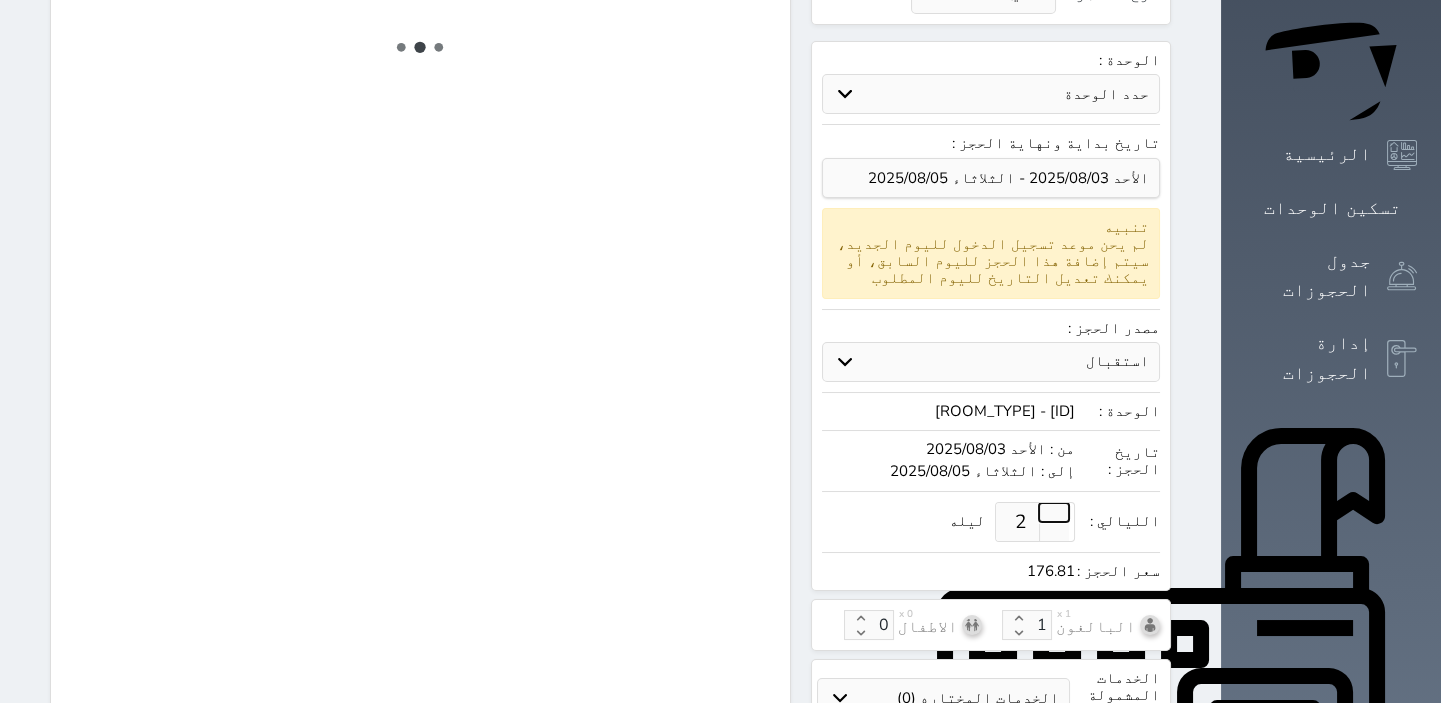 type 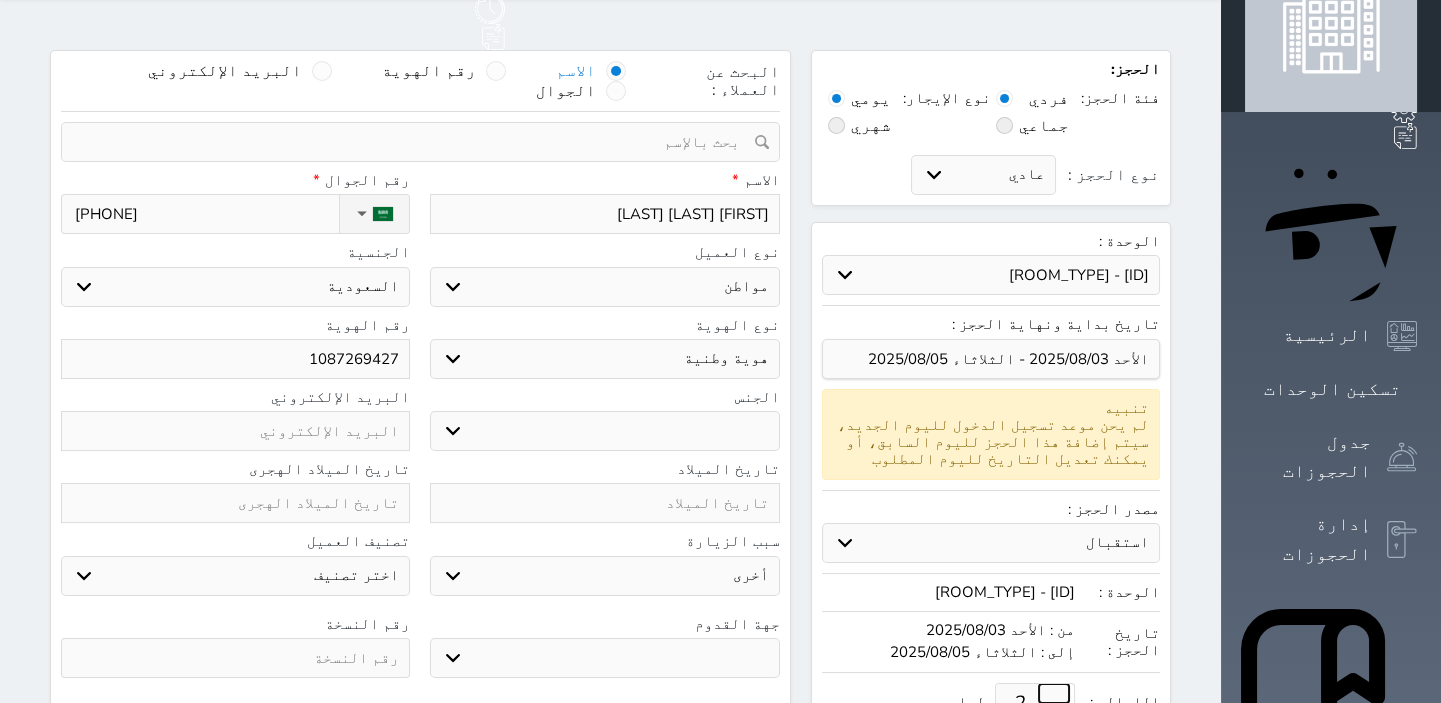 scroll, scrollTop: 0, scrollLeft: 0, axis: both 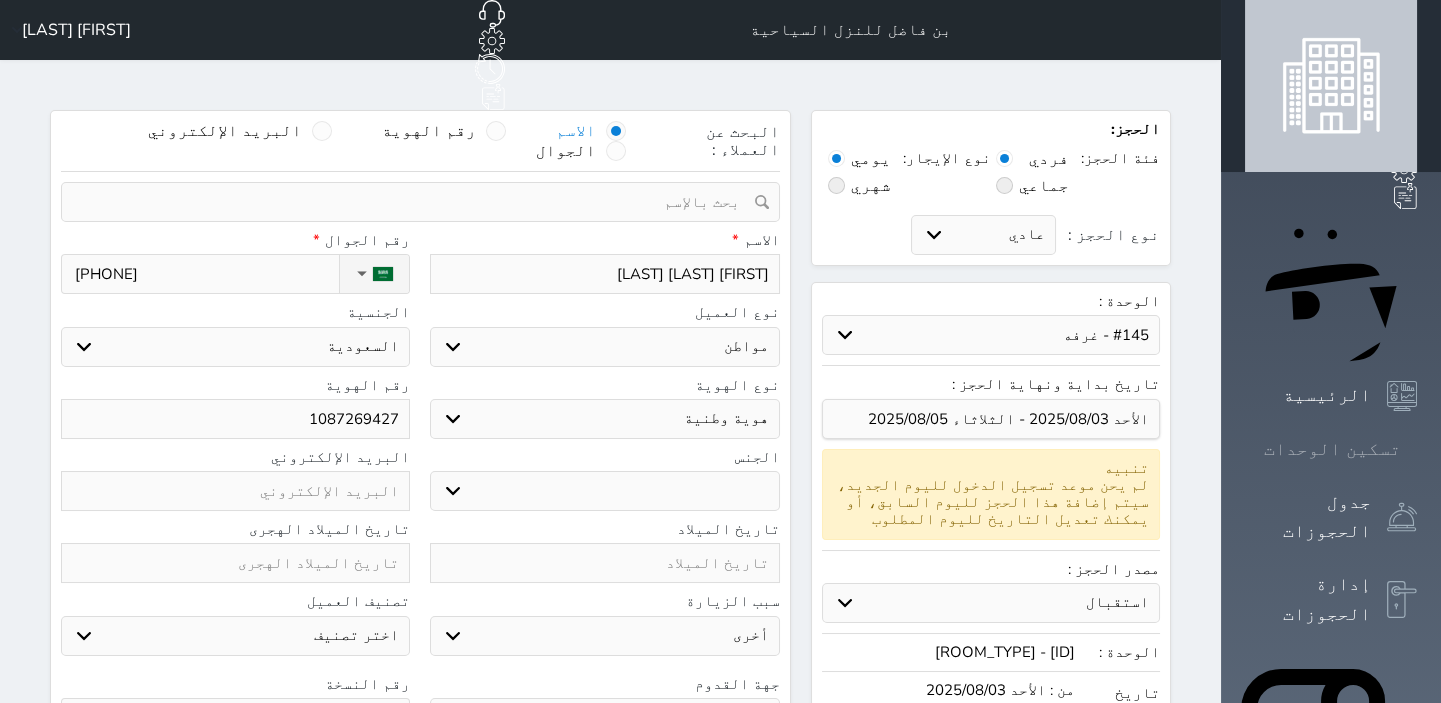 click 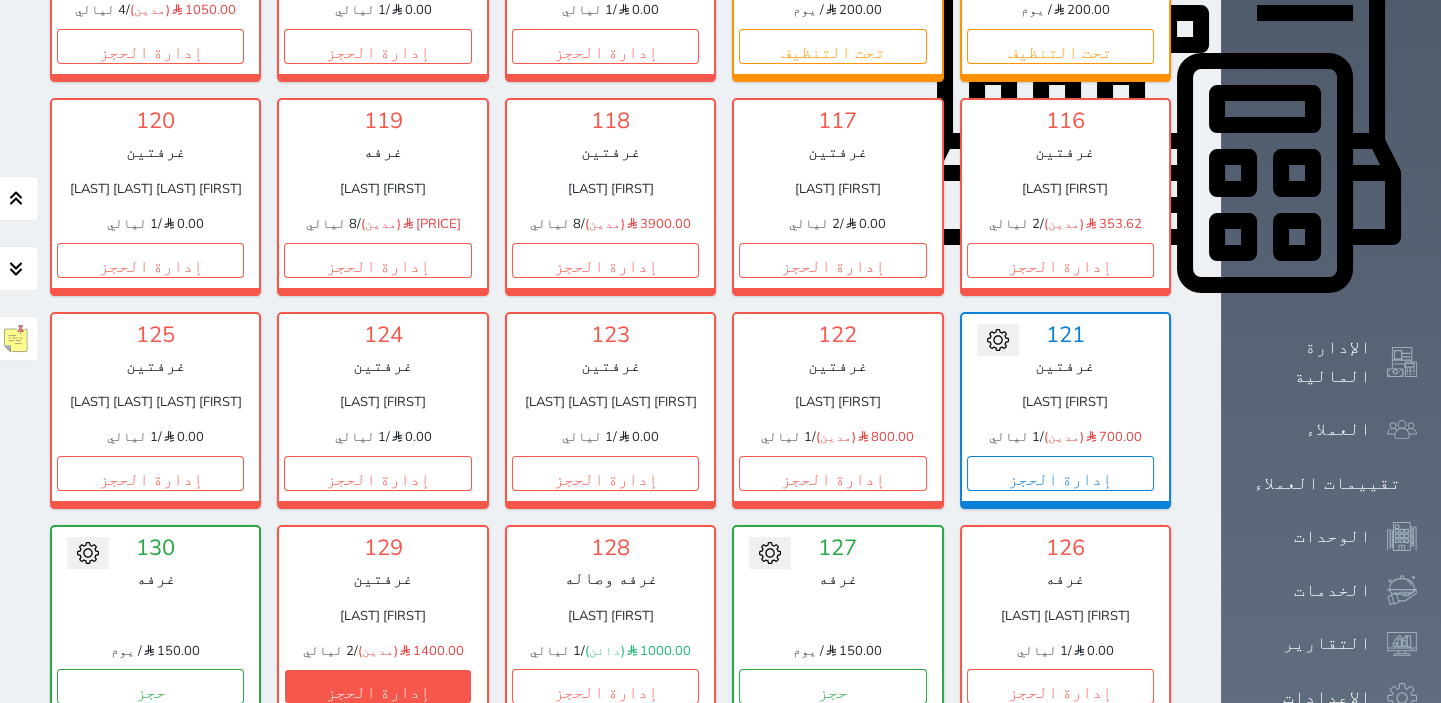scroll, scrollTop: 987, scrollLeft: 0, axis: vertical 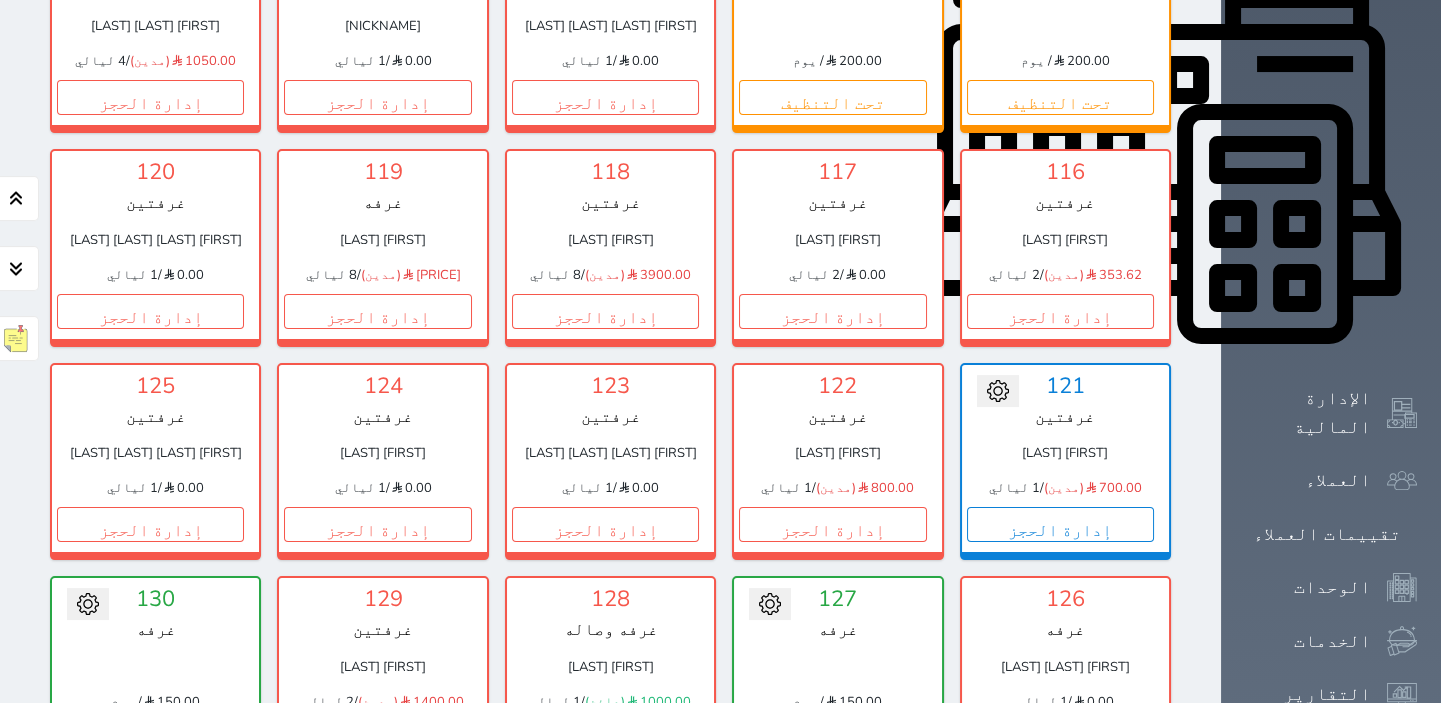 click on "حجز" at bounding box center (150, 737) 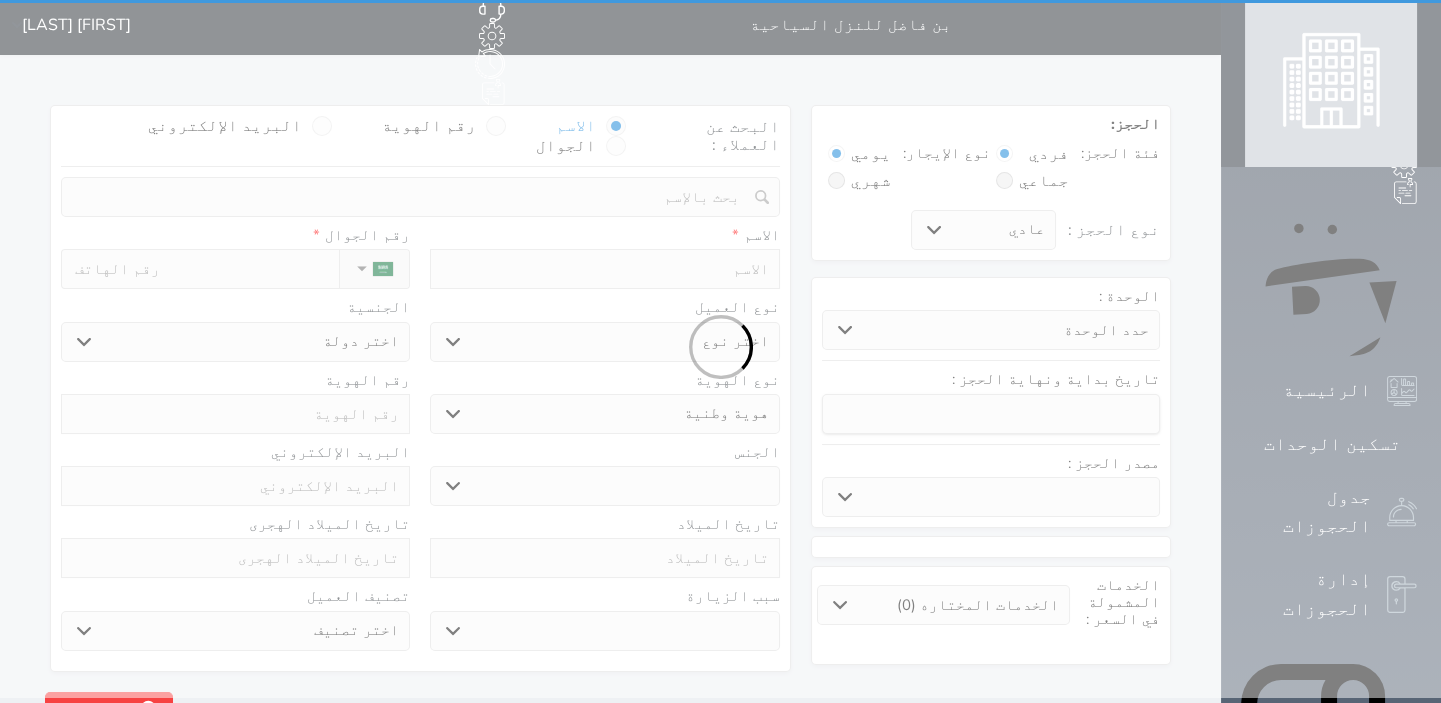 scroll, scrollTop: 0, scrollLeft: 0, axis: both 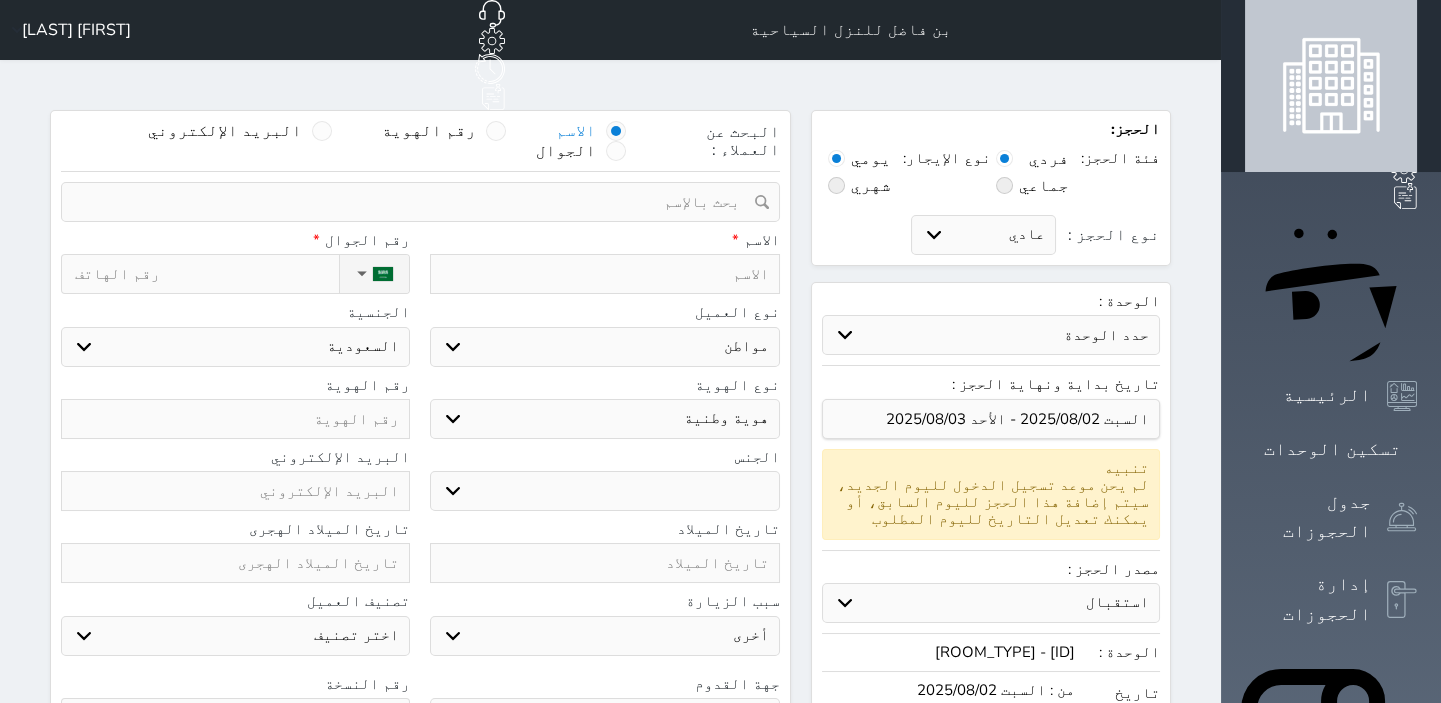 click at bounding box center (604, 274) 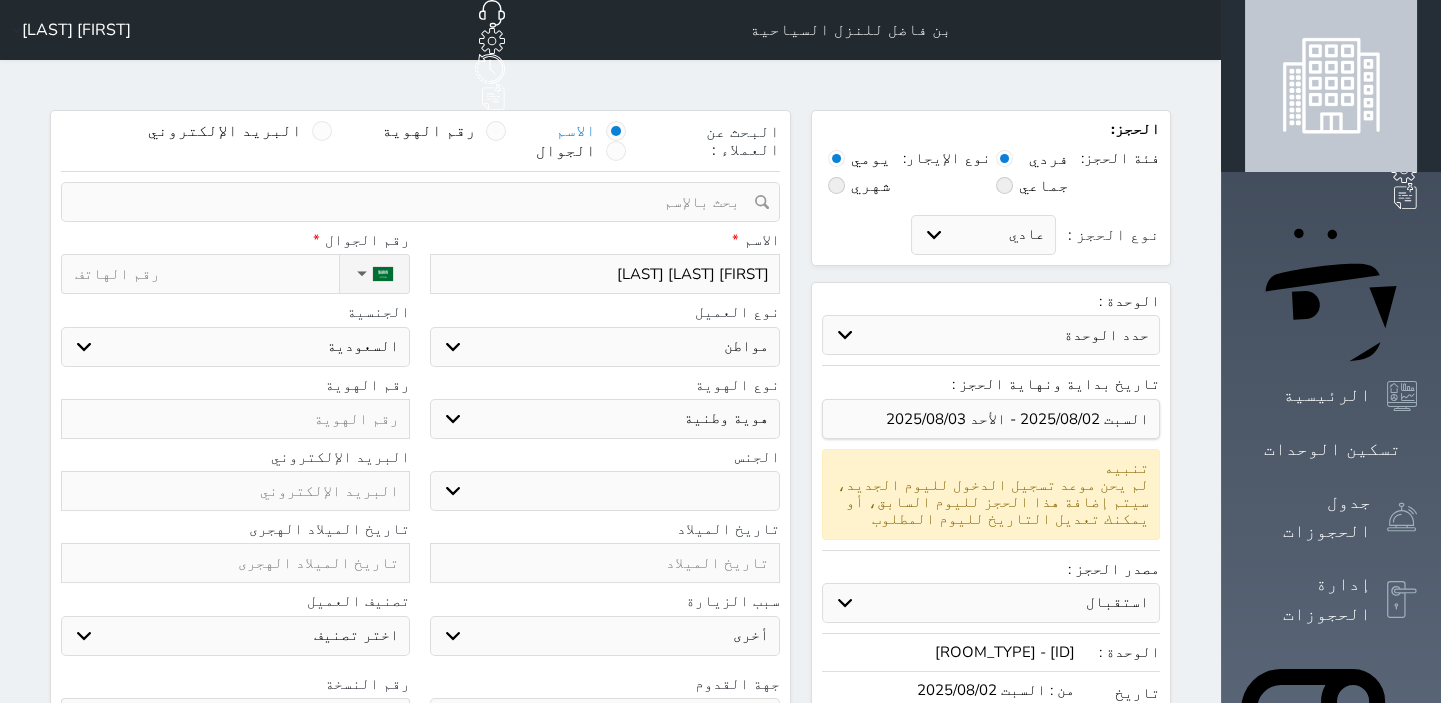 click at bounding box center (235, 419) 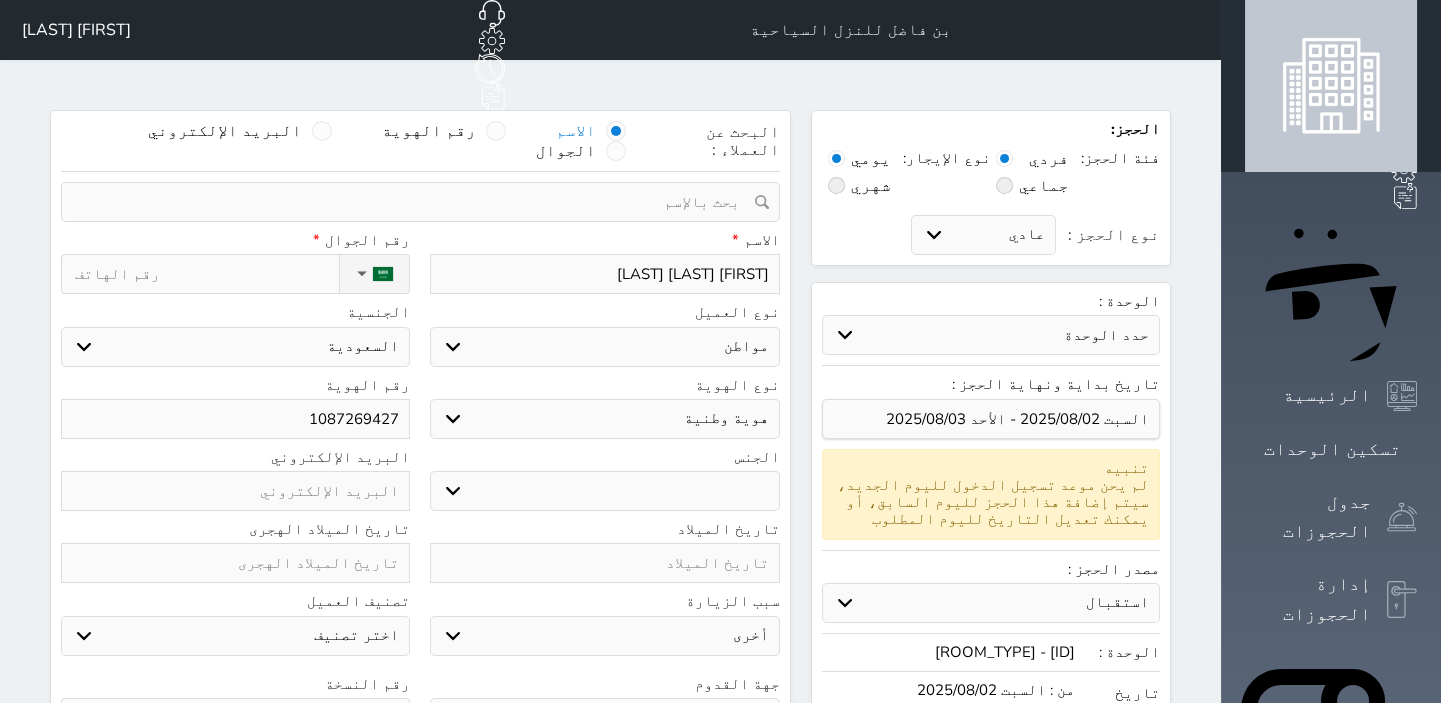 click on "نوع الحجز :" at bounding box center [207, 274] 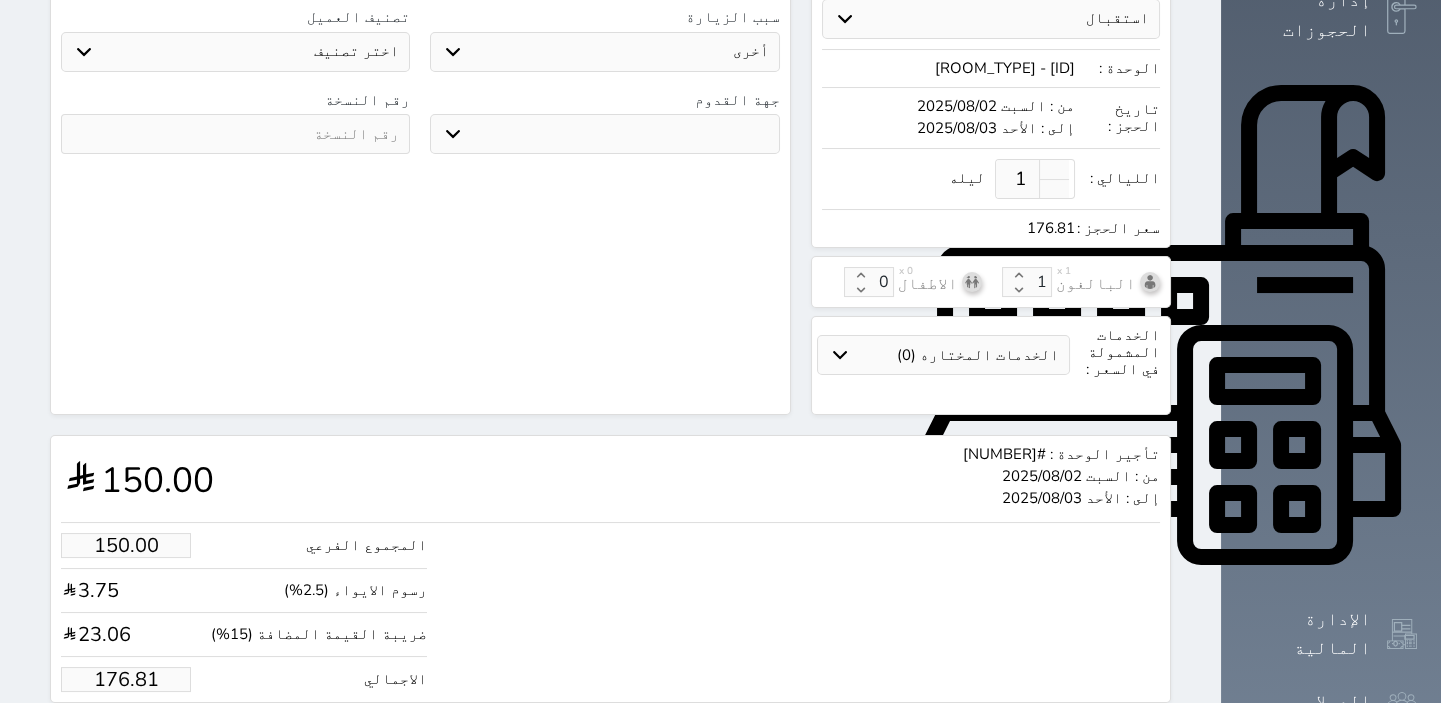 scroll, scrollTop: 605, scrollLeft: 0, axis: vertical 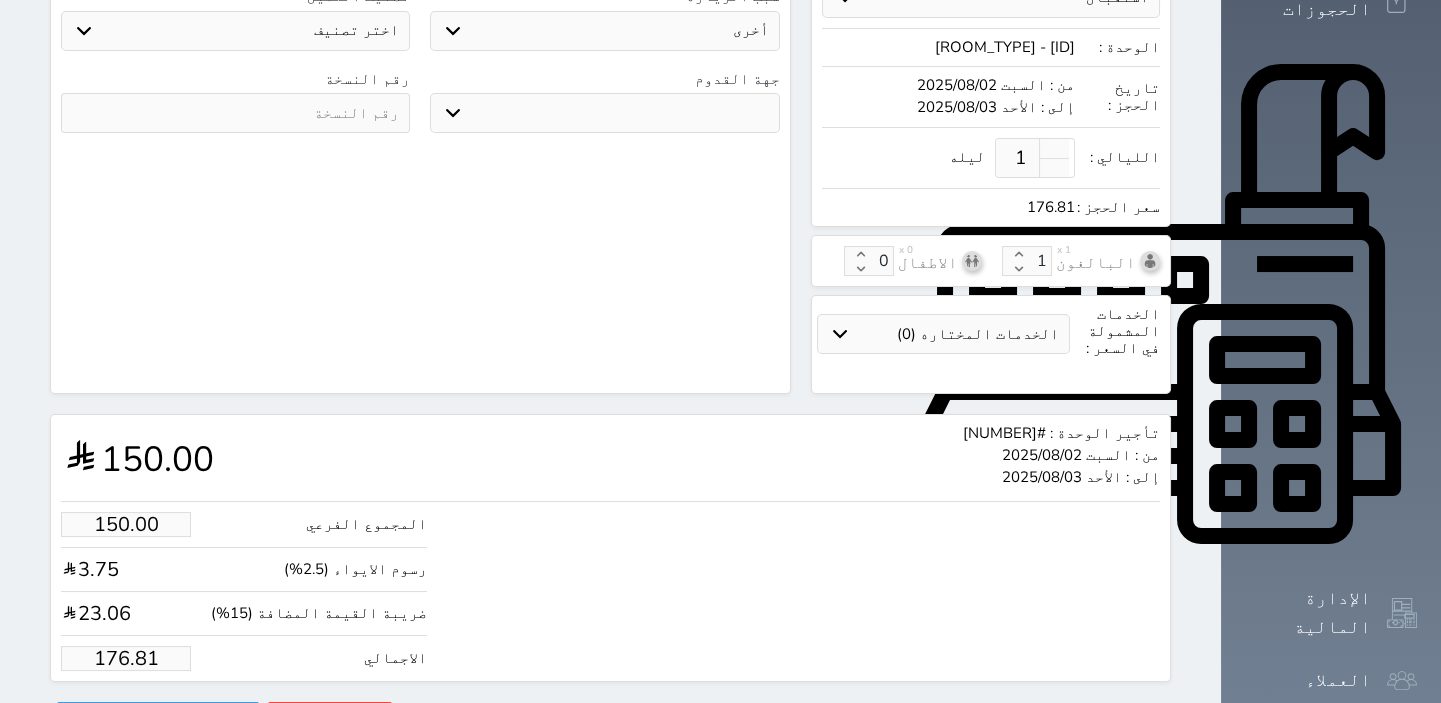click on "176.81" at bounding box center (126, 658) 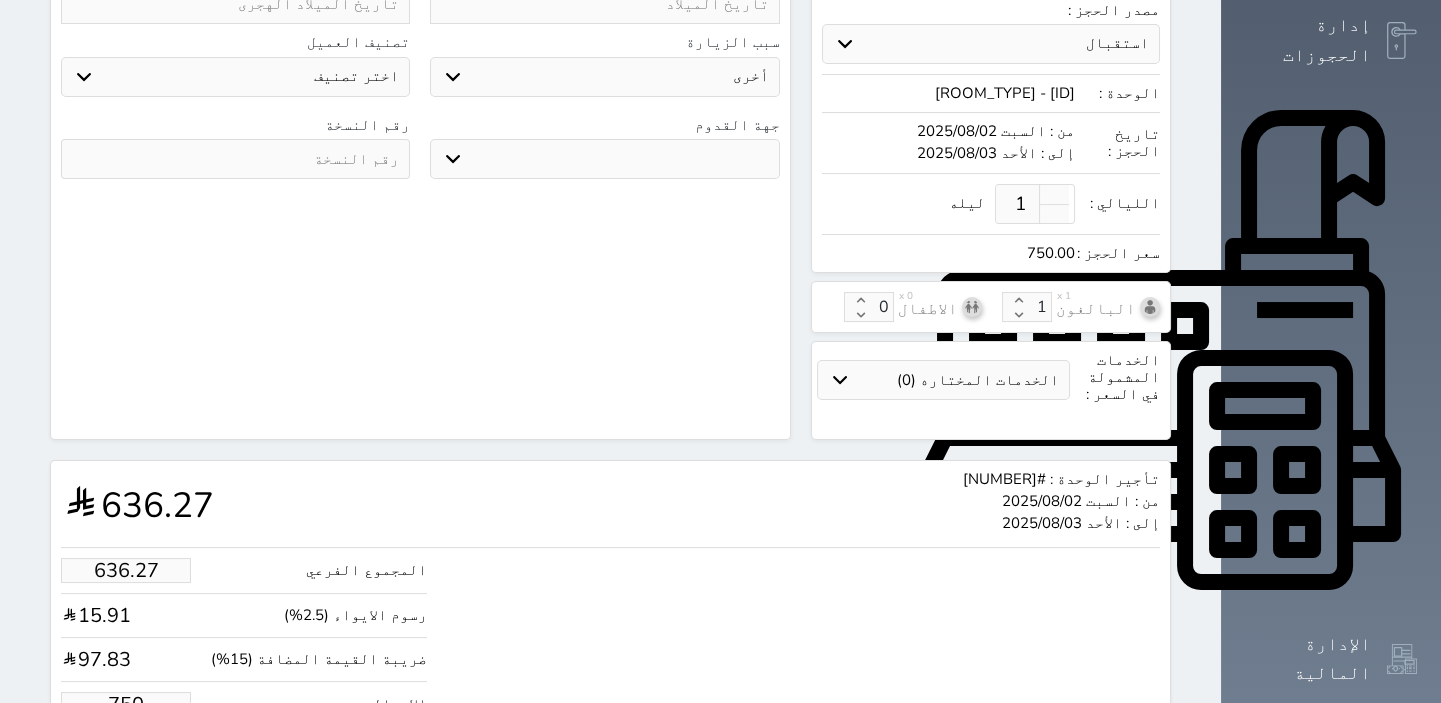 scroll, scrollTop: 514, scrollLeft: 0, axis: vertical 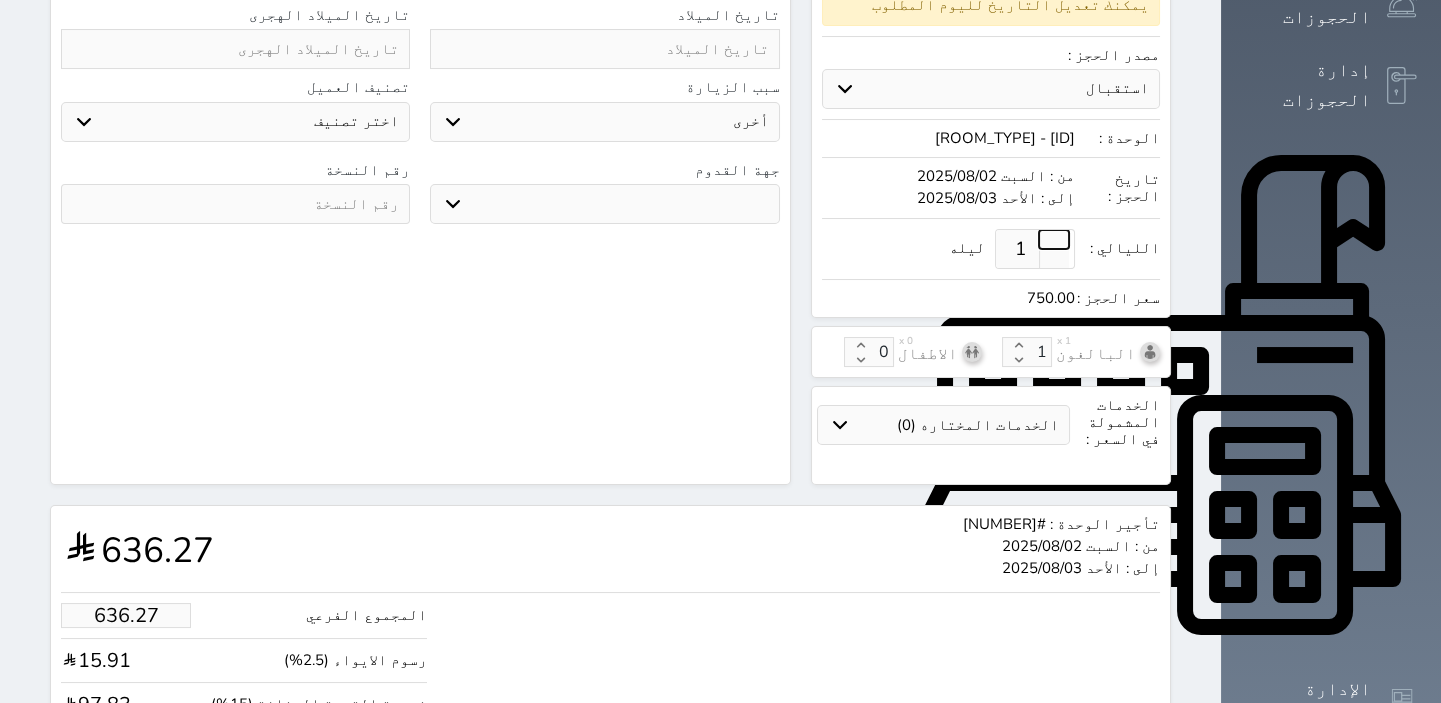 click at bounding box center [1054, 239] 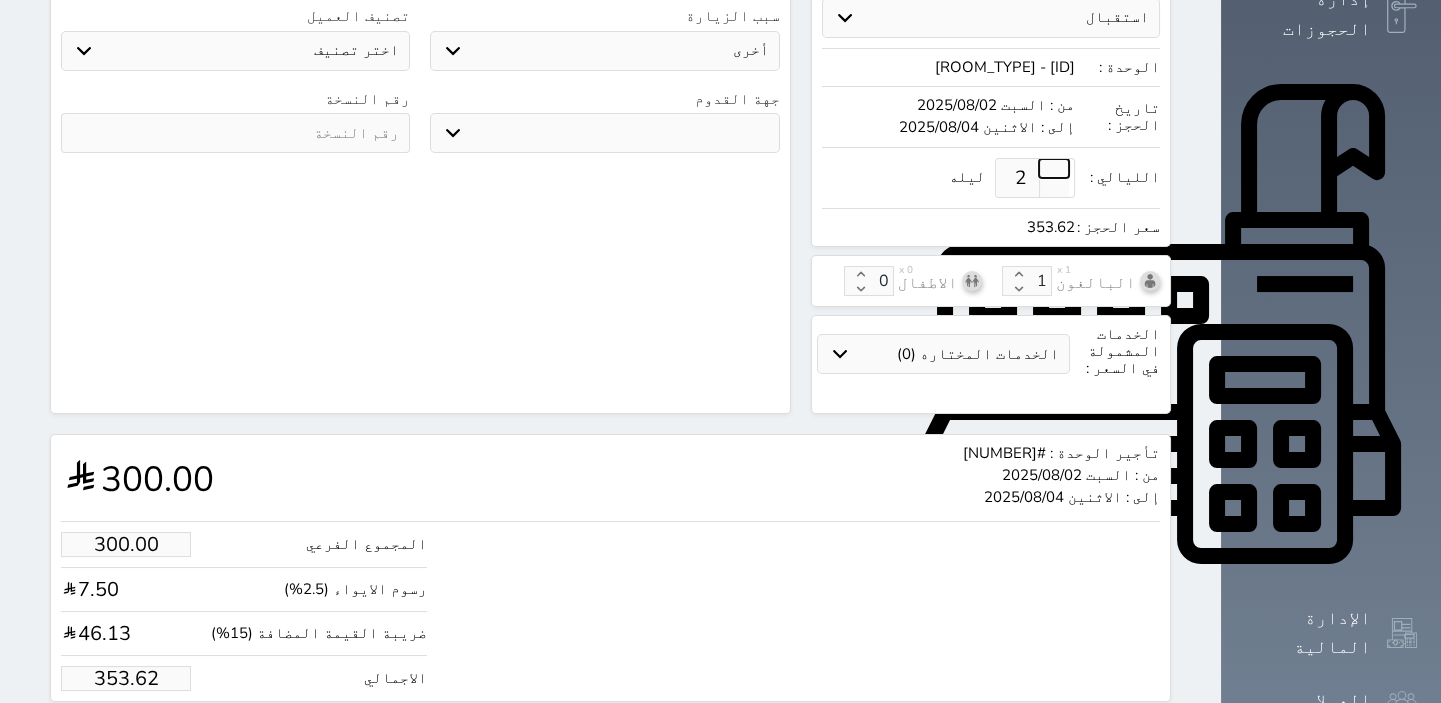 scroll, scrollTop: 605, scrollLeft: 0, axis: vertical 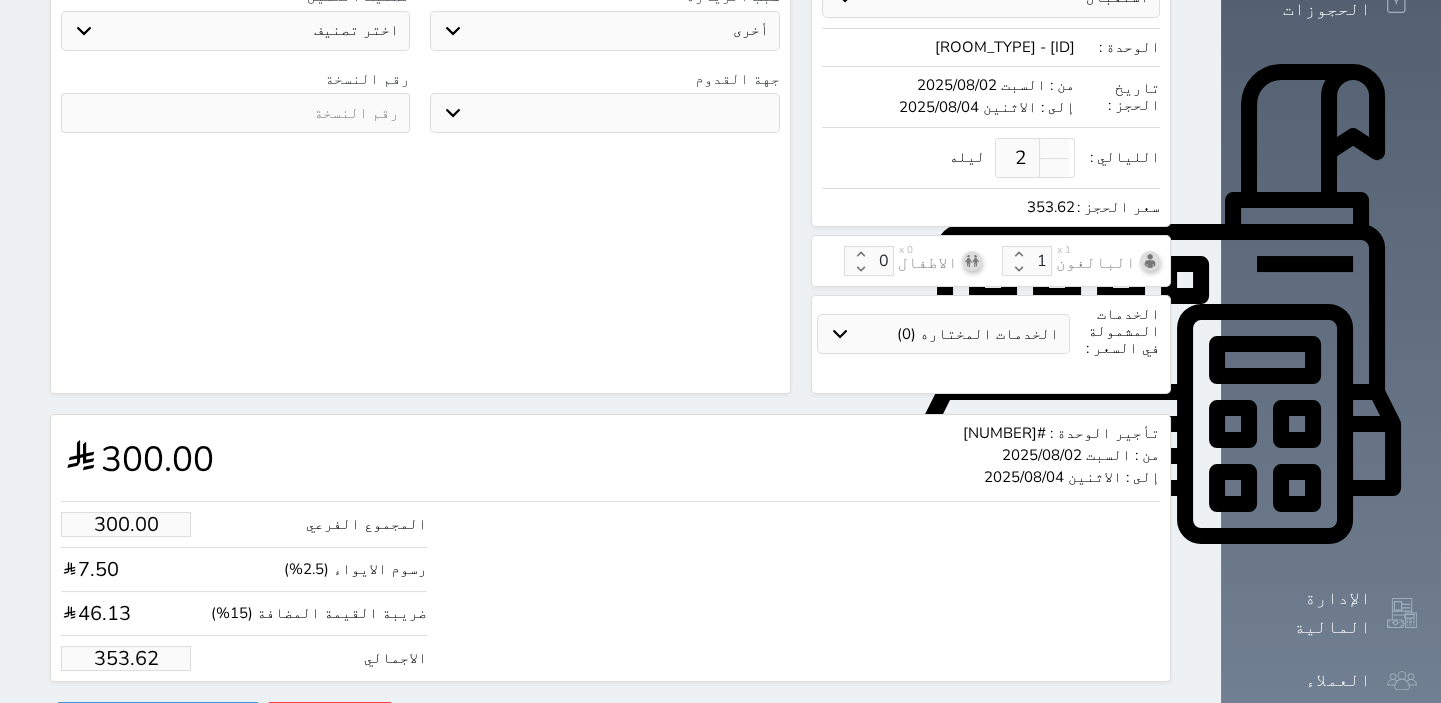 click on "353.62" at bounding box center (126, 658) 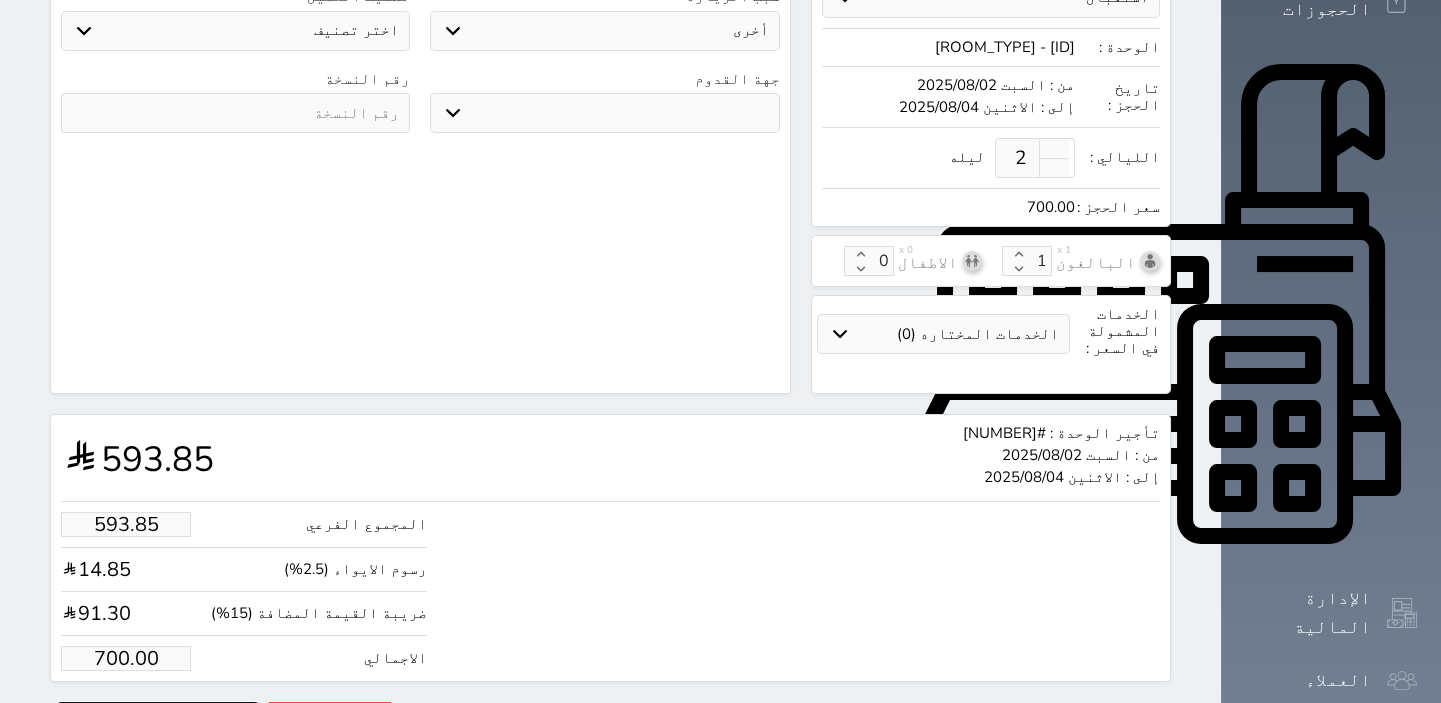 click on "حجز" at bounding box center [158, 719] 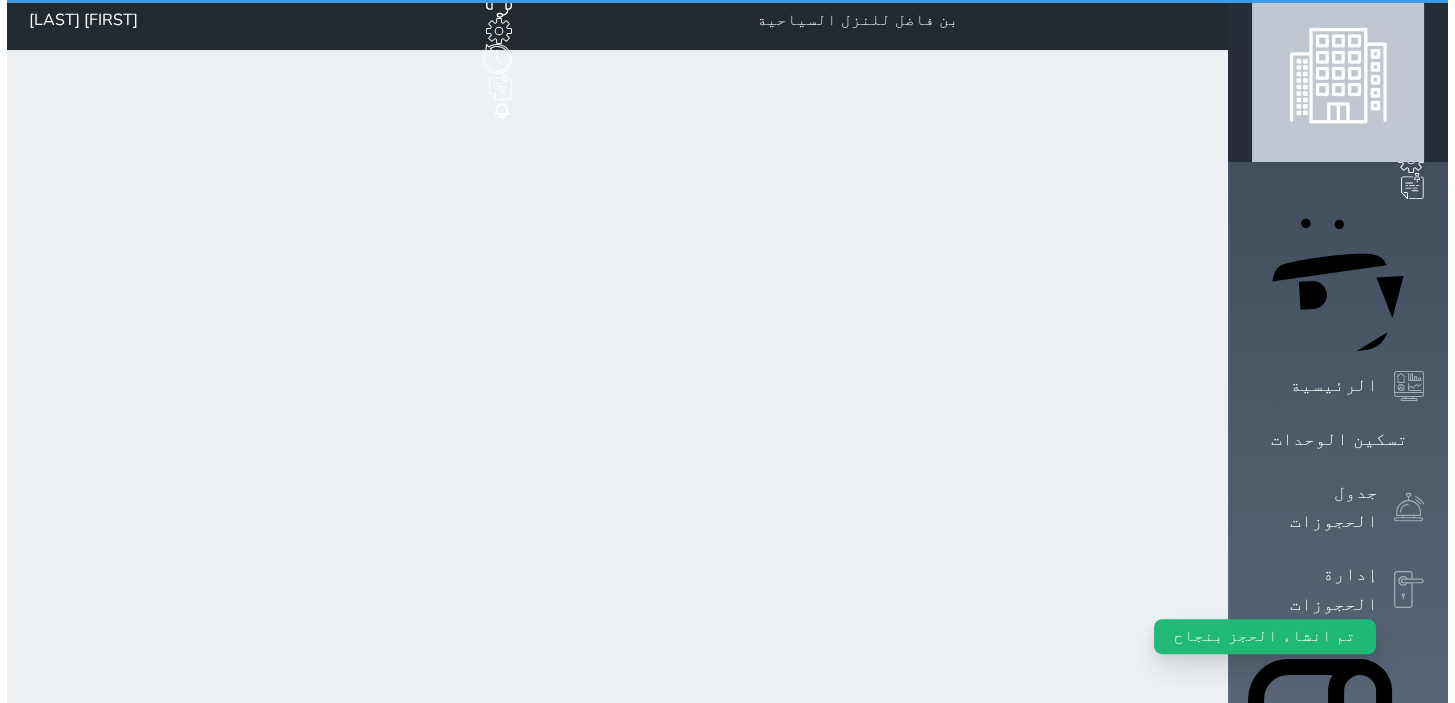 scroll, scrollTop: 0, scrollLeft: 0, axis: both 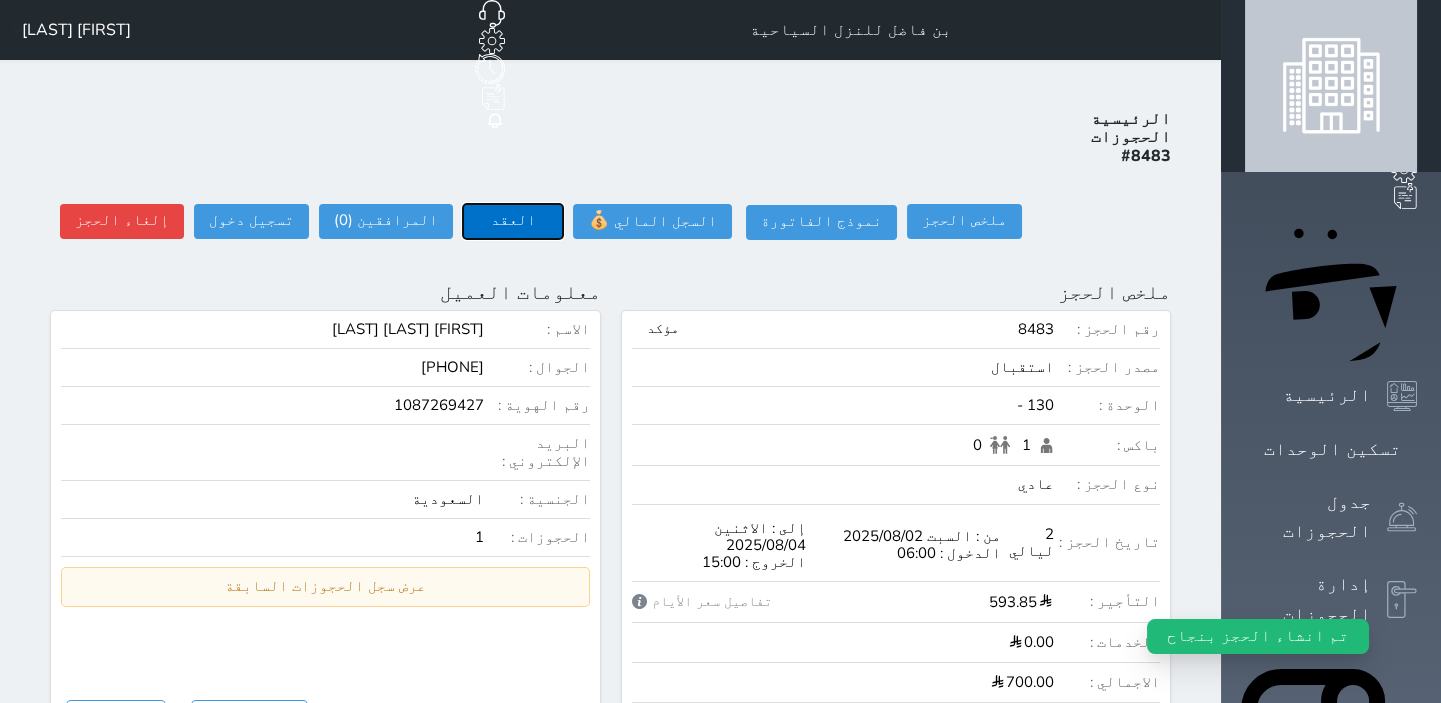 click on "العقد" at bounding box center (513, 221) 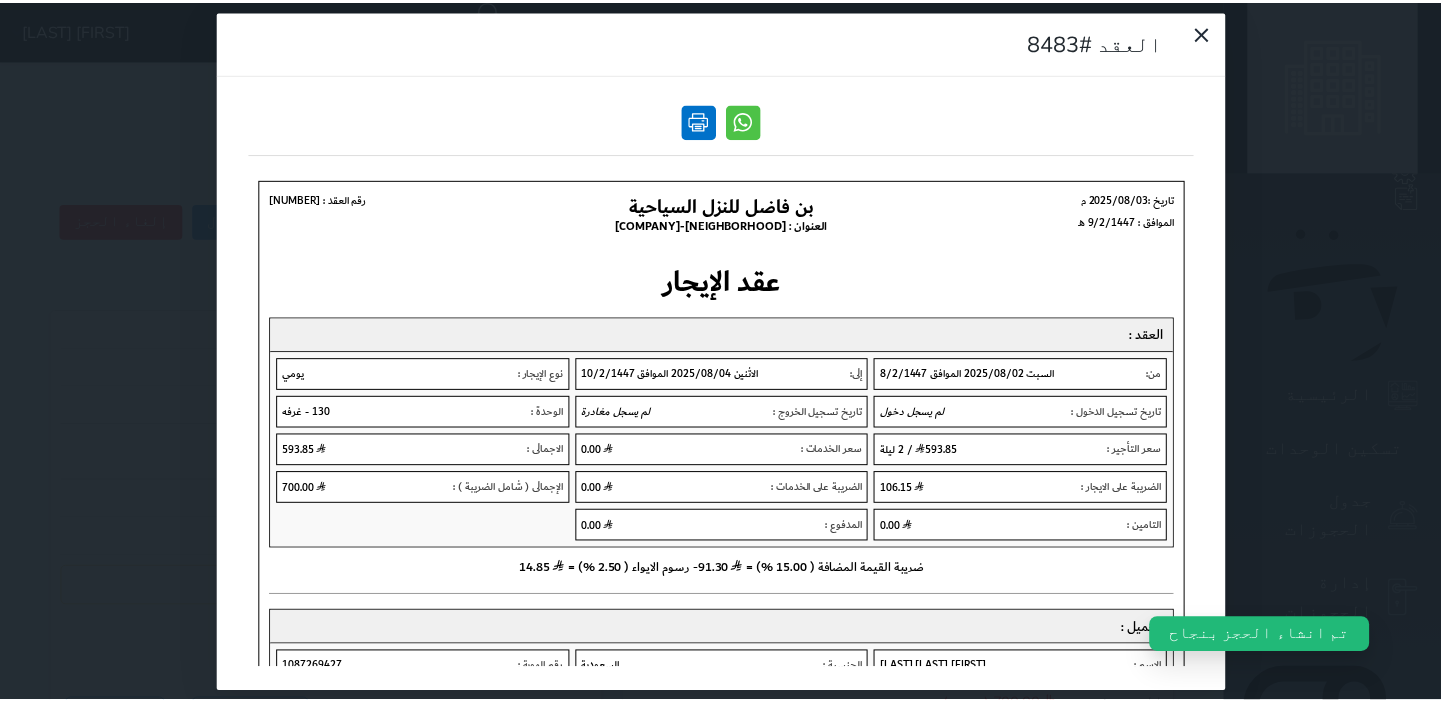 scroll, scrollTop: 0, scrollLeft: 0, axis: both 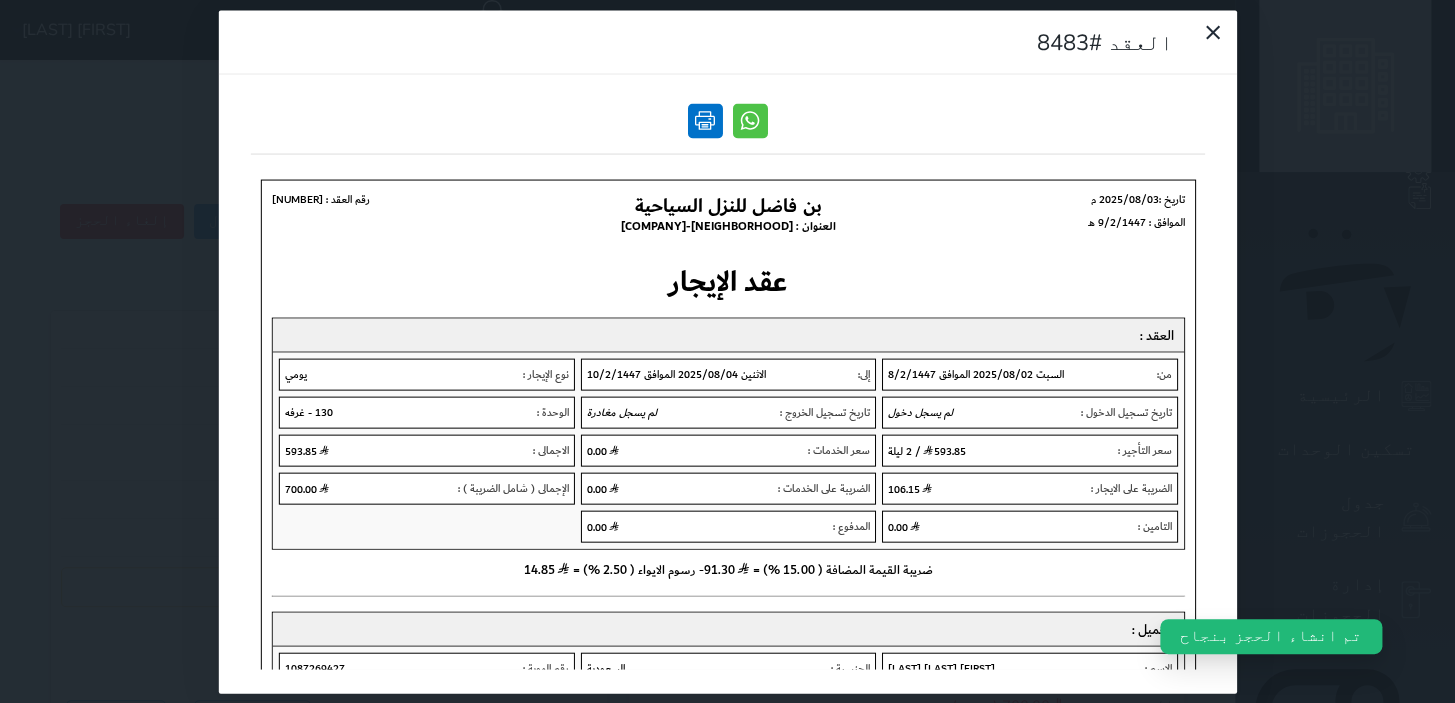 click at bounding box center (705, 120) 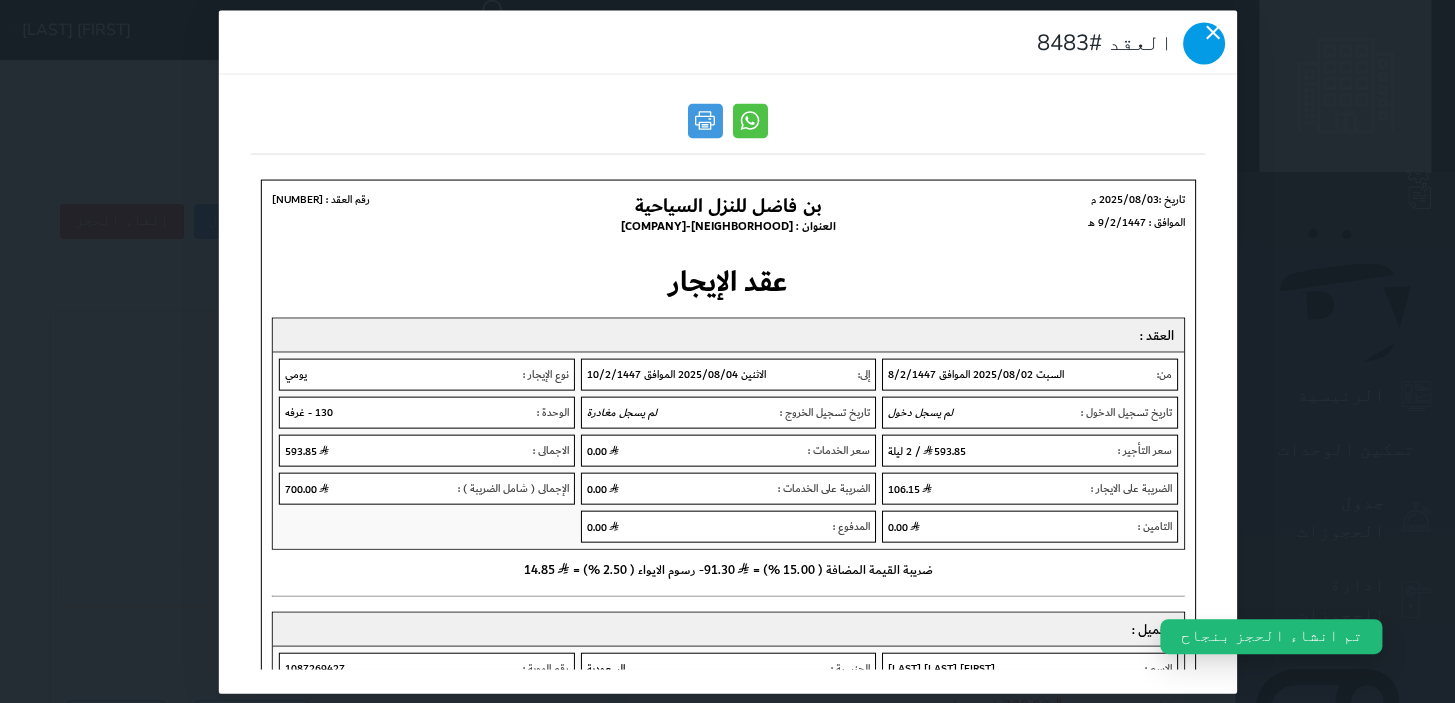 click 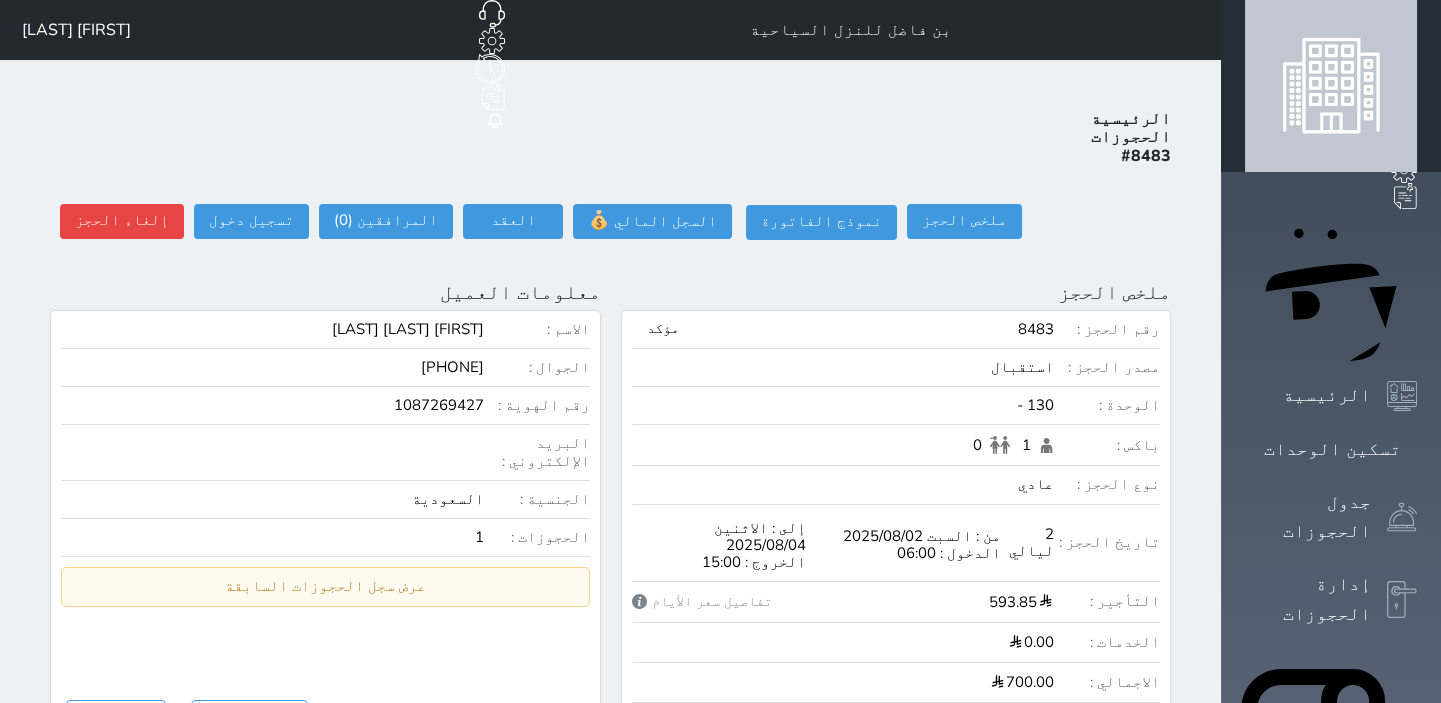 click on "ملخص الحجز           تحديث الحجز                       نوع الإيجار :     يومي     تاريخ بداية ونهاية الحجز :     الوحدة :   130      ( يمكنك نقل العميل لوحدة أخري بشرط توافر الوحدة بالتواريخ المحددة )   مصدر الحجز :       سعر الحجز :           الليالي :     1     ليله    الخدمات المشمولة في السعر :   الخدمات المختاره (0)  تحديد الكل  ×  فطار   عدد باكس           البالغون     1                             الاطفال     0               نوع الحجز :
عادي
إقامة مجانية
إستخدام داخلي
إستخدام يومي
تحديث الحجز       رقم الحجز :      مؤكد           130 -" at bounding box center [896, 928] 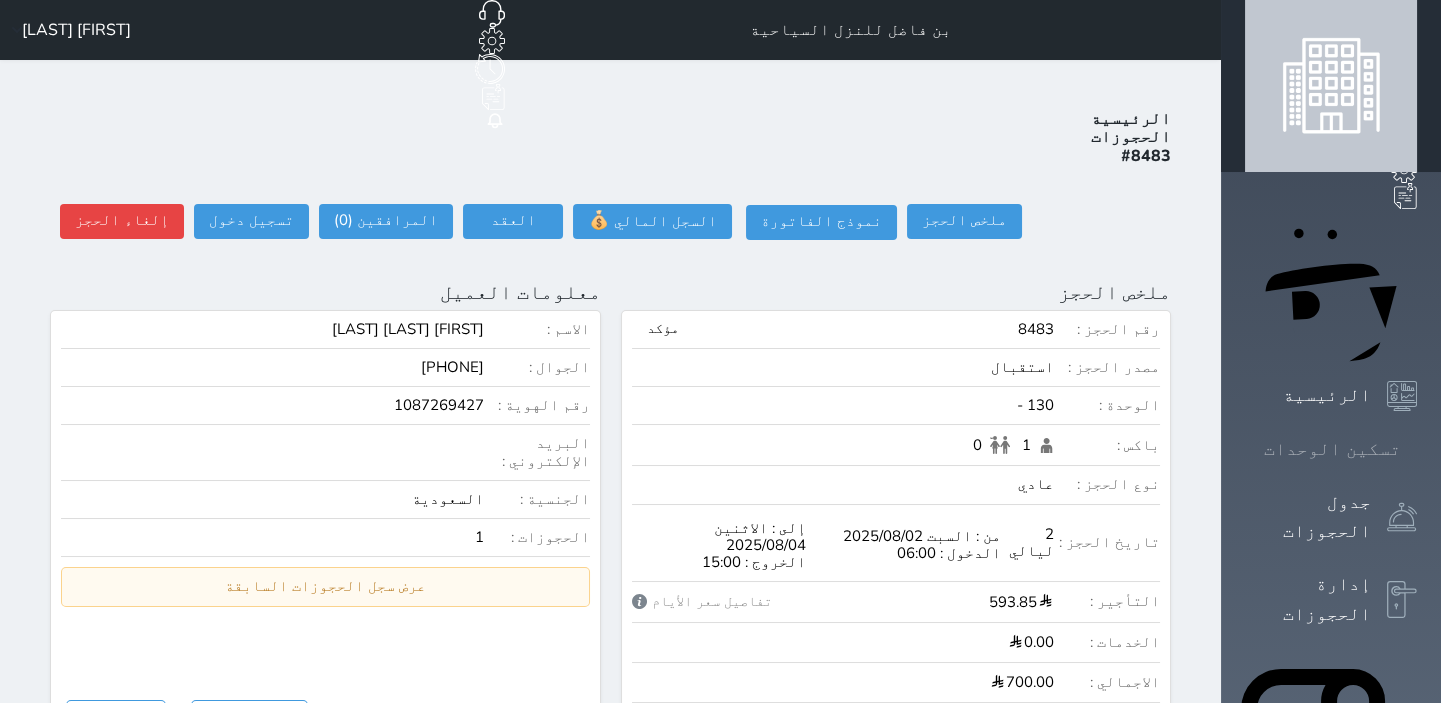 click 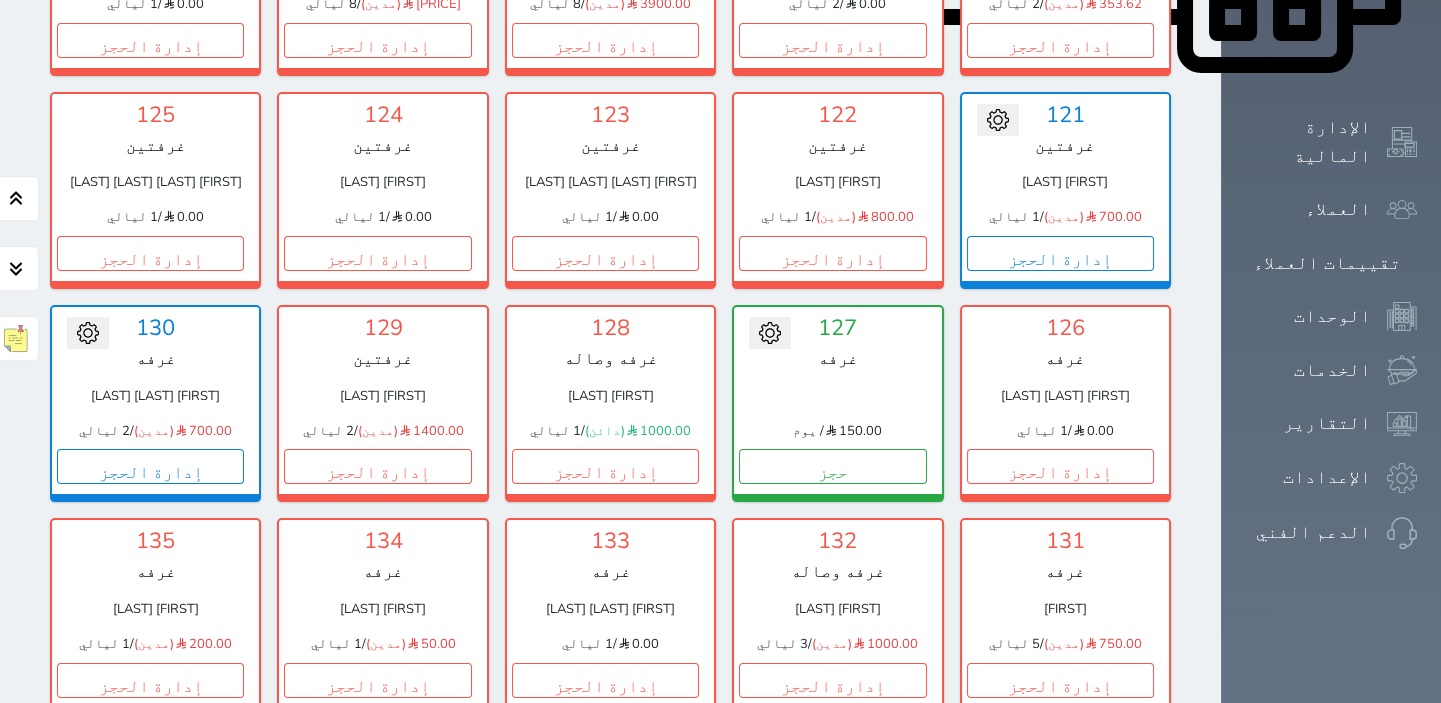 scroll, scrollTop: 1078, scrollLeft: 0, axis: vertical 